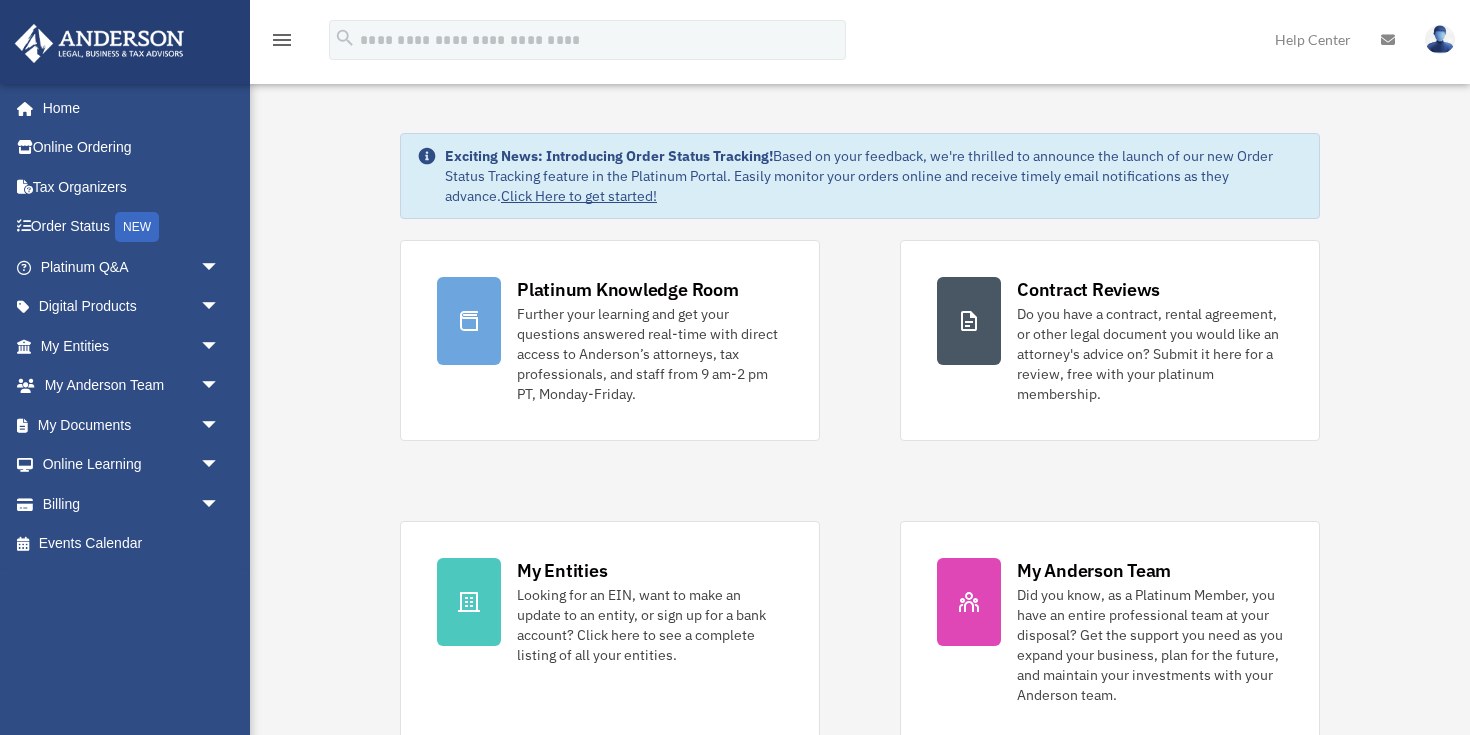 scroll, scrollTop: 0, scrollLeft: 0, axis: both 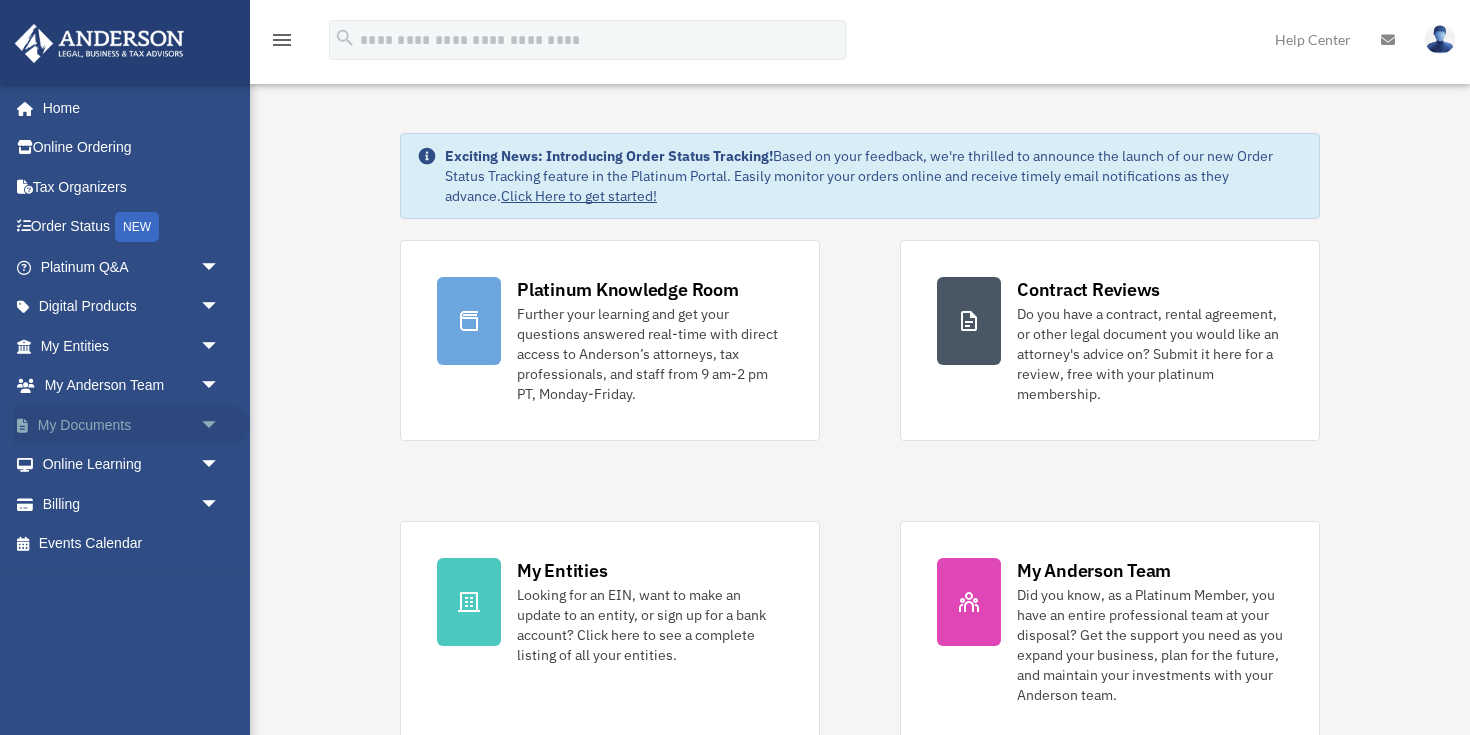 click on "arrow_drop_down" at bounding box center [220, 425] 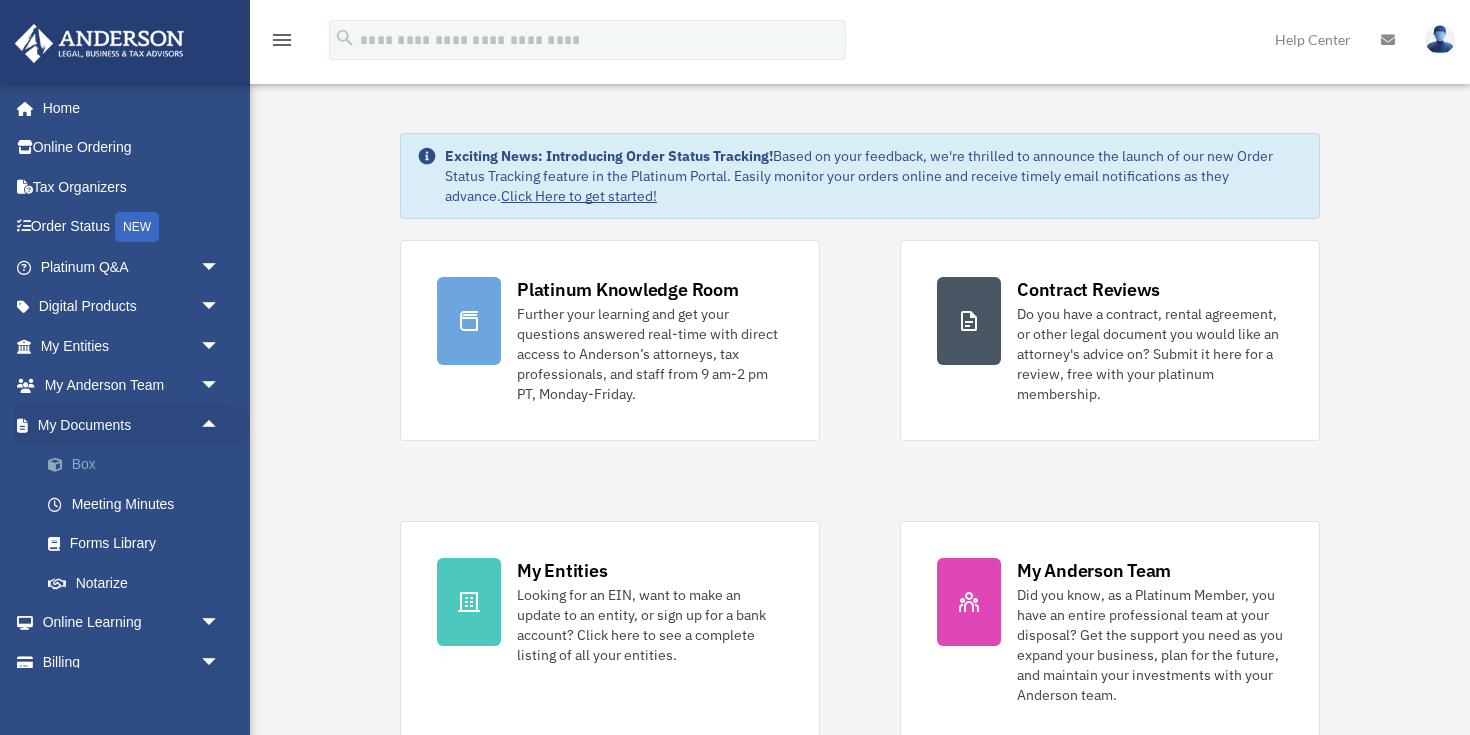 click on "Box" at bounding box center [139, 465] 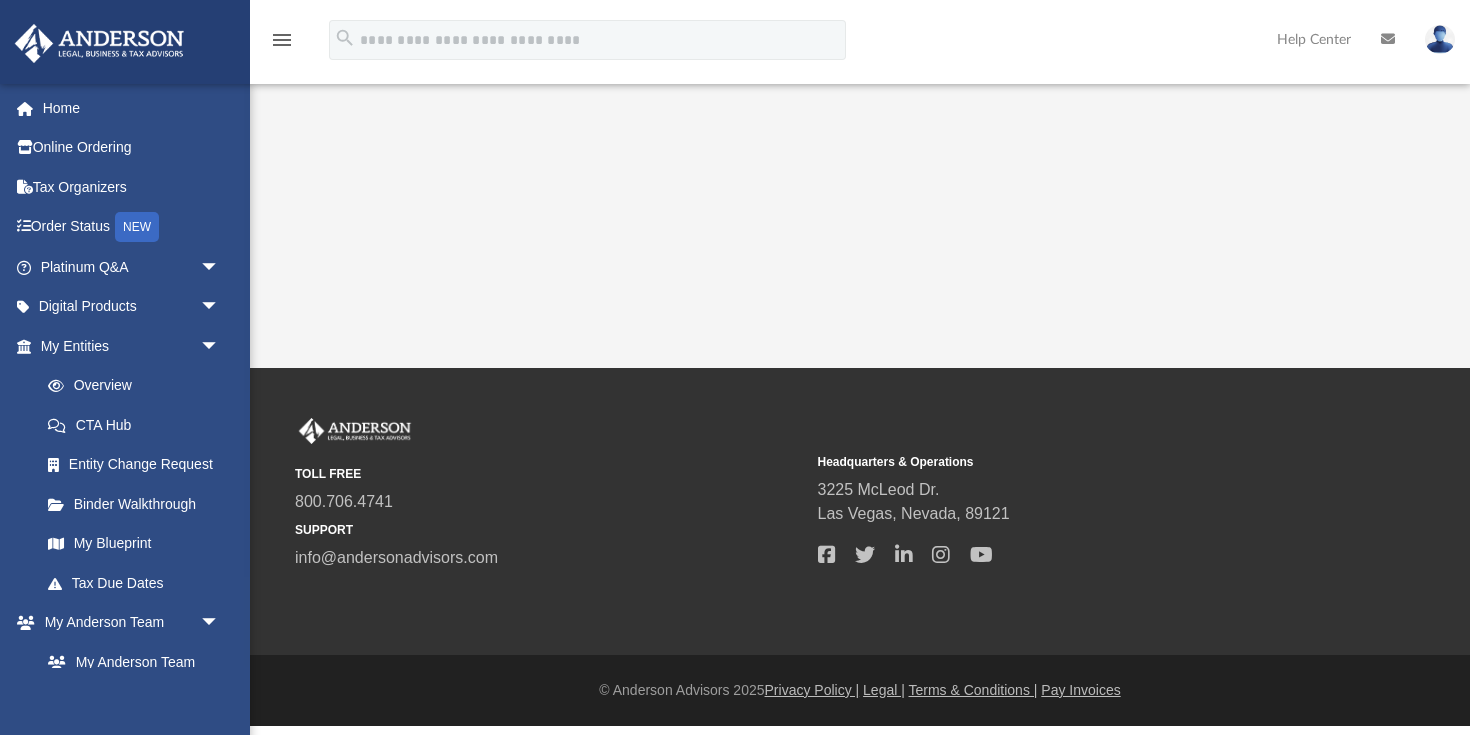 scroll, scrollTop: 0, scrollLeft: 0, axis: both 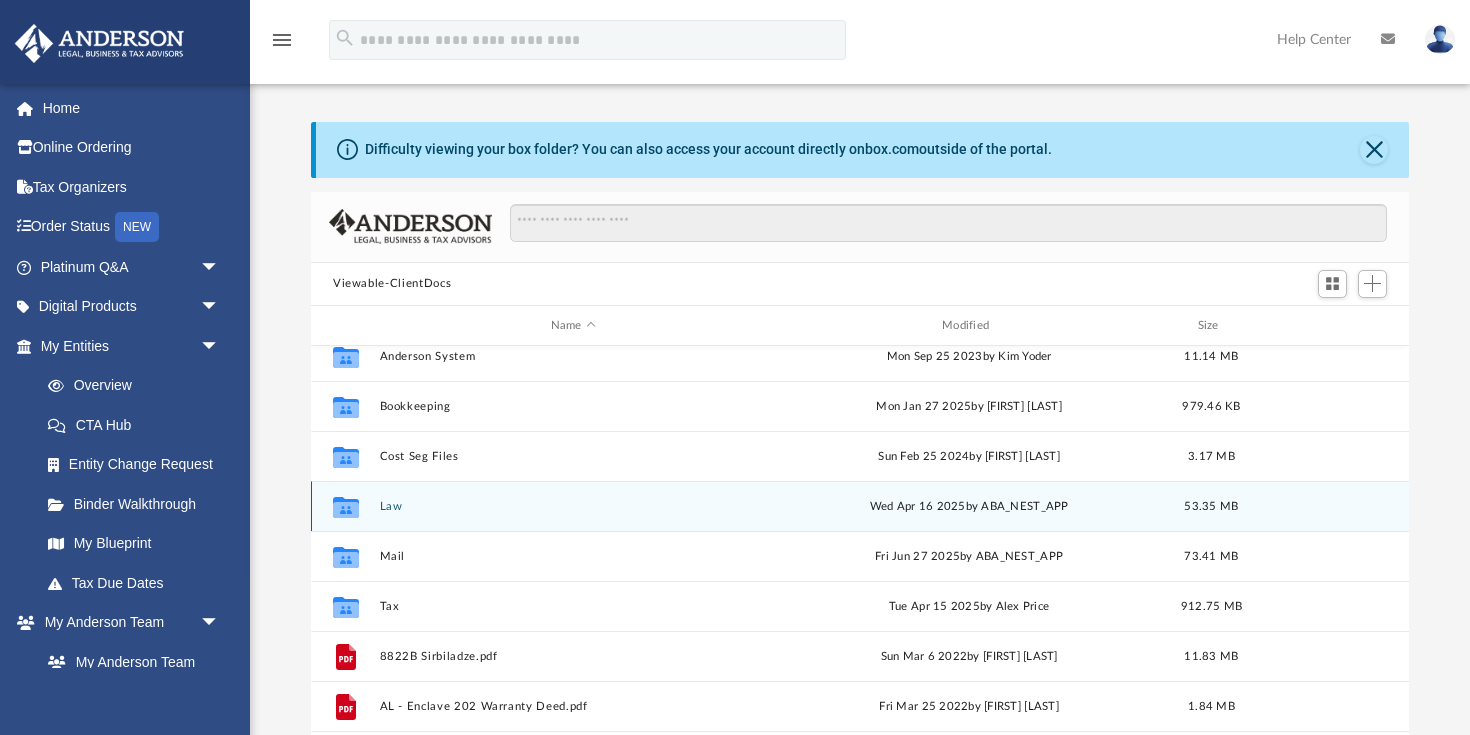click on "Law" at bounding box center [573, 506] 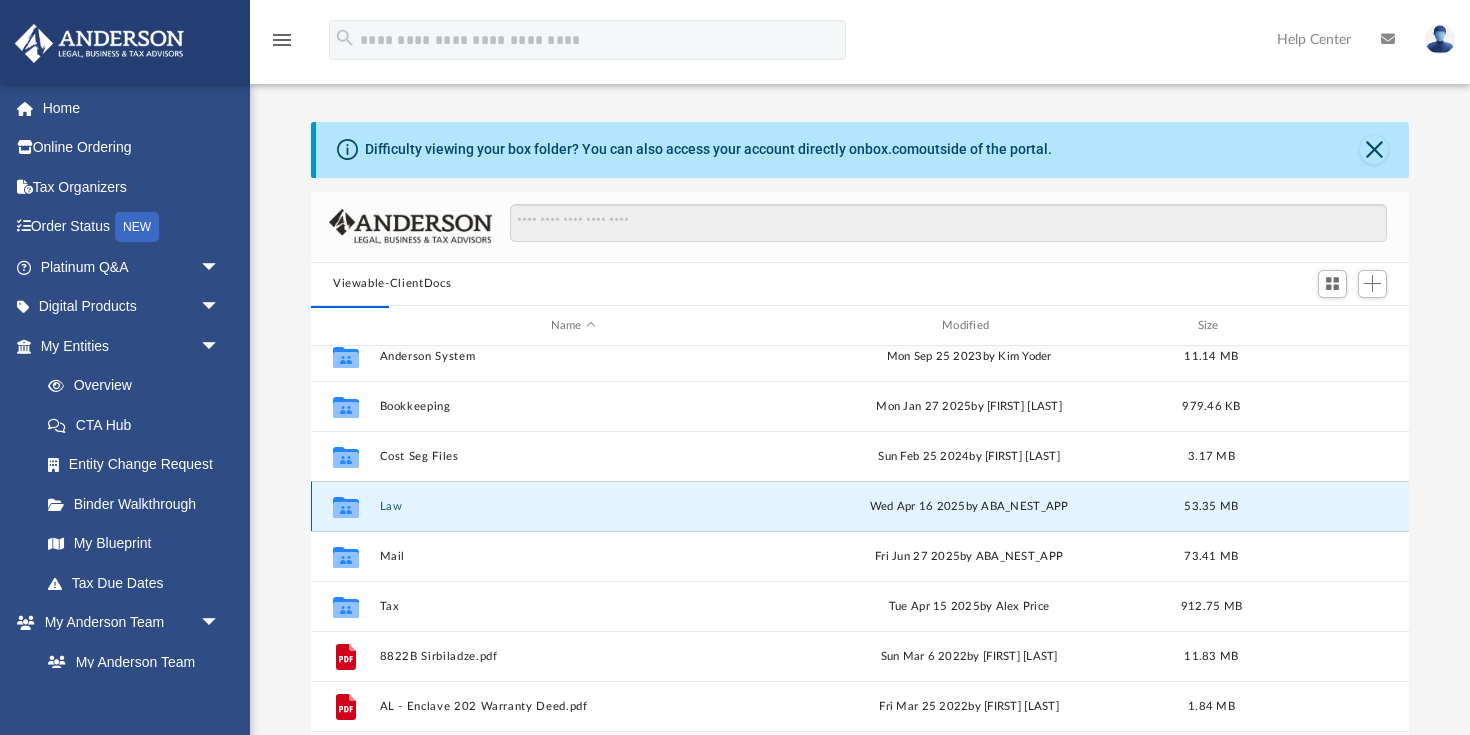 click on "Collaborated Folder Agreements - Receipts Mon Jun 26 2023  by Michelle Frank 238.35 KB Collaborated Folder Anderson System Mon Sep 25 2023  by Kim Yoder 11.14 MB Collaborated Folder Bookkeeping Mon Jan 27 2025  by Karissa Williams 979.46 KB Collaborated Folder Cost Seg Files Sun Feb 25 2024  by Rowella Sirbiladze 3.17 MB Collaborated Folder Law Wed Apr 16 2025  by ABA_NEST_APP 53.35 MB Collaborated Folder Mail Fri Jun 27 2025  by ABA_NEST_APP 73.41 MB Collaborated Folder Tax Tue Apr 15 2025  by Alex Price 912.75 MB File 8822B Sirbiladze.pdf Sun Mar 6 2022  by Rowella Sirbiladze 11.83 MB File AL - Enclave 202 Warranty Deed.pdf Fri Mar 25 2022  by Rowella Sirbiladze 1.84 MB File Enclave 202 Deed Questionnaire.pdf Sun Nov 13 2022  by Rowella Sirbiladze 516.14 KB File Form 8832 - Sirbiladze.pdf Mon Apr 4 2022  by Rowella Sirbiladze 944.62 KB" at bounding box center [860, 606] 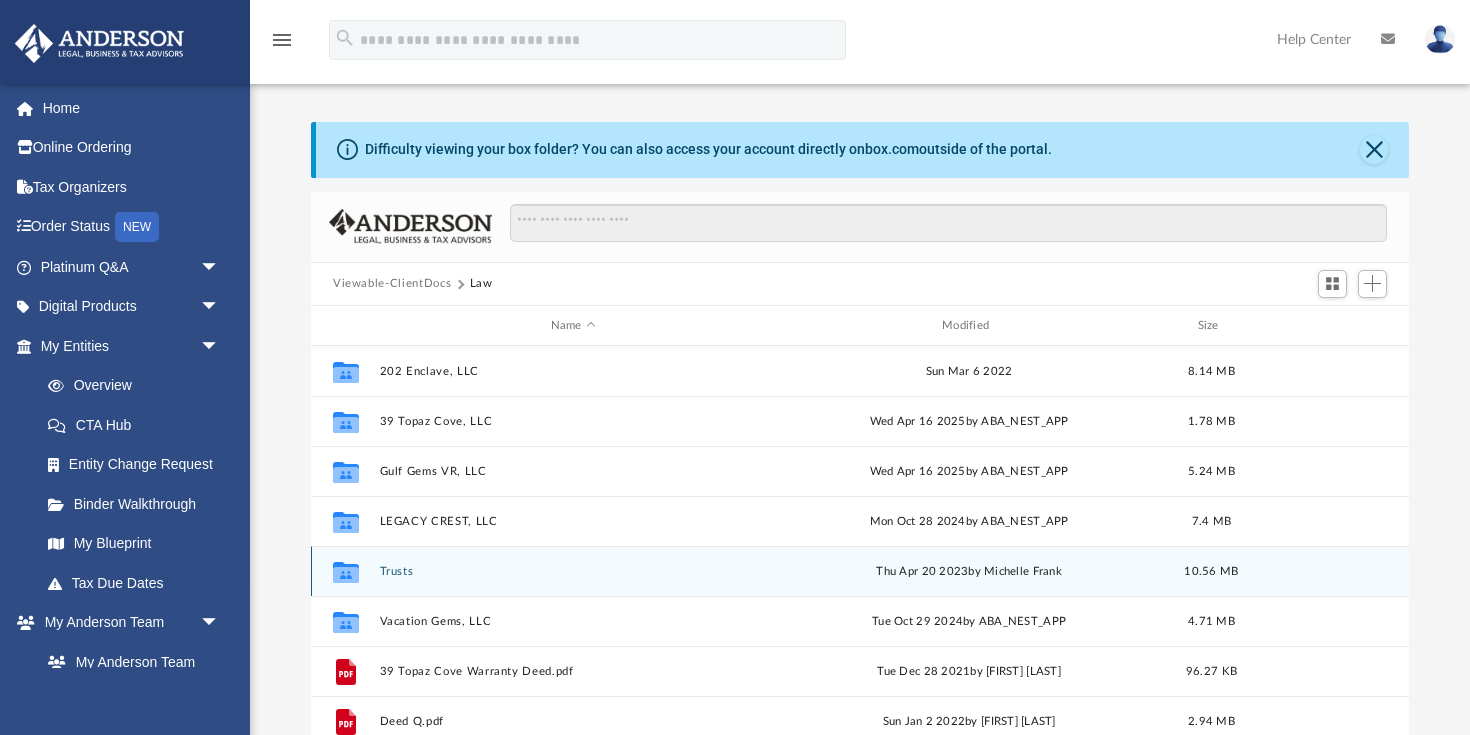 click on "Trusts" at bounding box center (573, 571) 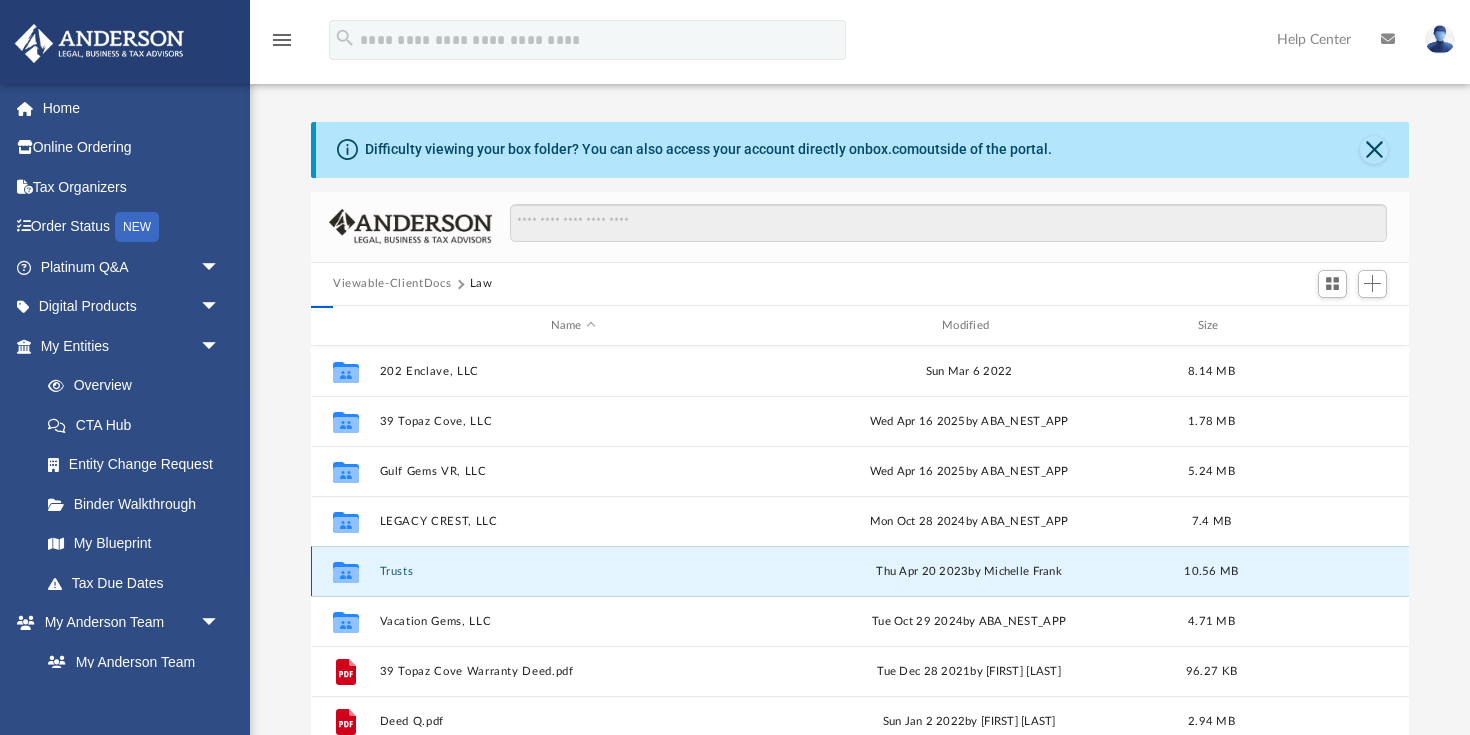click on "Trusts" at bounding box center (573, 571) 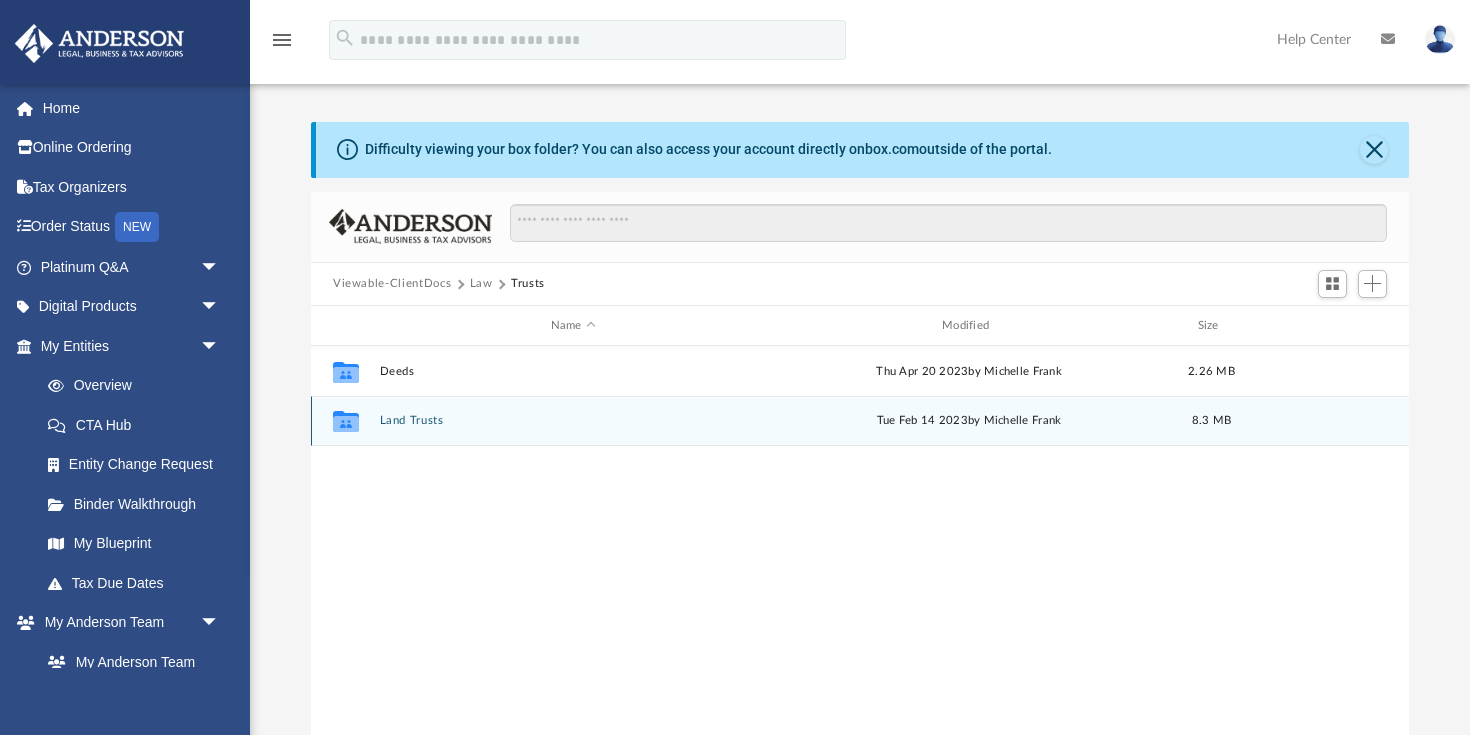 click on "Collaborated Folder Land Trusts Tue Feb 14 2023  by Michelle Frank 8.3 MB" at bounding box center (860, 421) 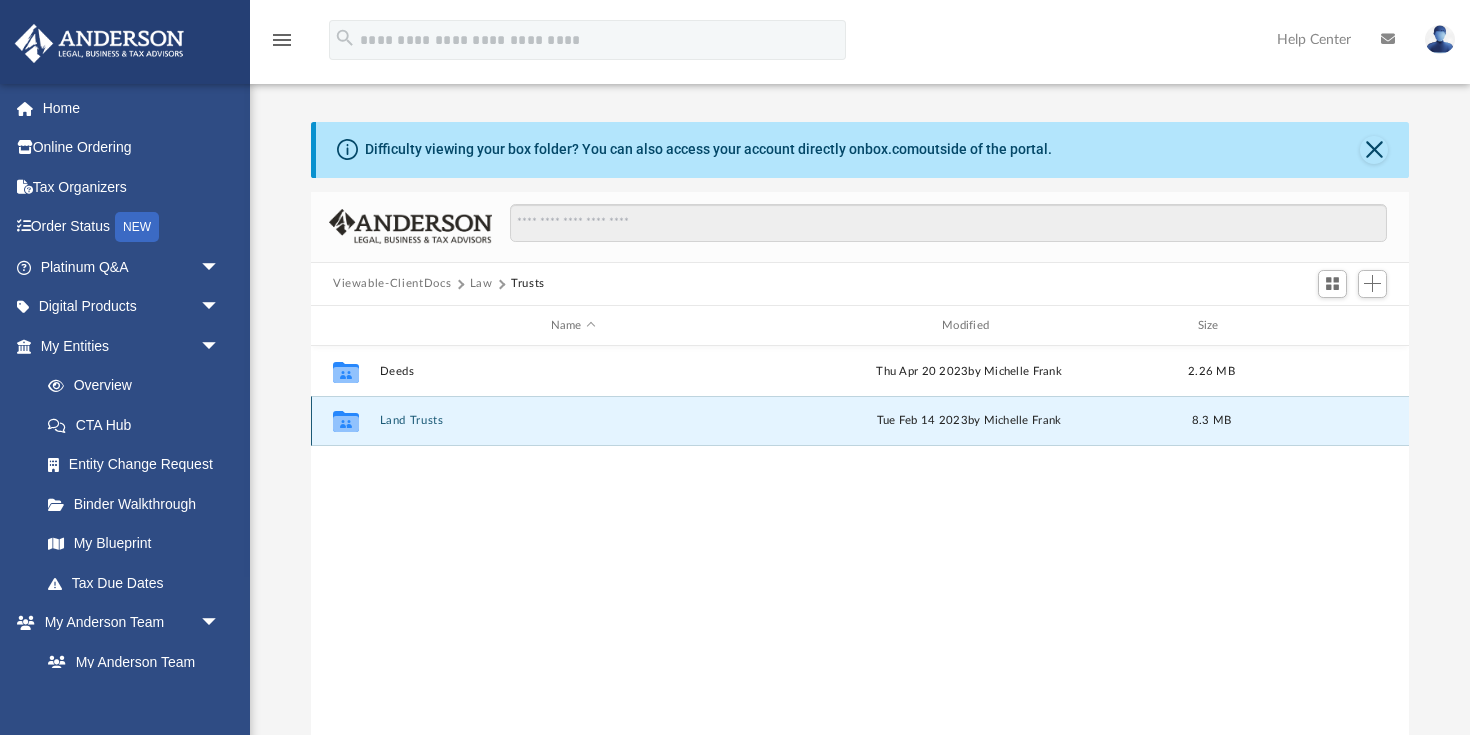 click on "Collaborated Folder Land Trusts Tue Feb 14 2023  by Michelle Frank 8.3 MB" at bounding box center (860, 421) 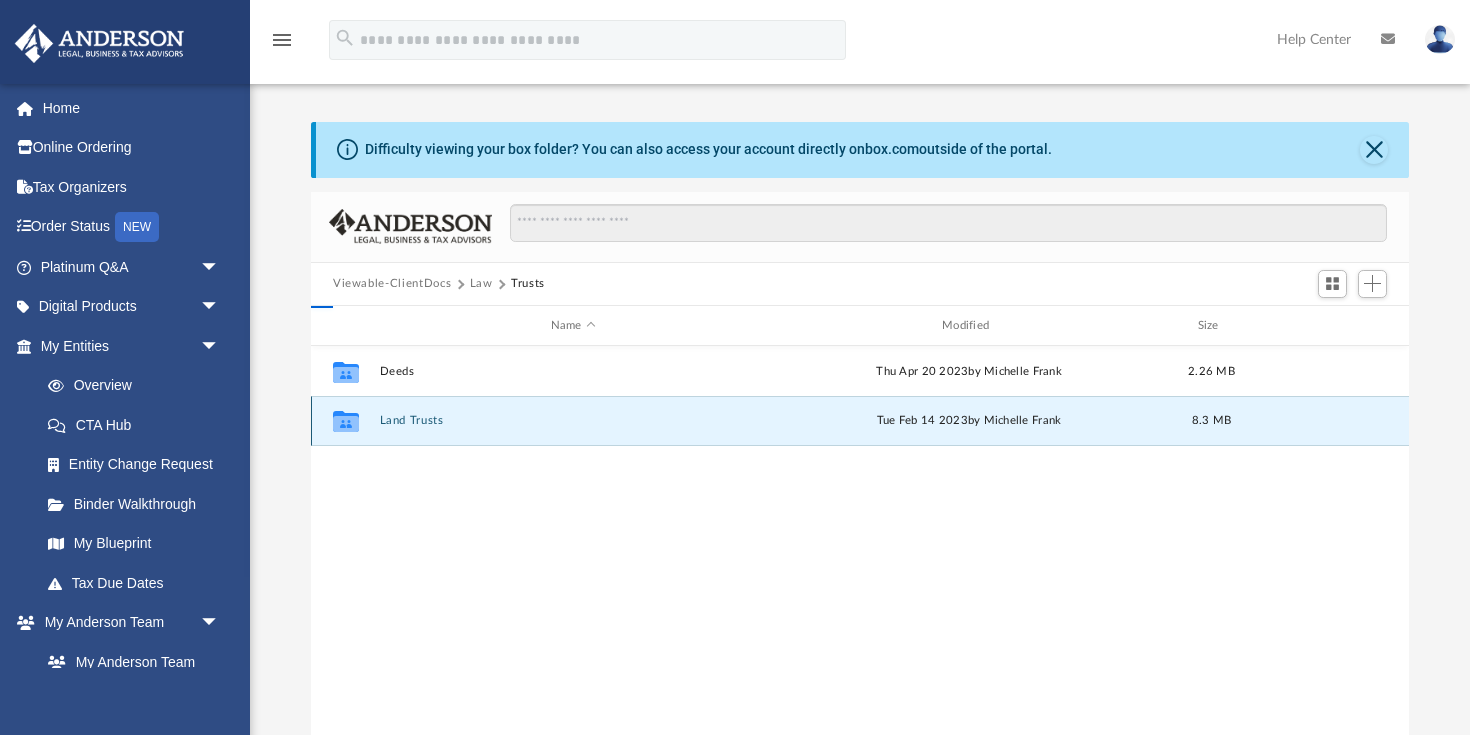 click on "Land Trusts" at bounding box center (573, 421) 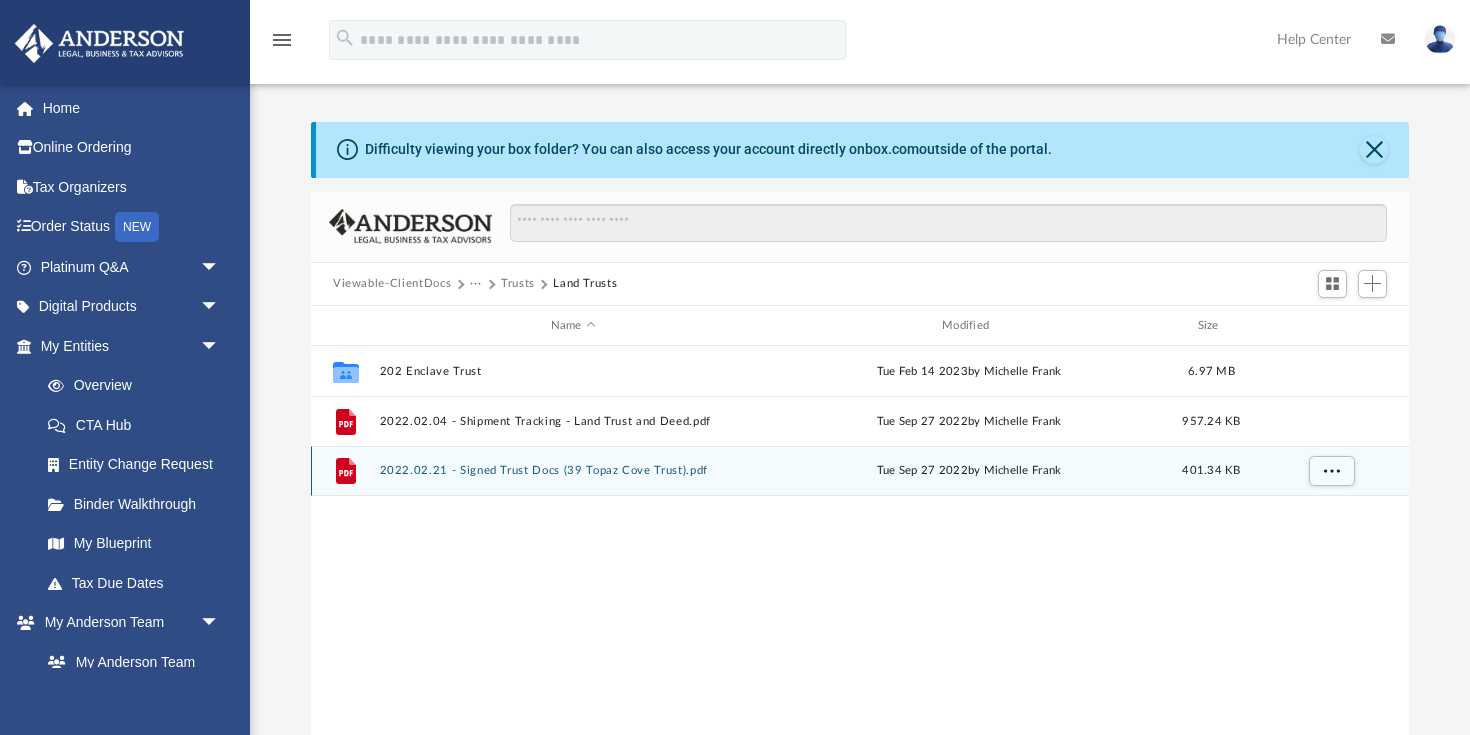 click on "File 2022.02.21 - Signed Trust Docs (39 Topaz Cove Trust).pdf Tue Sep 27 2022  by Michelle Frank 401.34 KB" at bounding box center (860, 471) 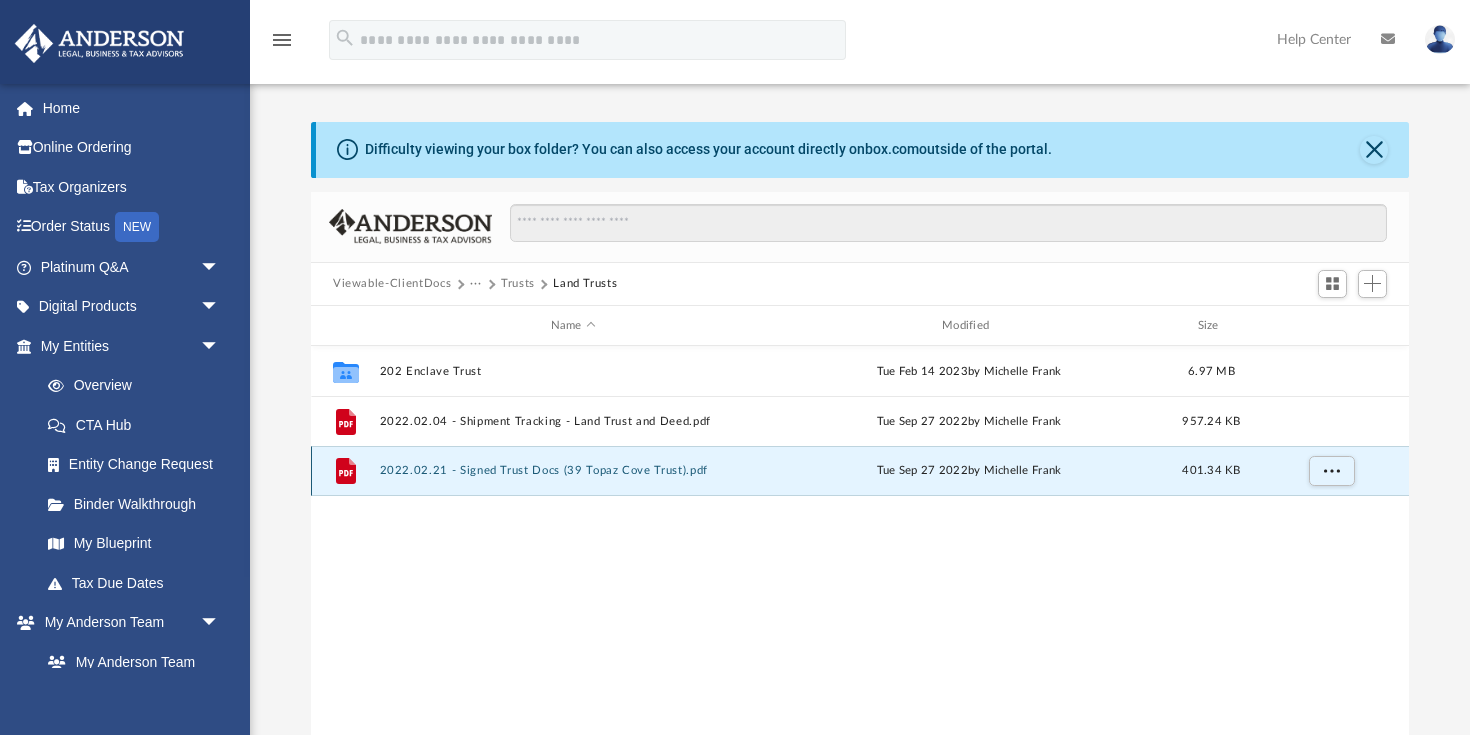 click on "2022.02.21 - Signed Trust Docs (39 Topaz Cove Trust).pdf" at bounding box center [573, 471] 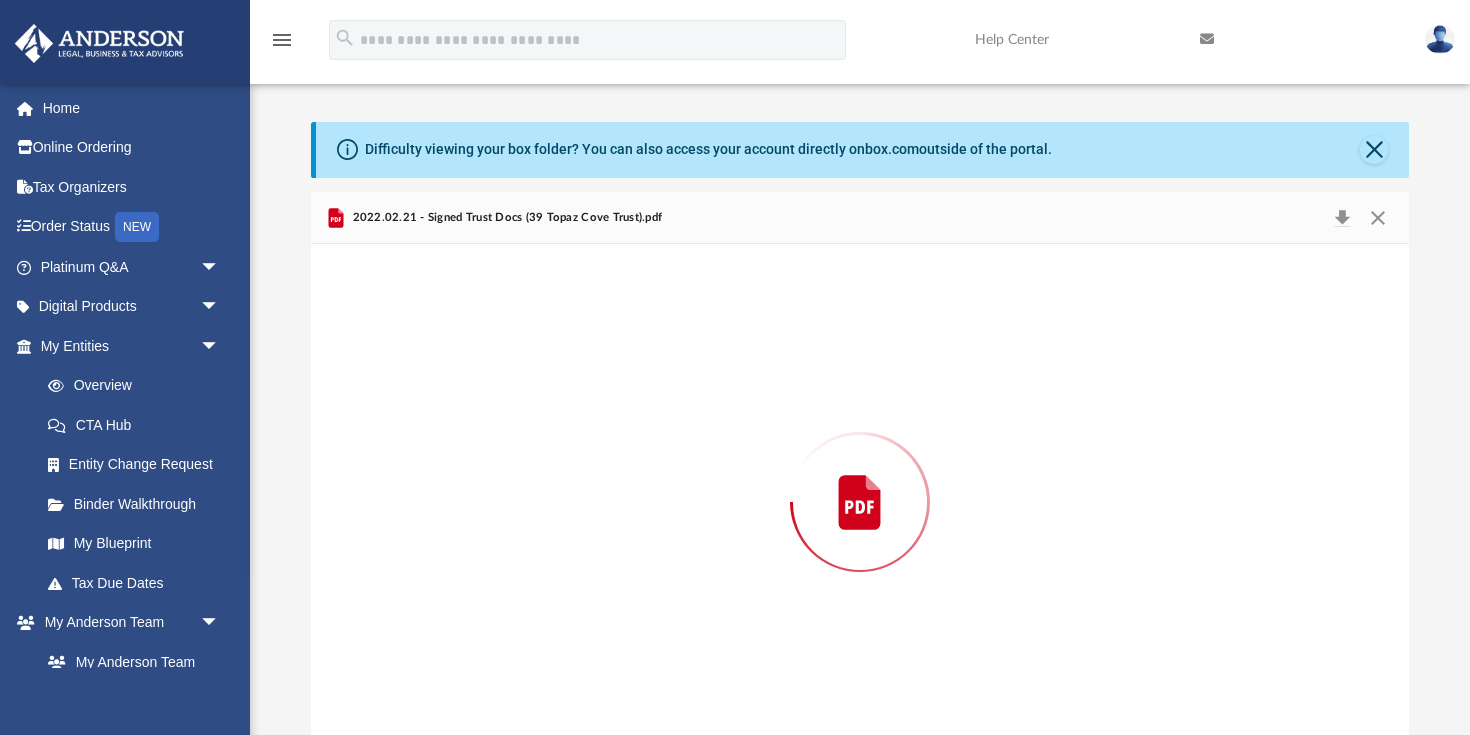 scroll, scrollTop: 26, scrollLeft: 0, axis: vertical 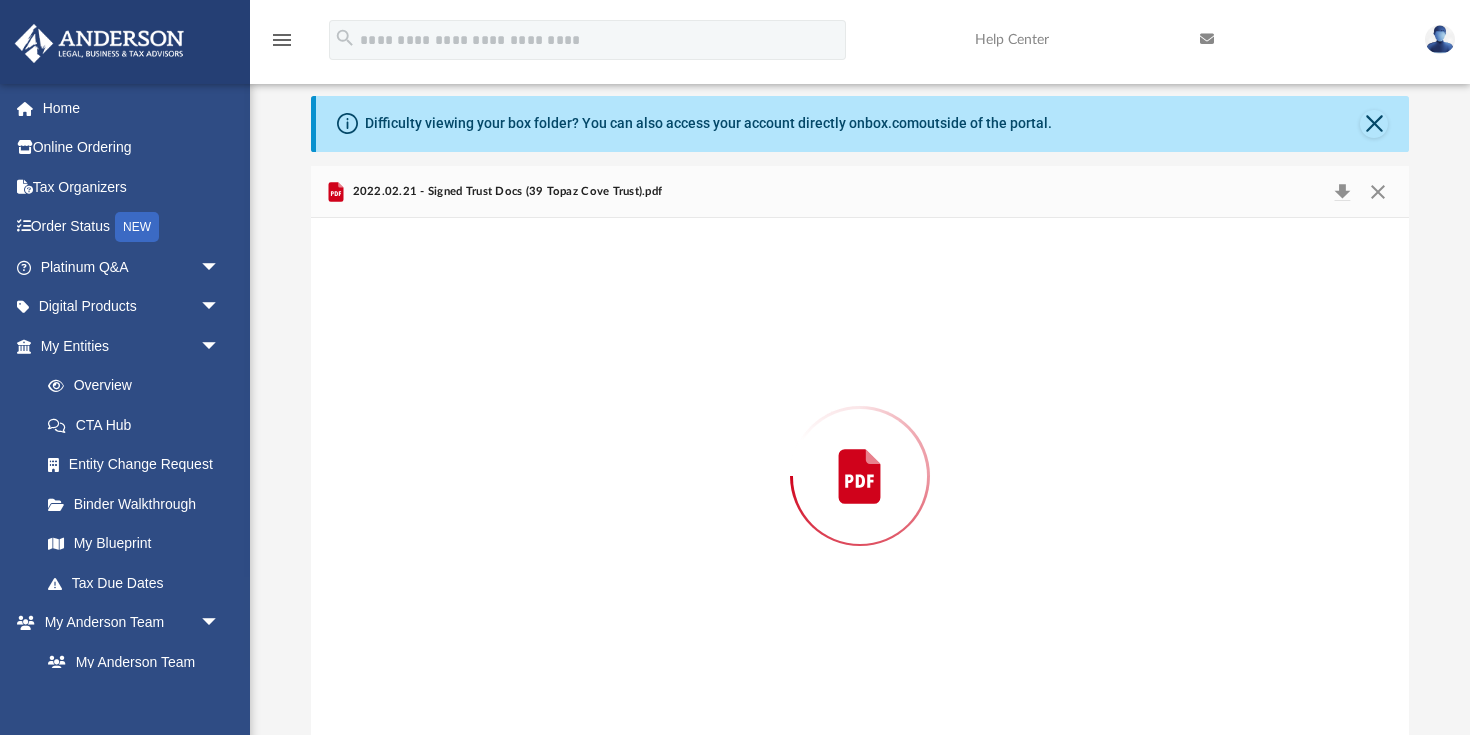 click at bounding box center (860, 476) 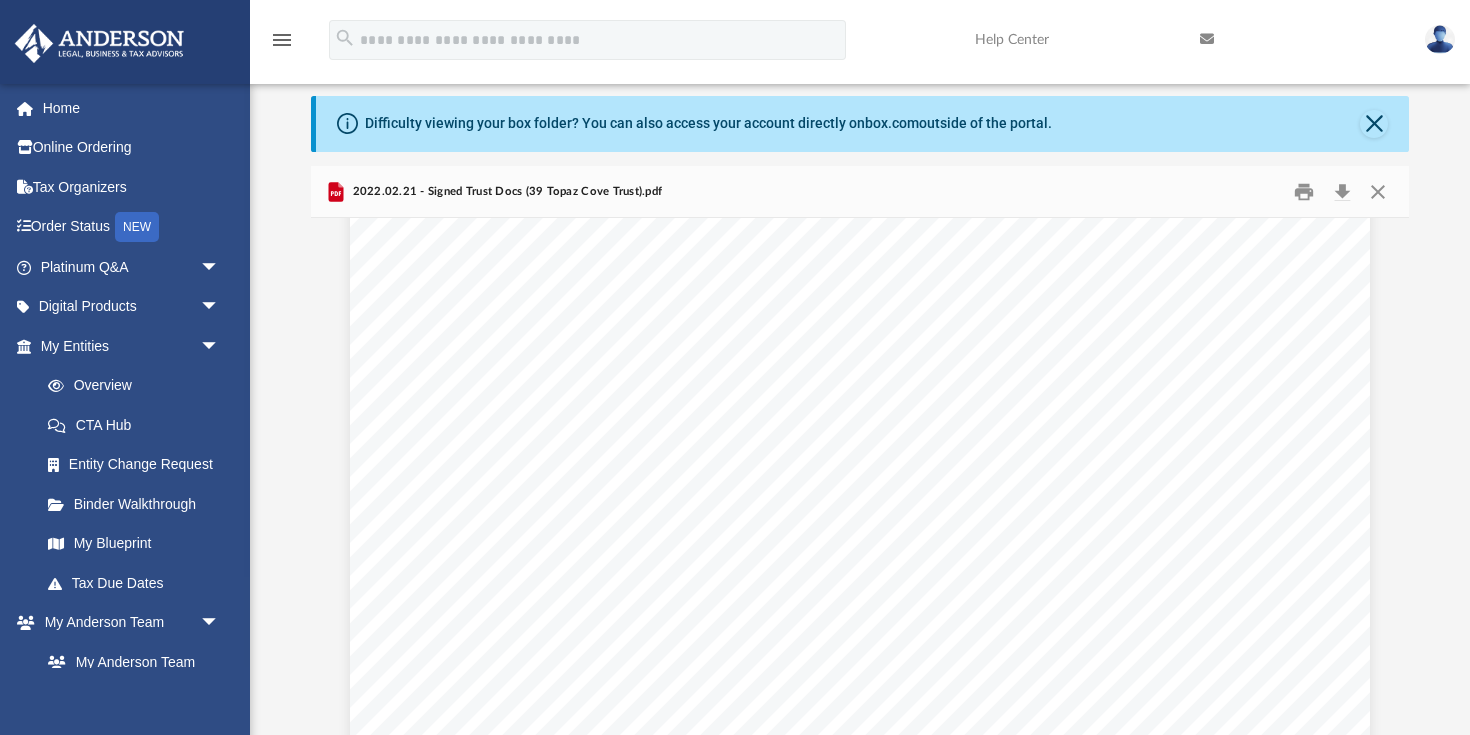 scroll, scrollTop: 12465, scrollLeft: 0, axis: vertical 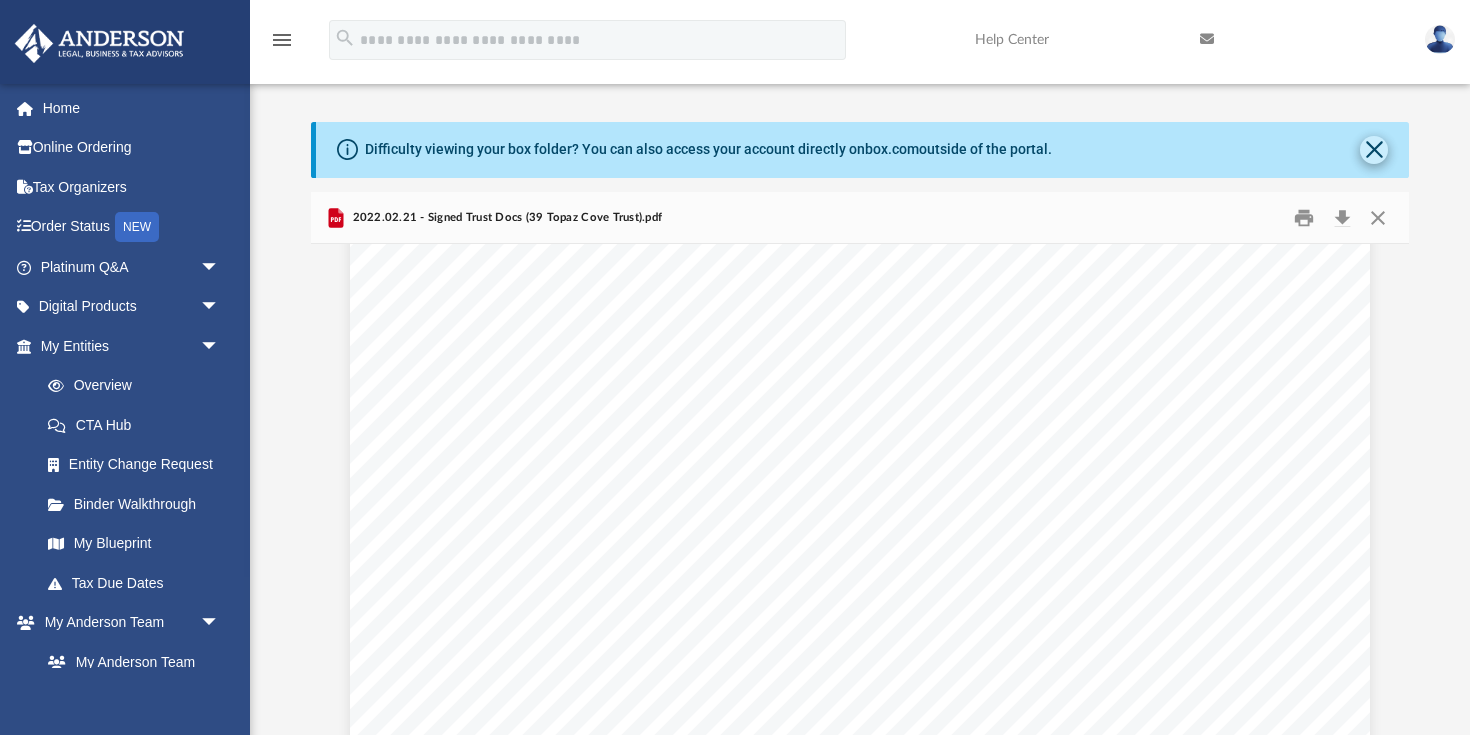 click 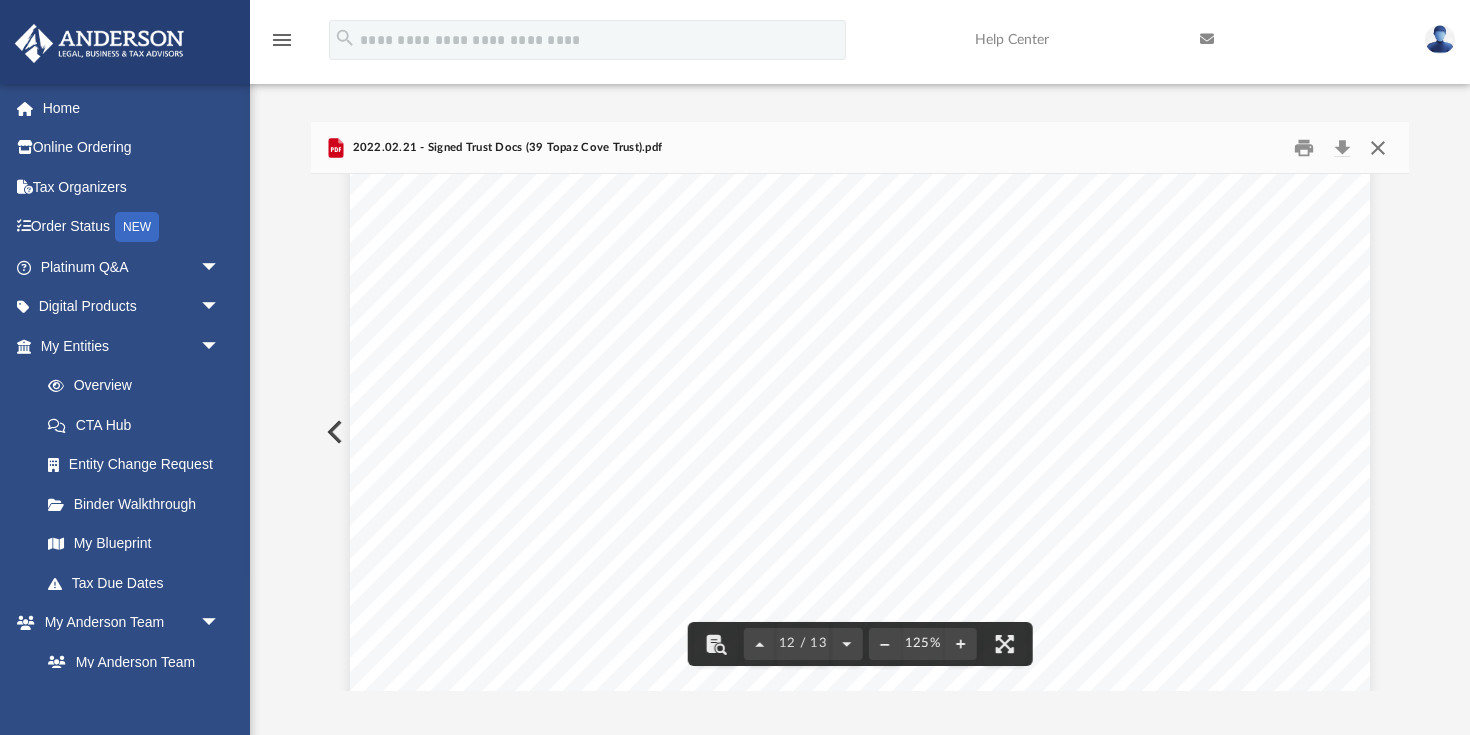 click at bounding box center (1378, 147) 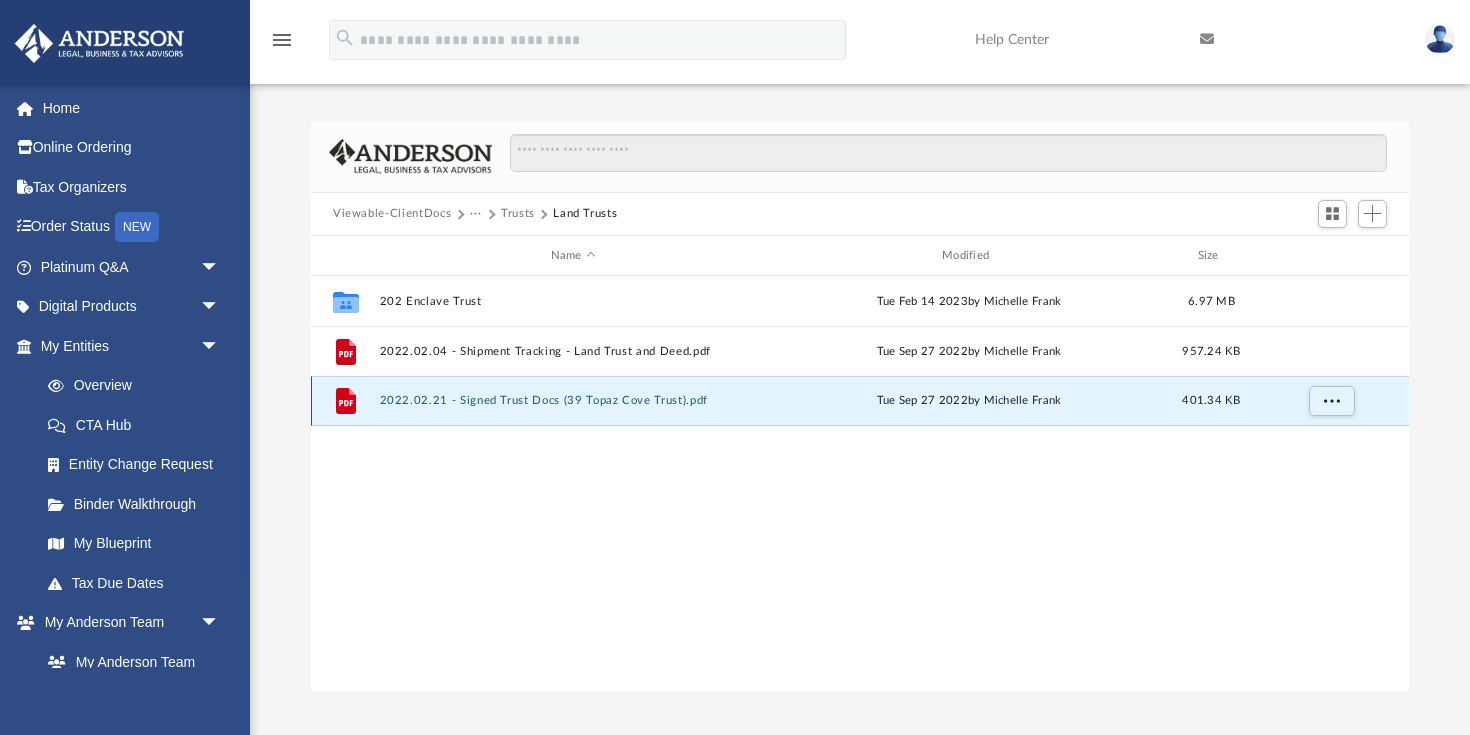 scroll, scrollTop: 0, scrollLeft: 0, axis: both 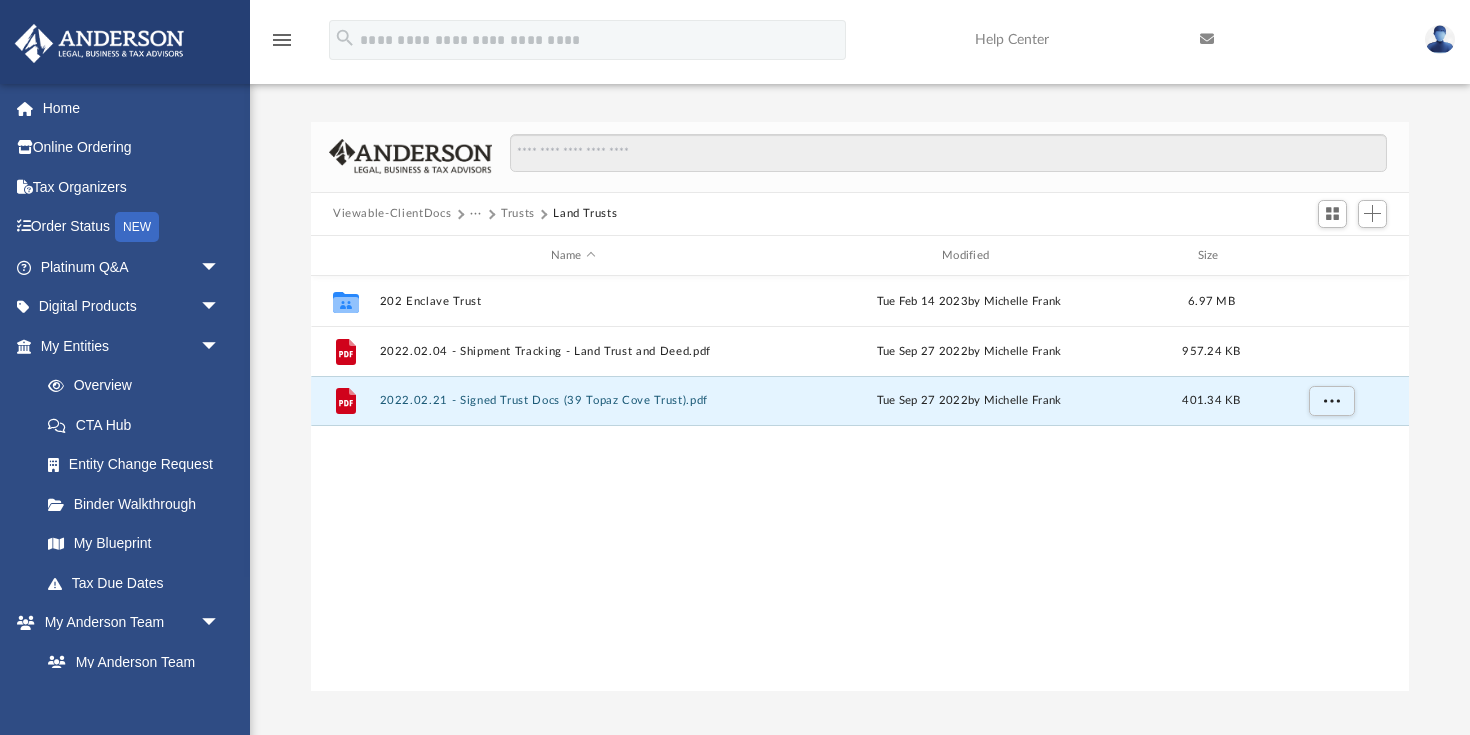 click on "Viewable-ClientDocs" at bounding box center (392, 214) 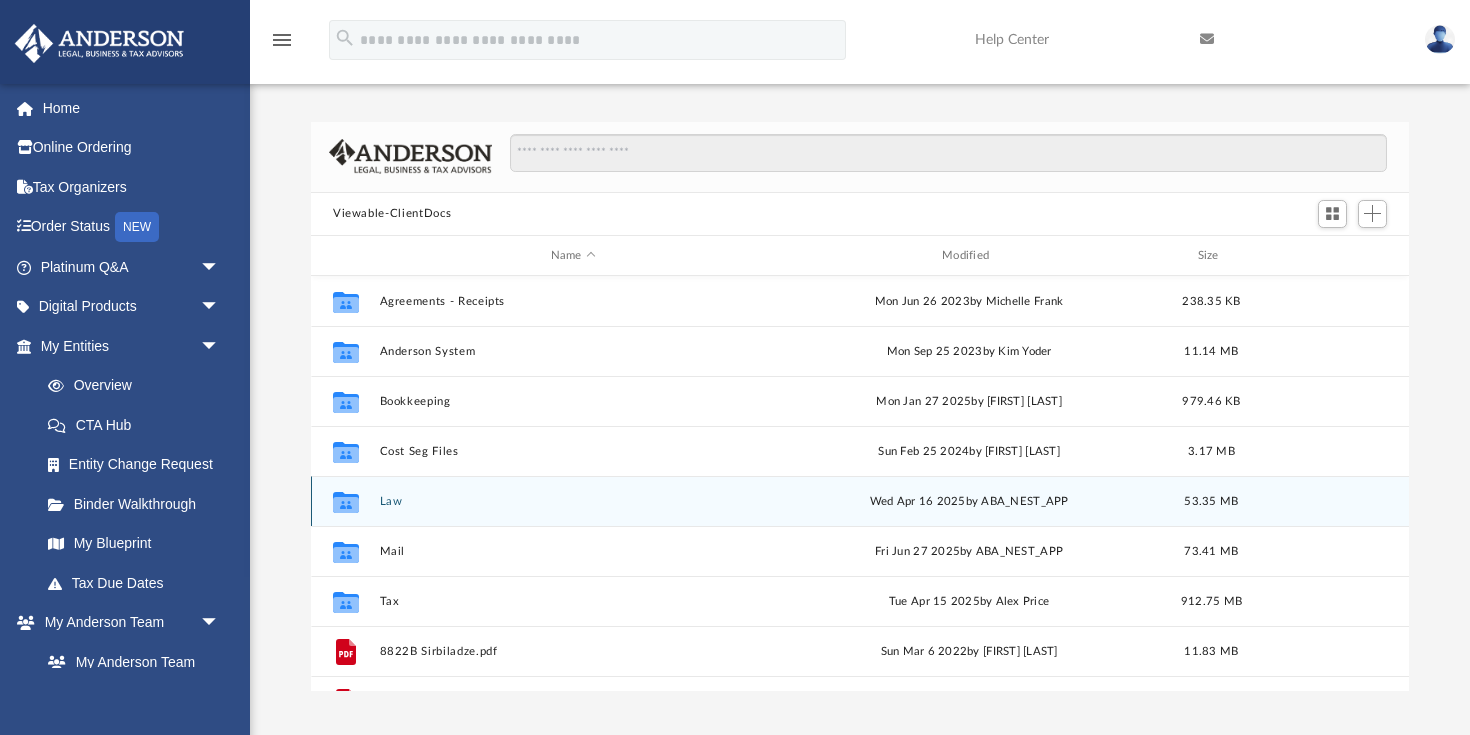 scroll, scrollTop: 0, scrollLeft: 0, axis: both 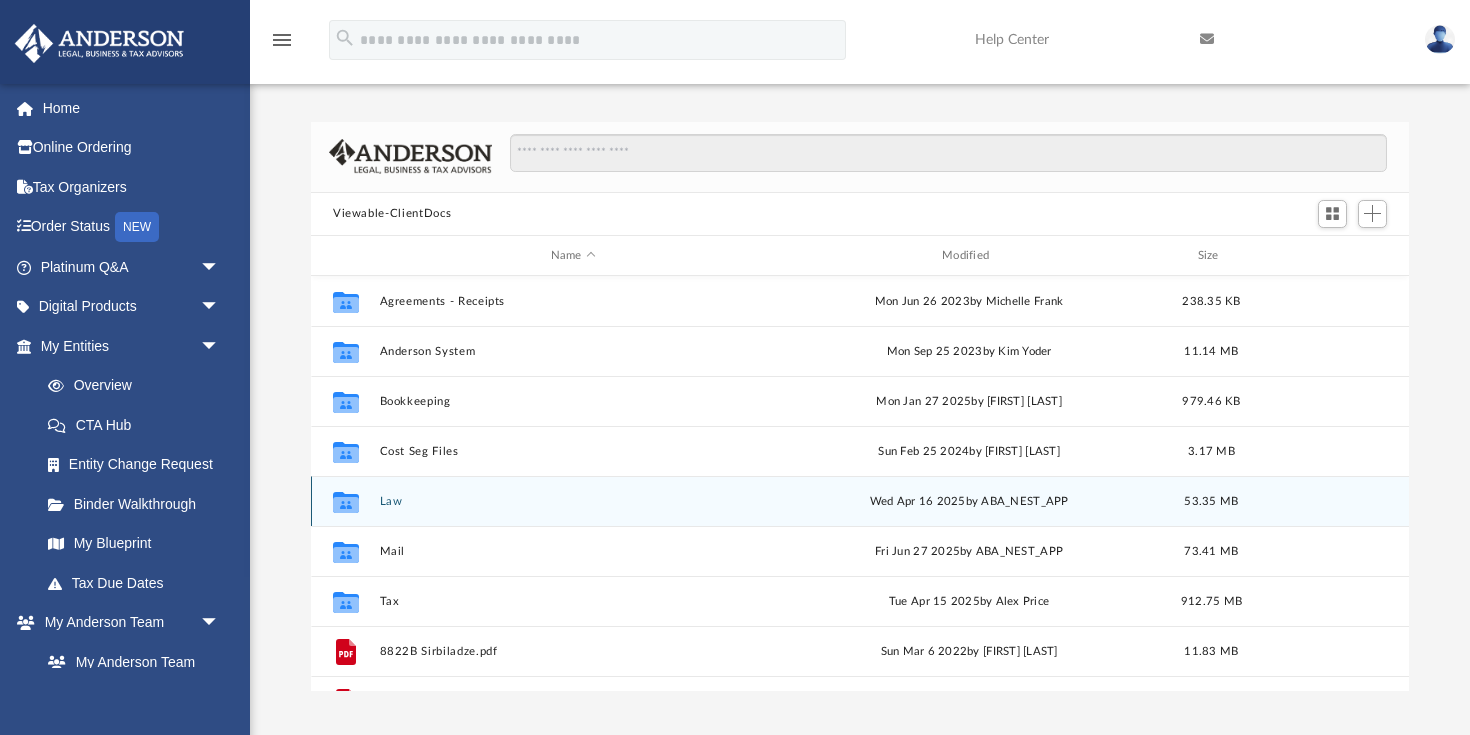 click on "Law" at bounding box center [573, 501] 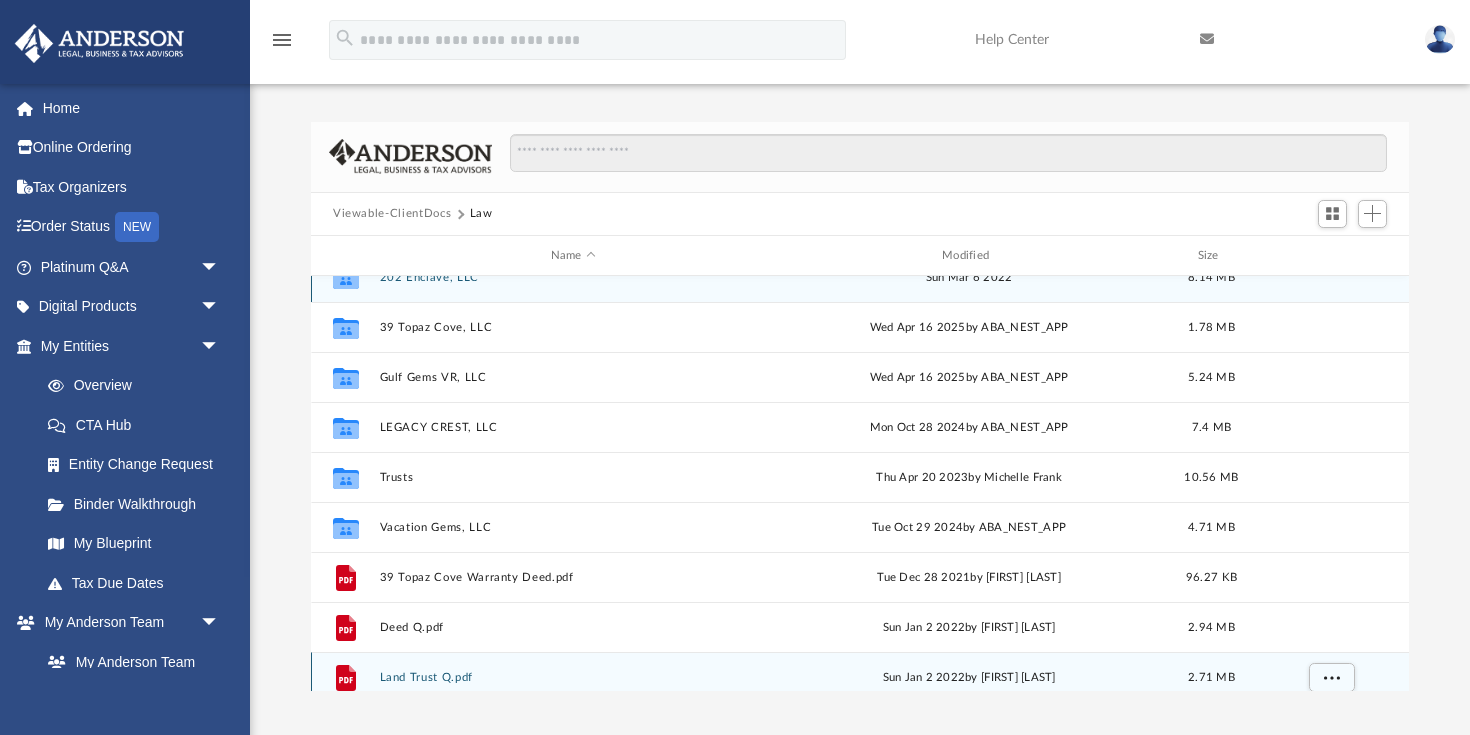 scroll, scrollTop: 51, scrollLeft: 0, axis: vertical 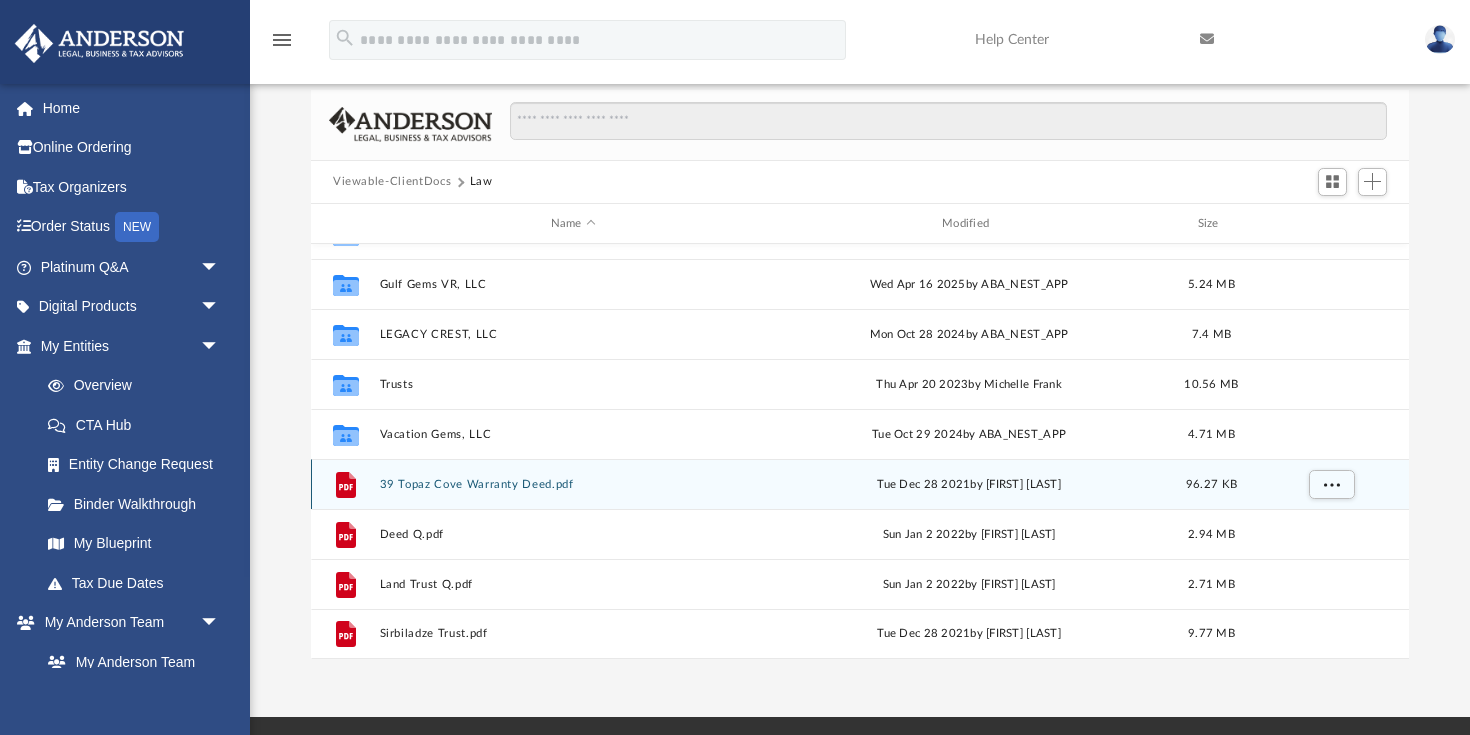 click on "39 Topaz Cove Warranty Deed.pdf" at bounding box center (573, 484) 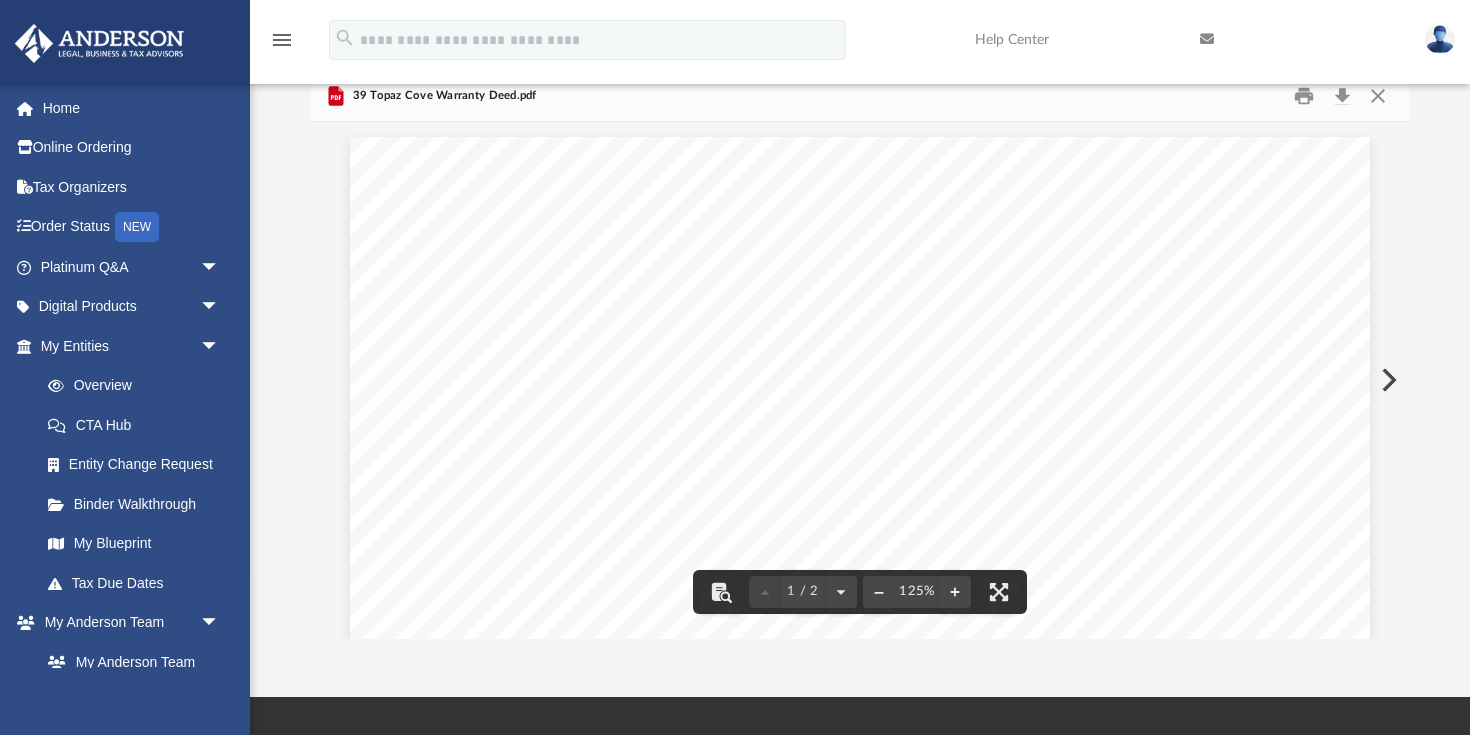 scroll, scrollTop: 129, scrollLeft: 0, axis: vertical 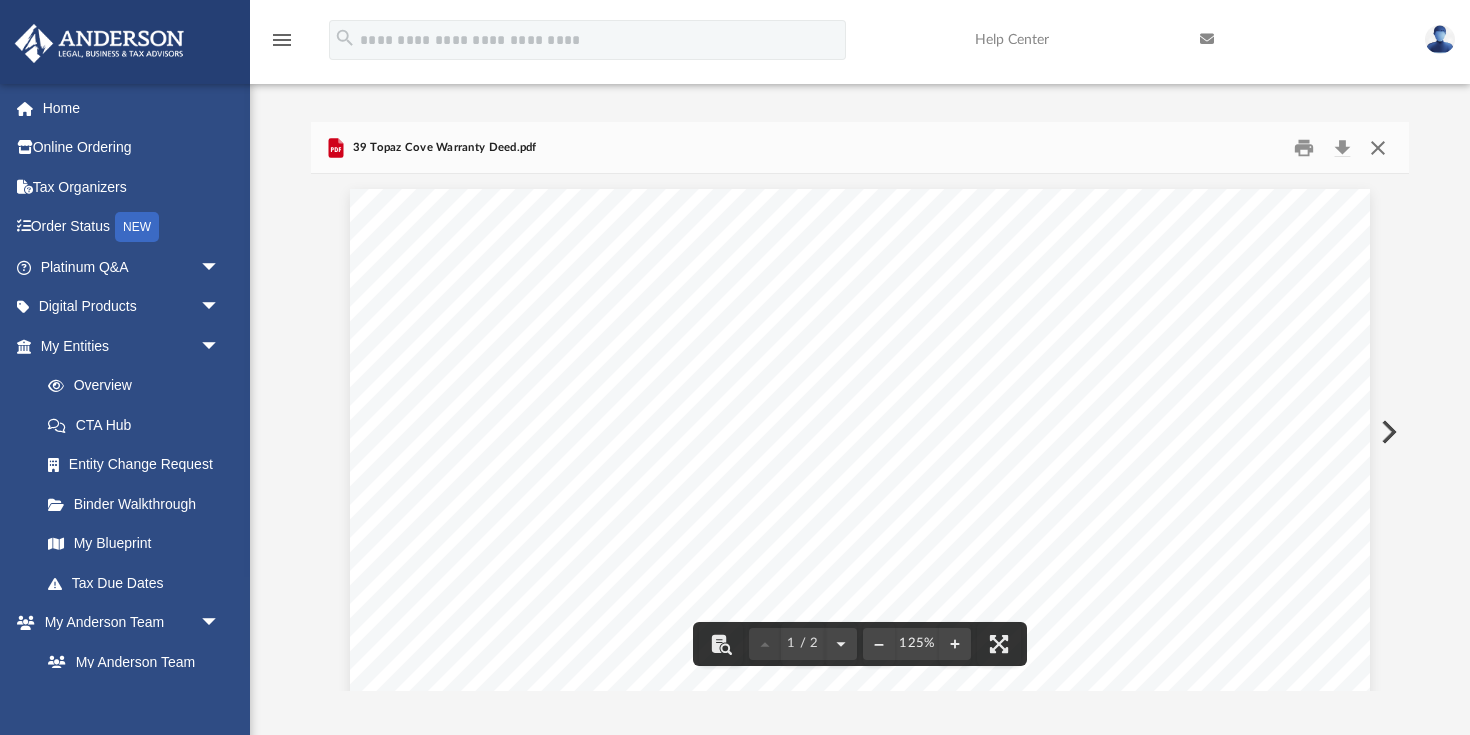 click at bounding box center [1378, 147] 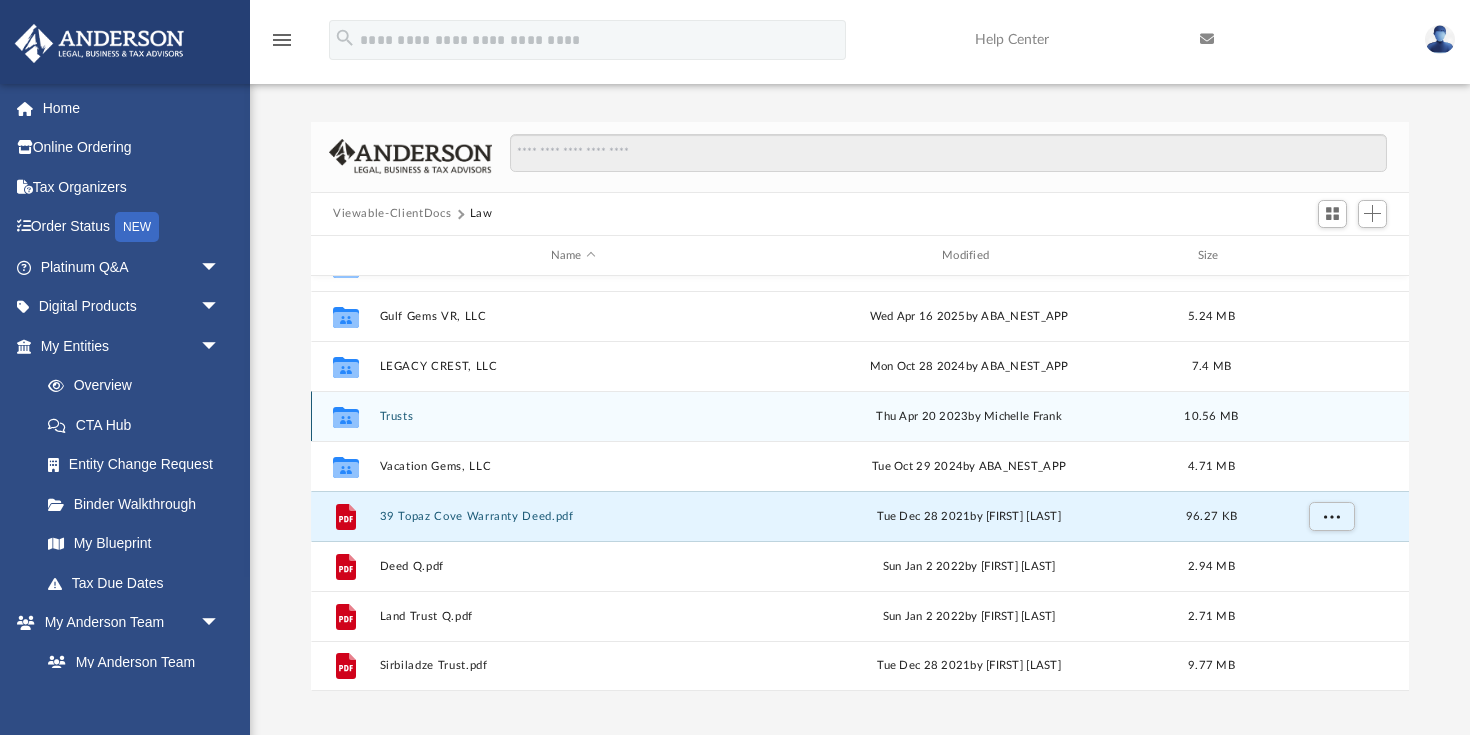 click on "Trusts" at bounding box center (573, 416) 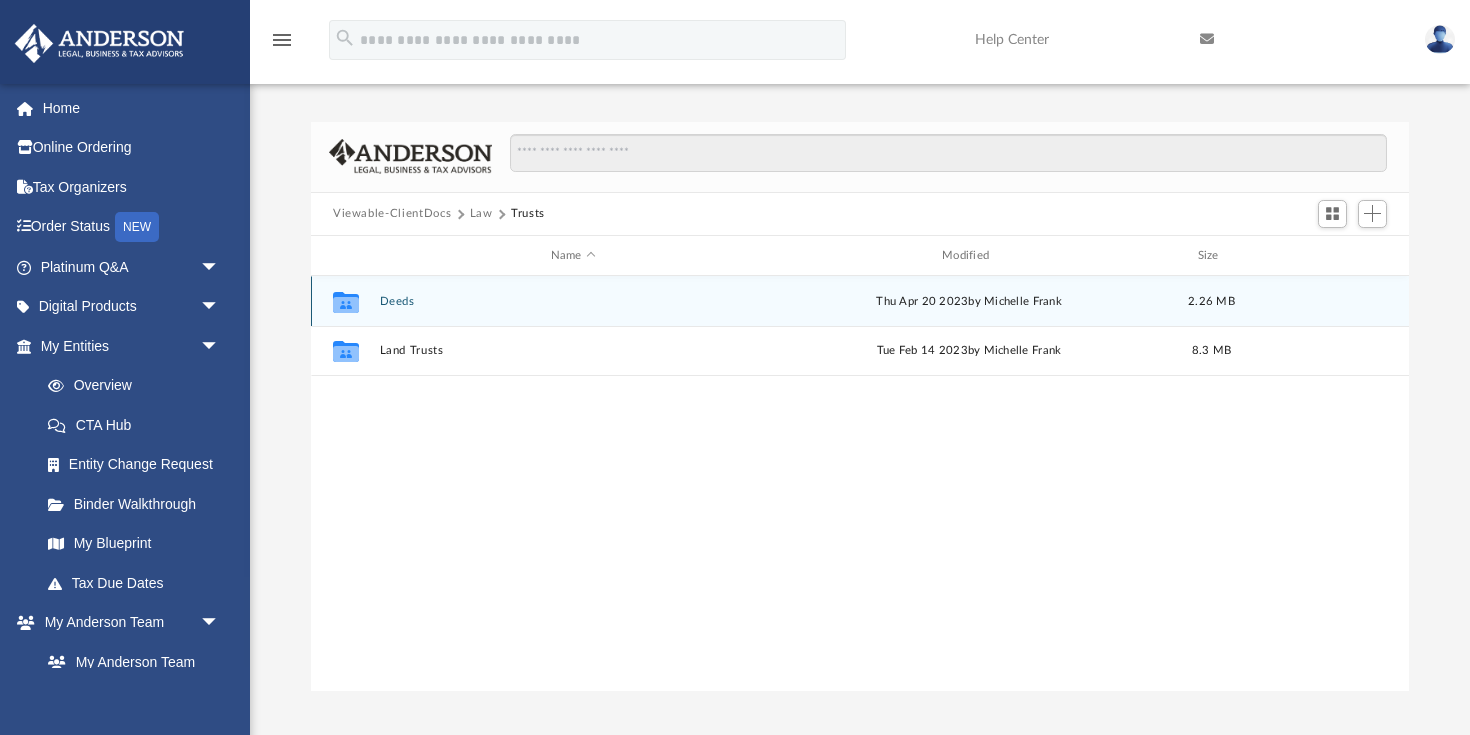 scroll, scrollTop: 0, scrollLeft: 0, axis: both 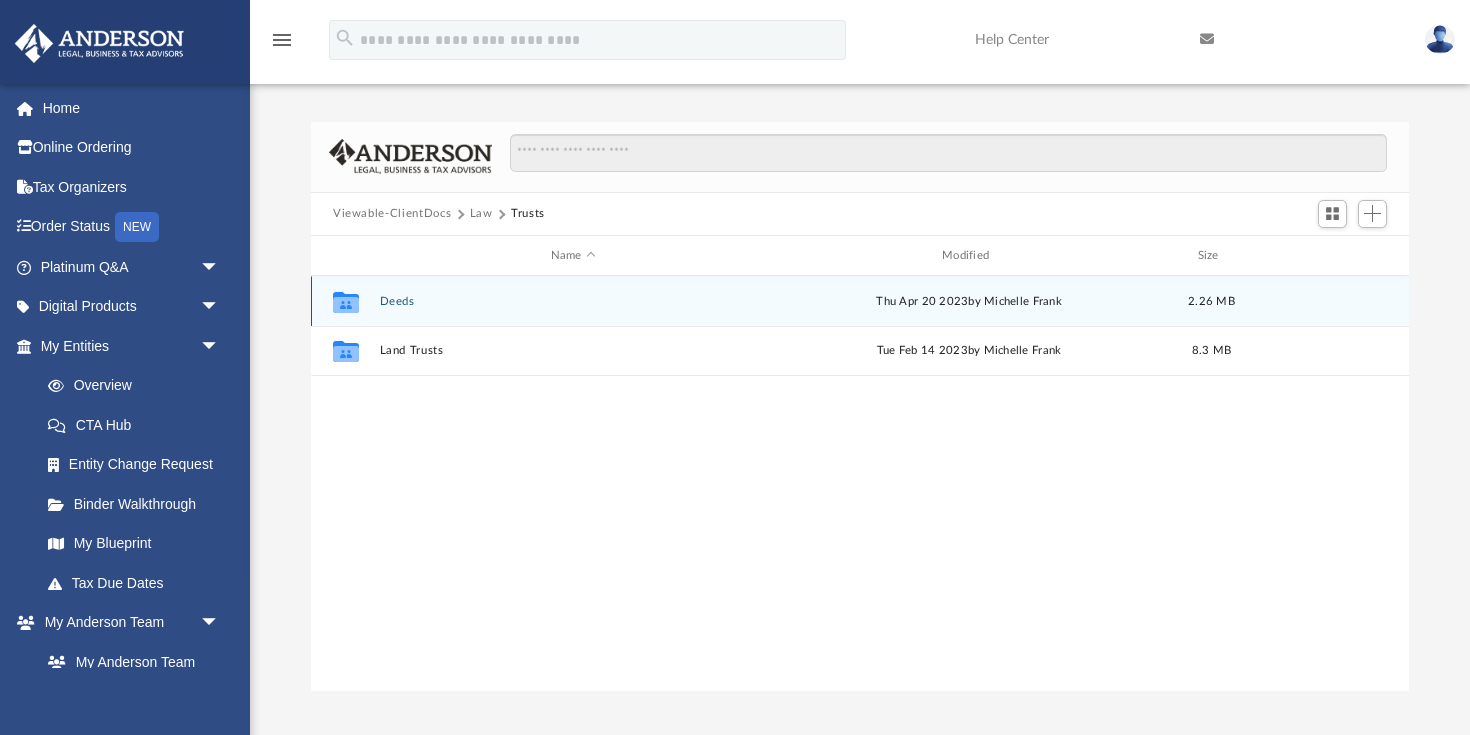 click on "Deeds" at bounding box center [573, 301] 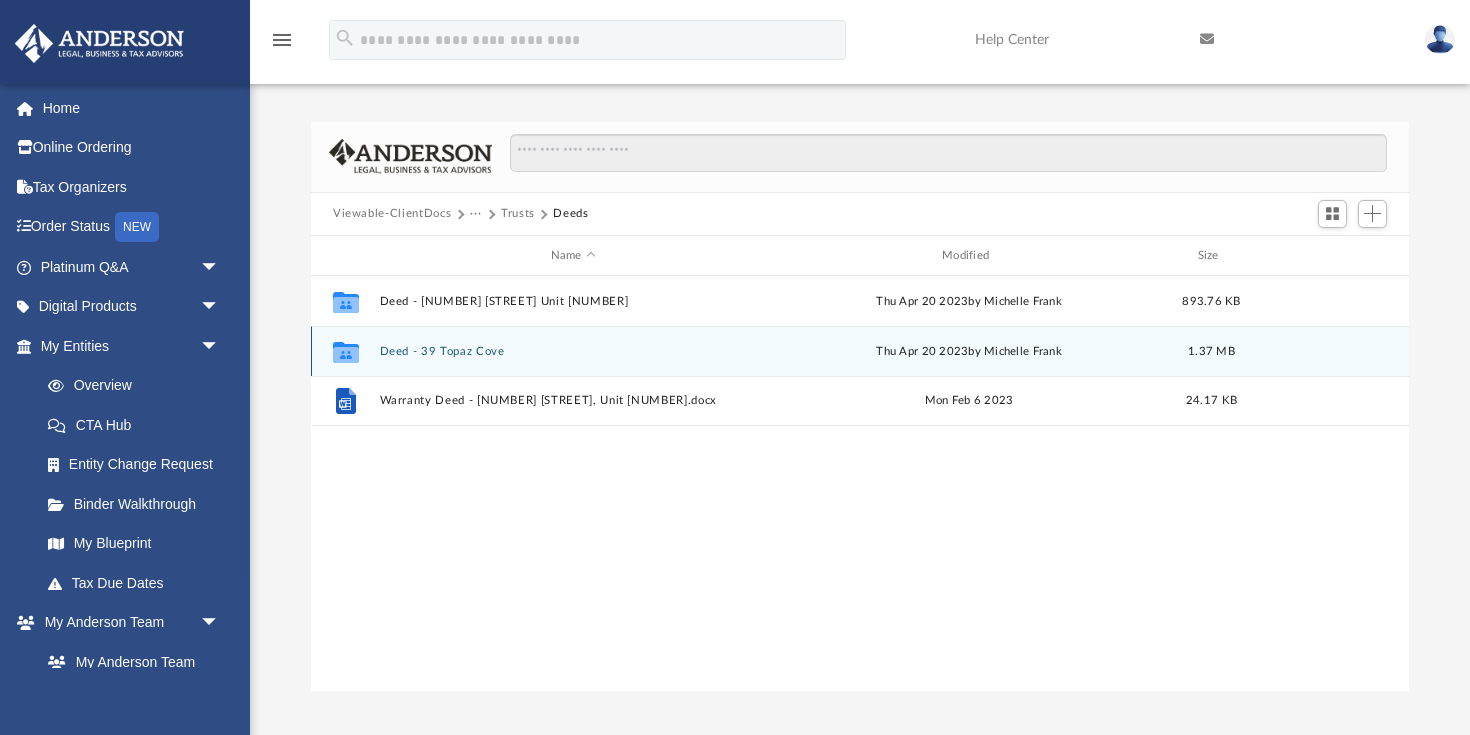 click on "Deed - 39 Topaz Cove" at bounding box center [573, 351] 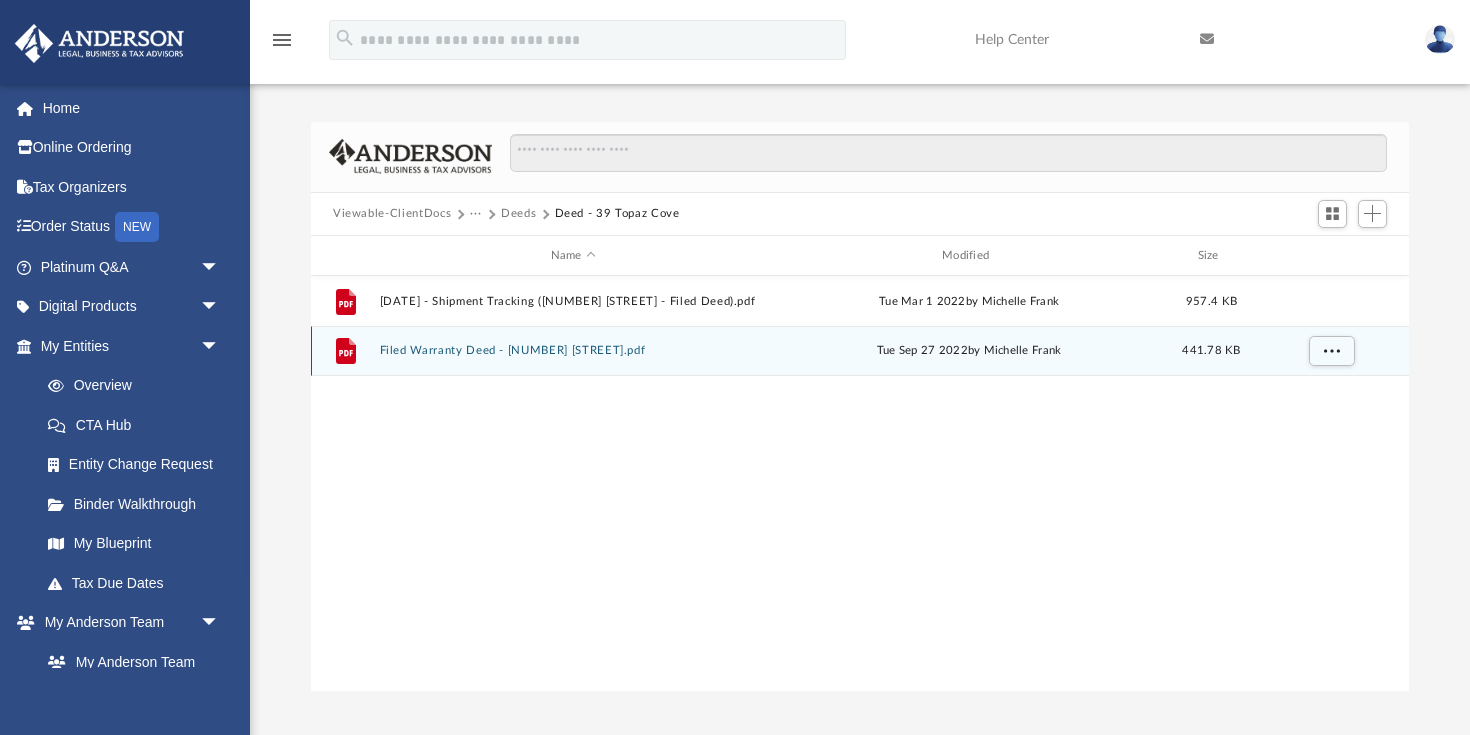 click on "Filed Warranty Deed - 39 Topaz Cove.pdf" at bounding box center (573, 351) 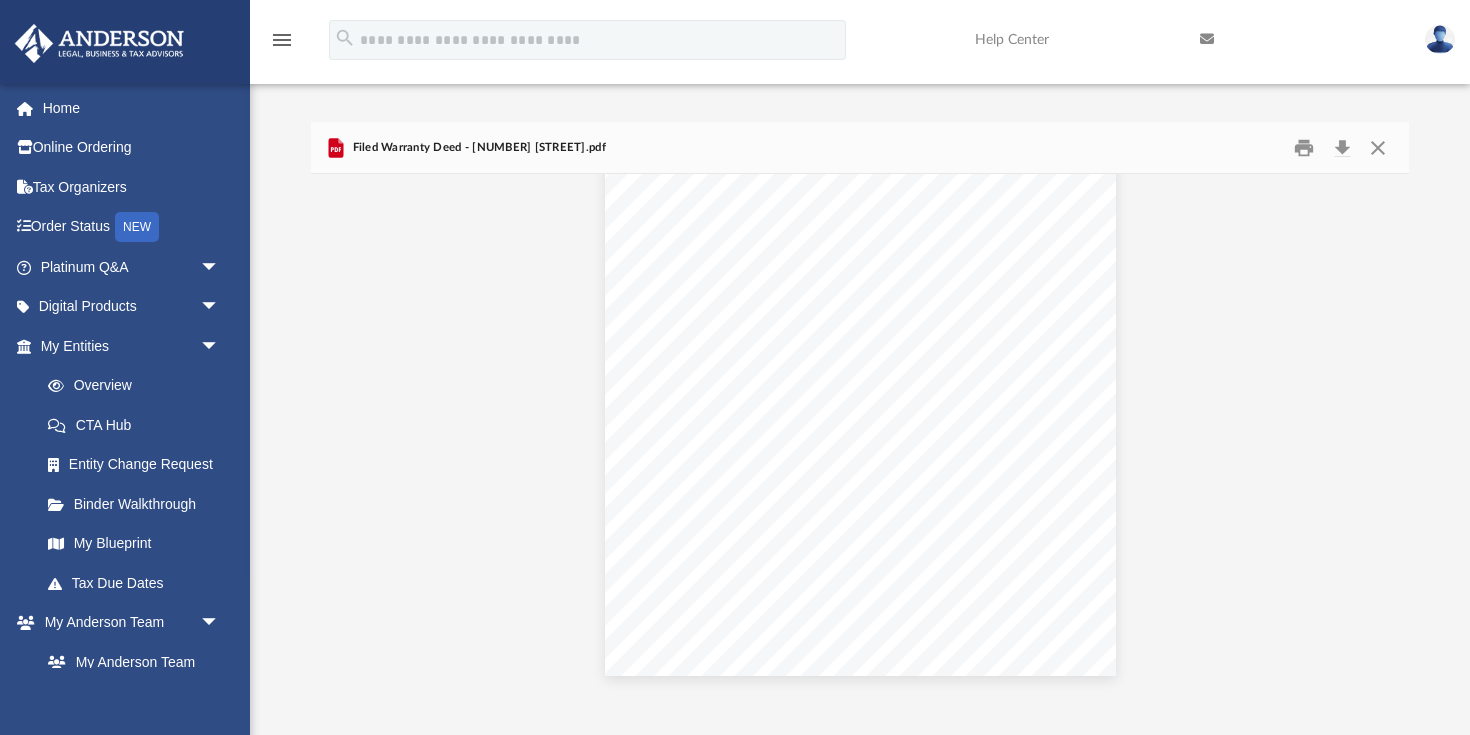 scroll, scrollTop: 1409, scrollLeft: 0, axis: vertical 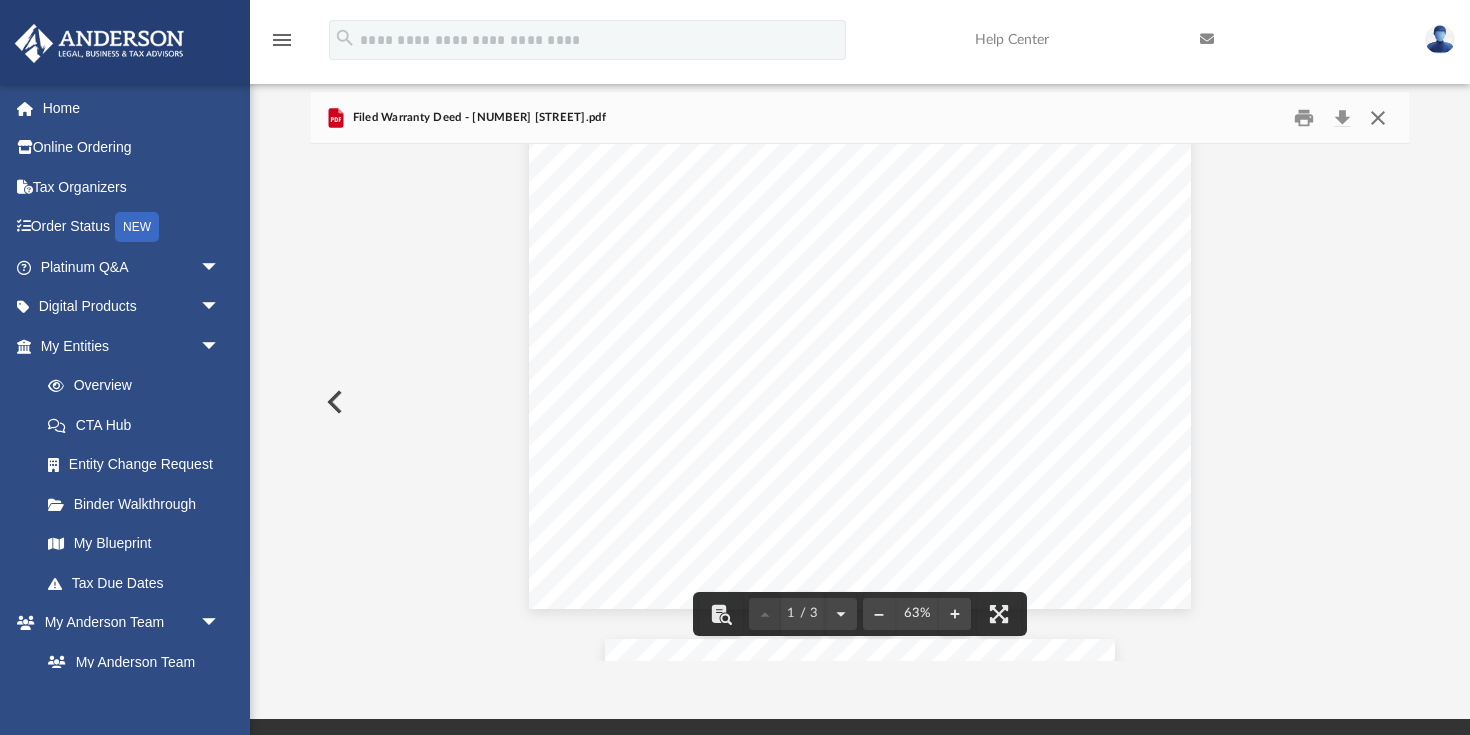 click at bounding box center [1378, 117] 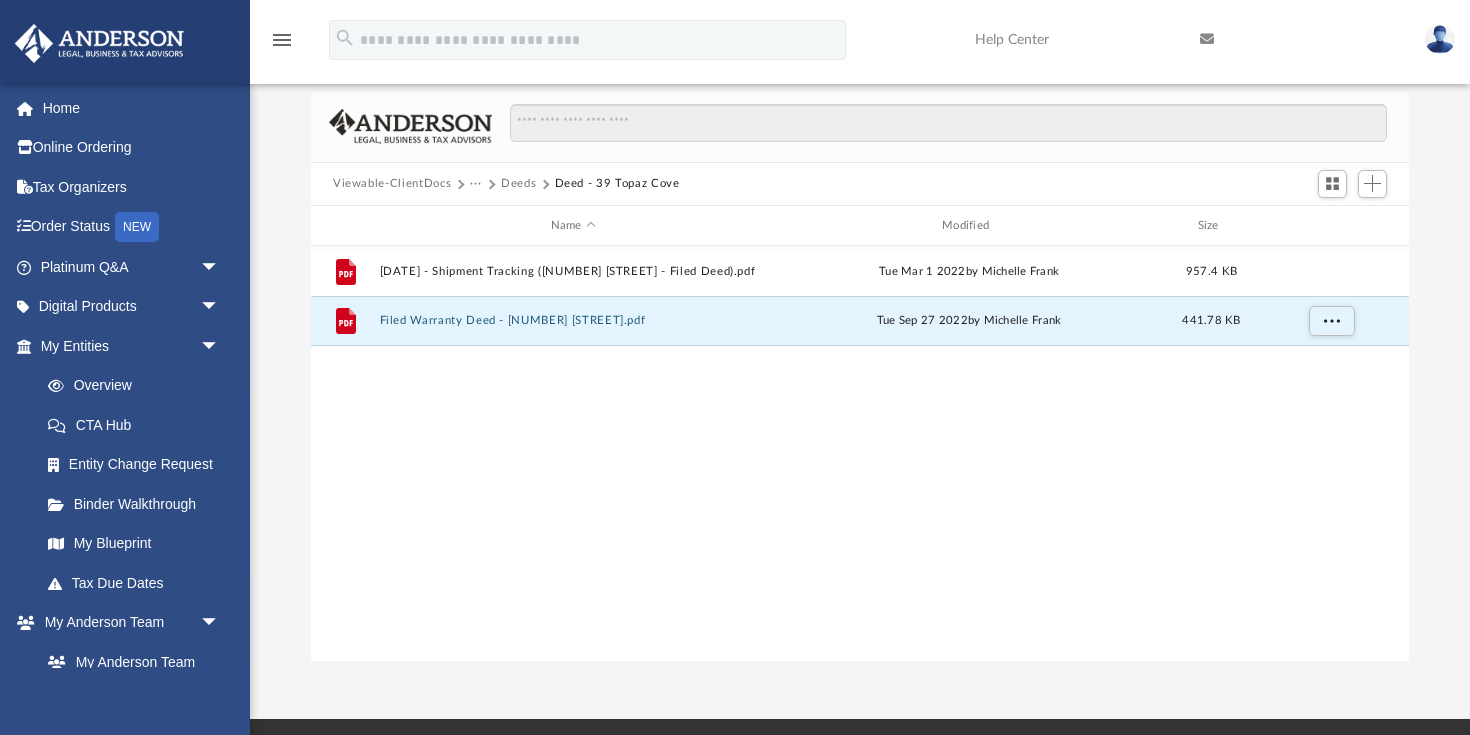 click on "Viewable-ClientDocs" at bounding box center (392, 184) 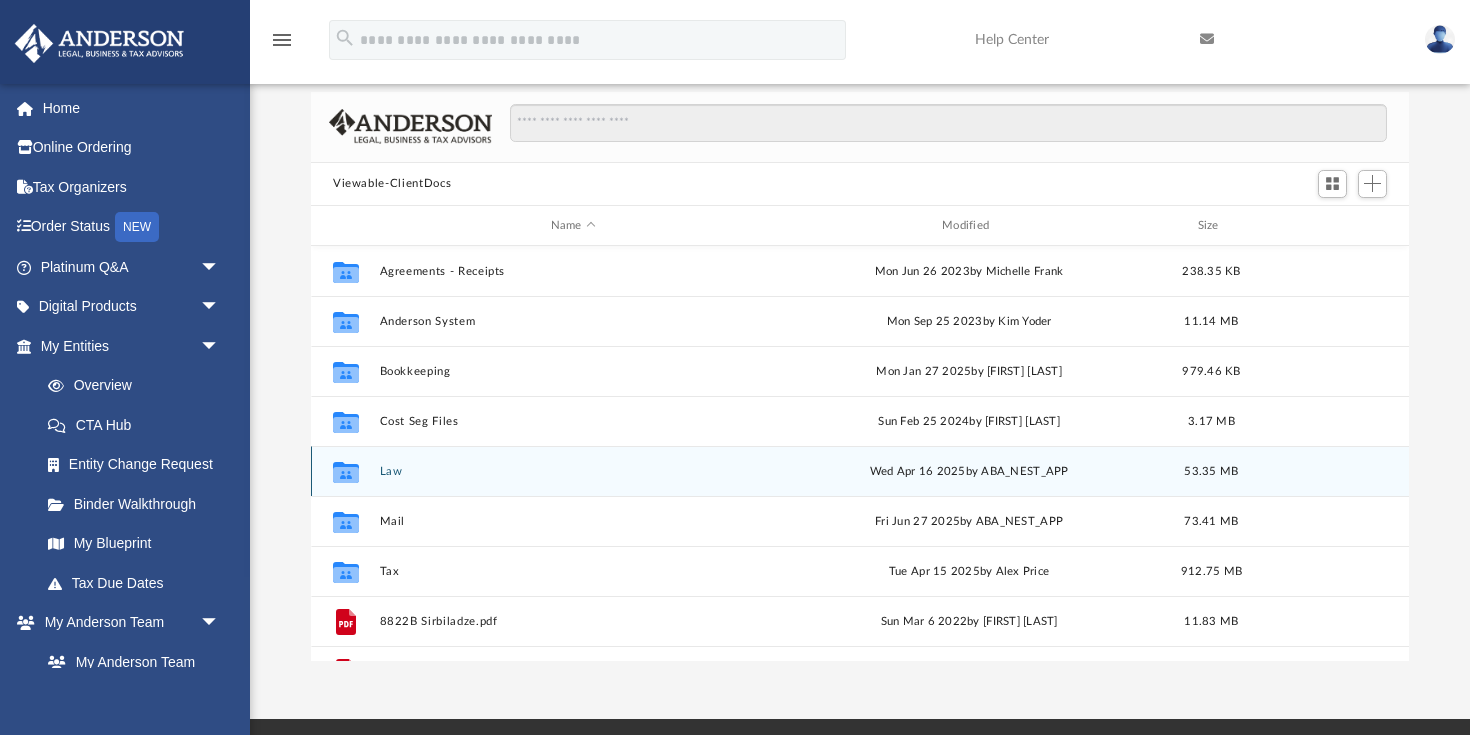 click on "Law" at bounding box center [573, 471] 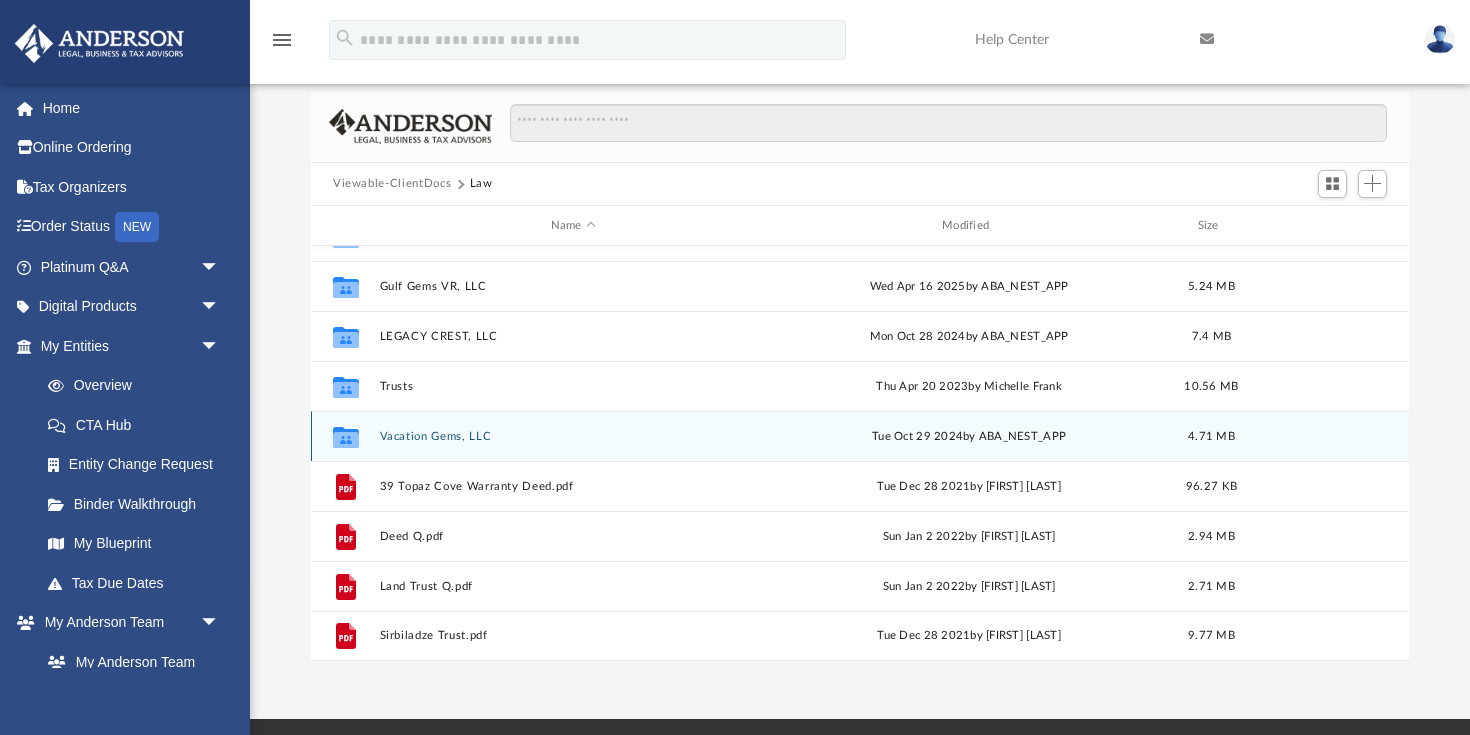 scroll, scrollTop: 86, scrollLeft: 0, axis: vertical 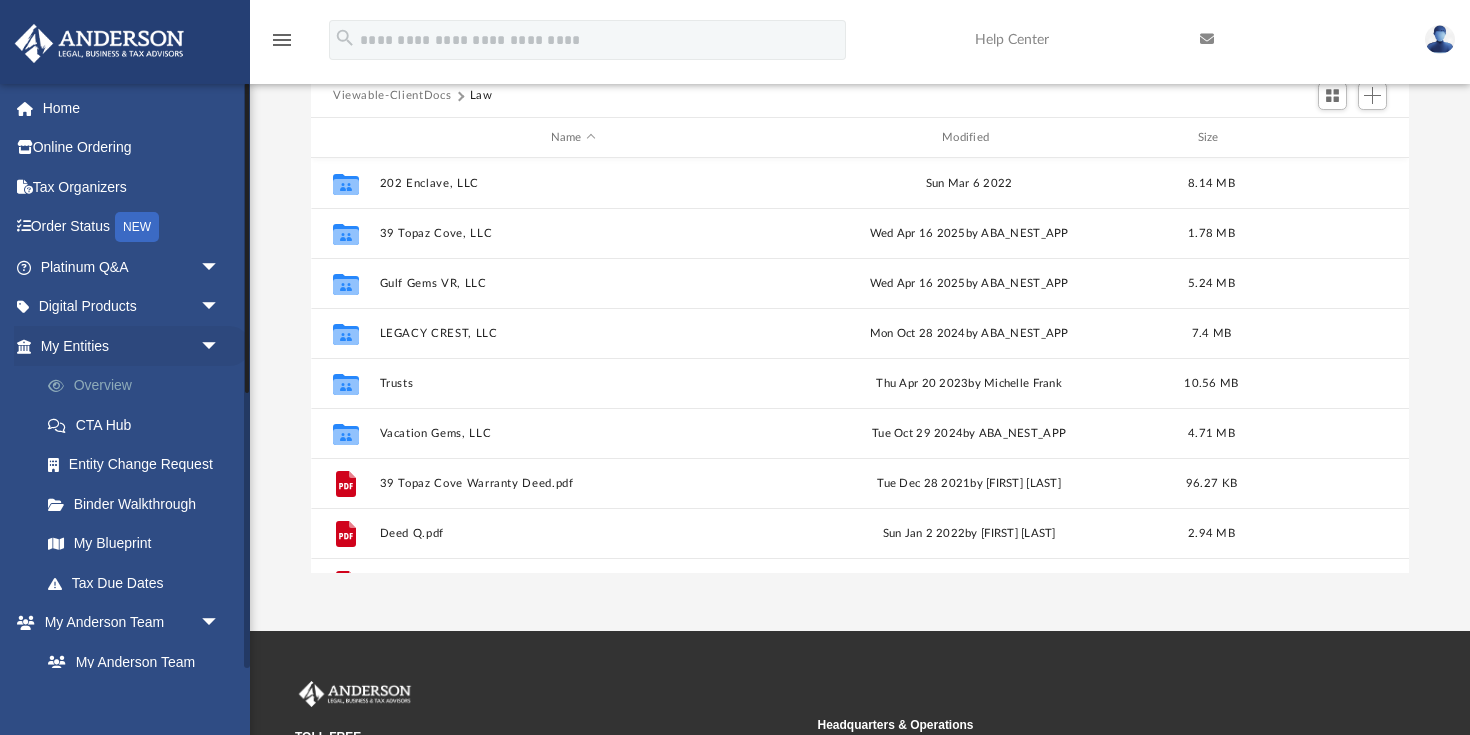 click on "Overview" at bounding box center [139, 386] 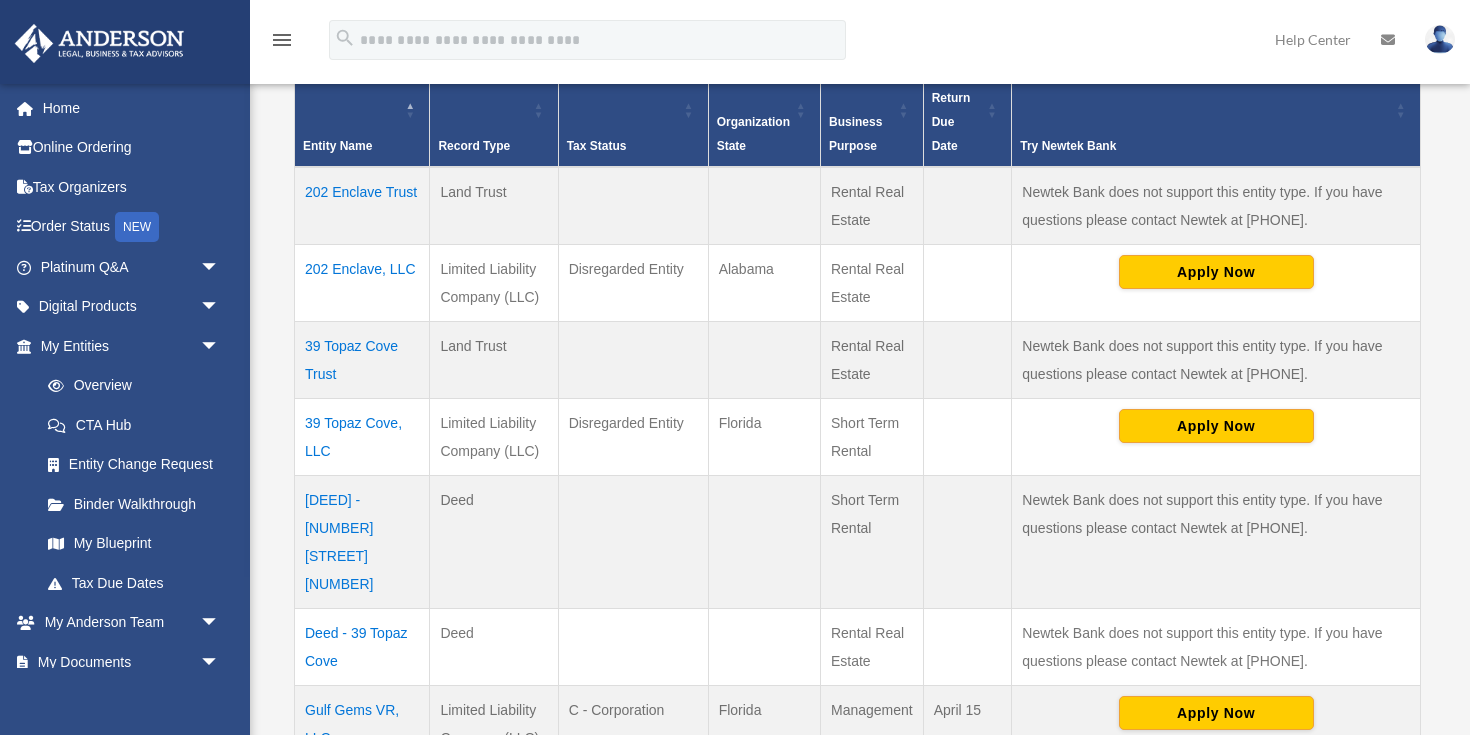 scroll, scrollTop: 451, scrollLeft: 0, axis: vertical 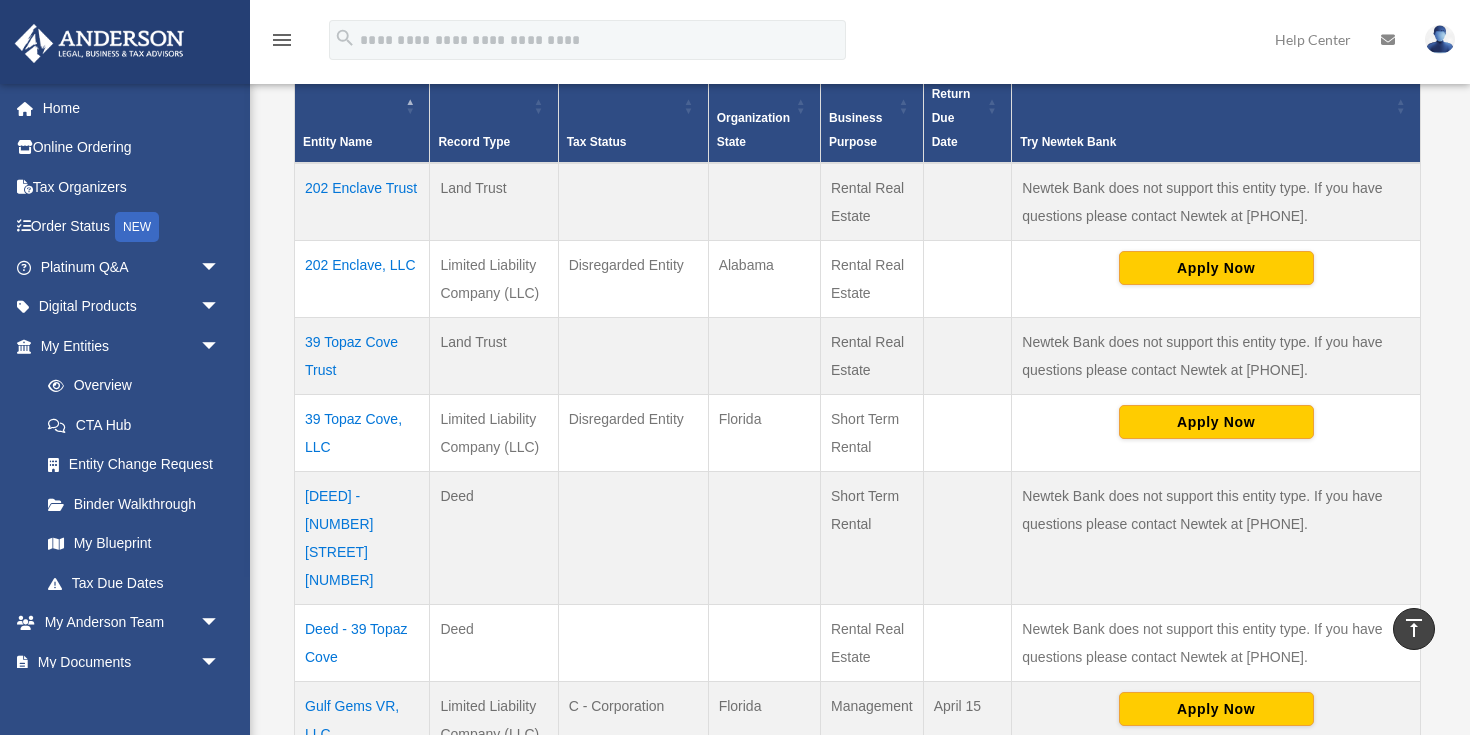 click on "39 Topaz Cove Trust" at bounding box center [362, 355] 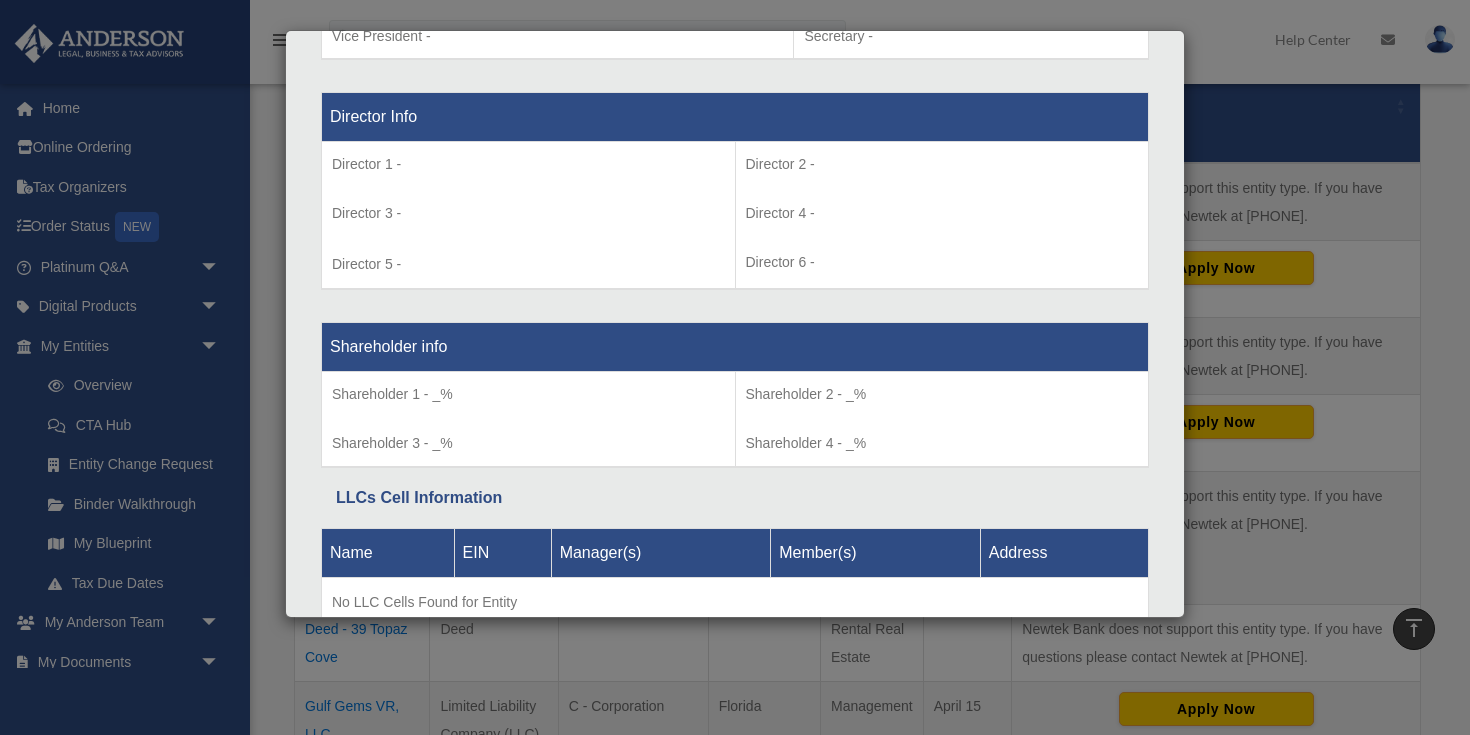scroll, scrollTop: 1504, scrollLeft: 0, axis: vertical 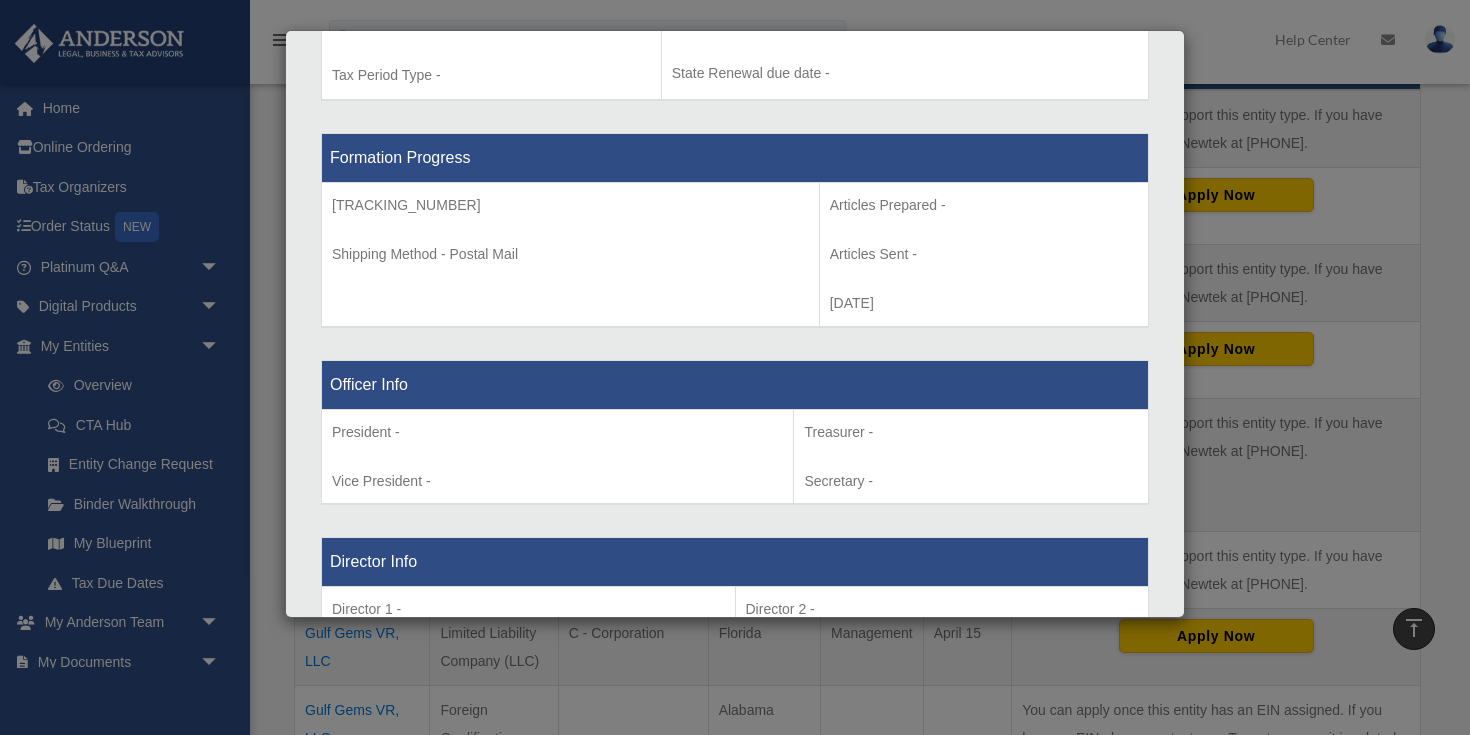 click on "Details
×
Articles Sent
Organizational Date" at bounding box center [735, 367] 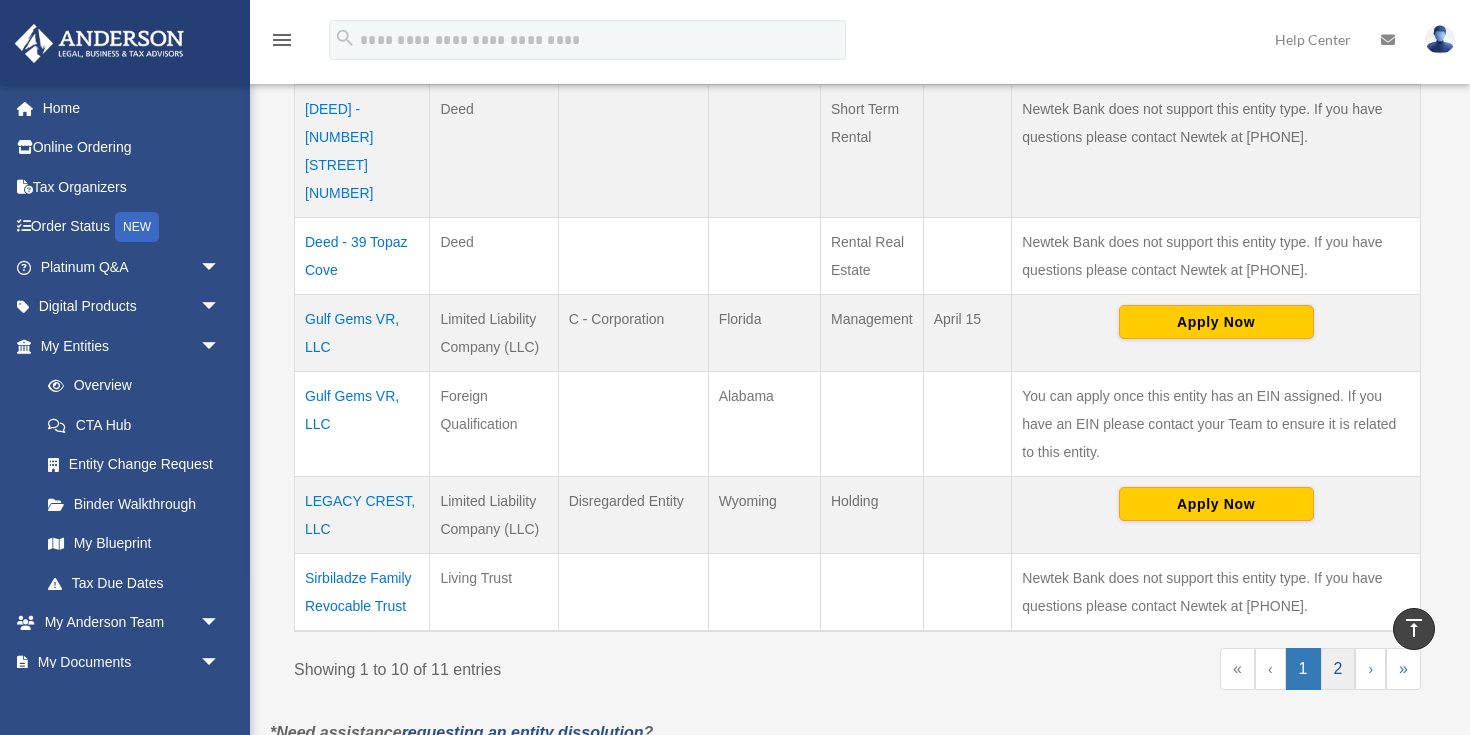 scroll, scrollTop: 956, scrollLeft: 0, axis: vertical 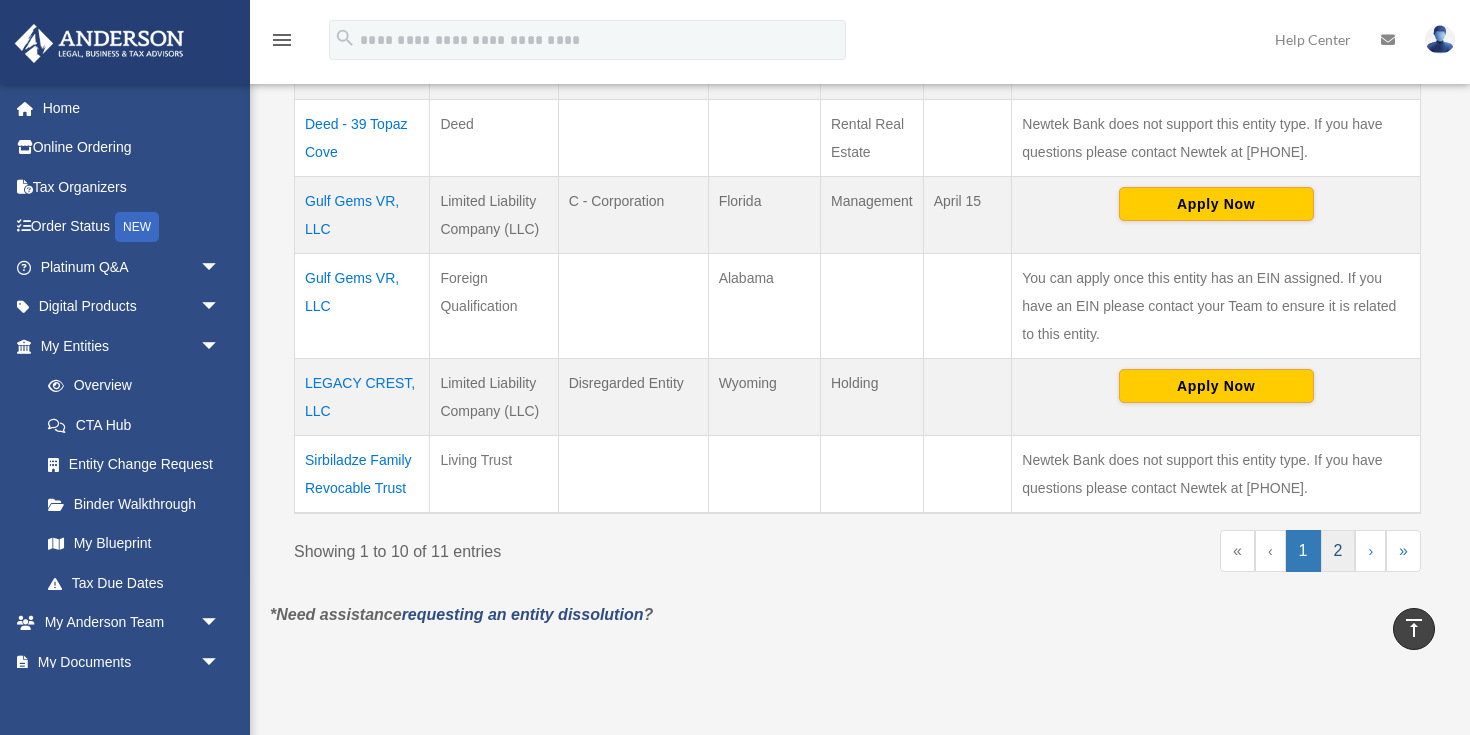 click on "2" at bounding box center [1338, 551] 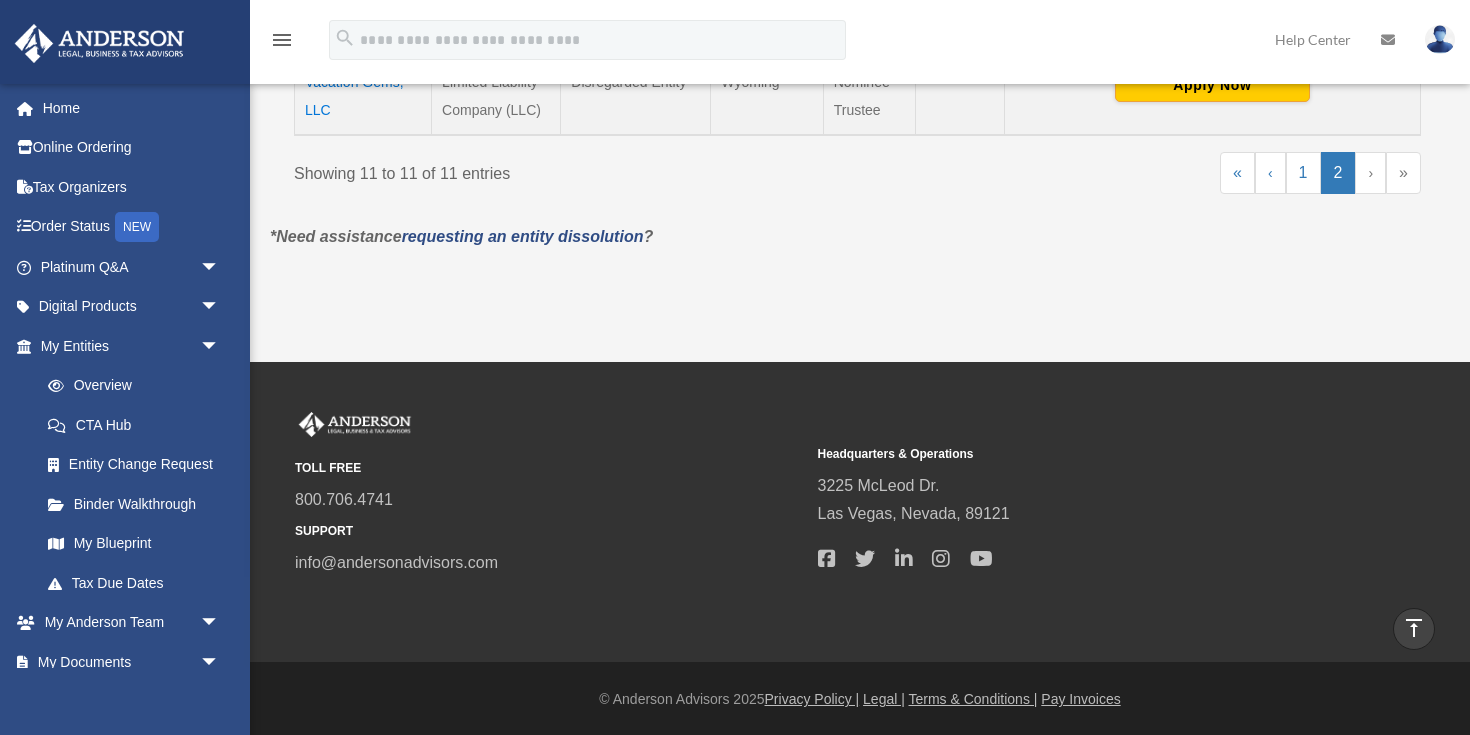 scroll, scrollTop: 328, scrollLeft: 0, axis: vertical 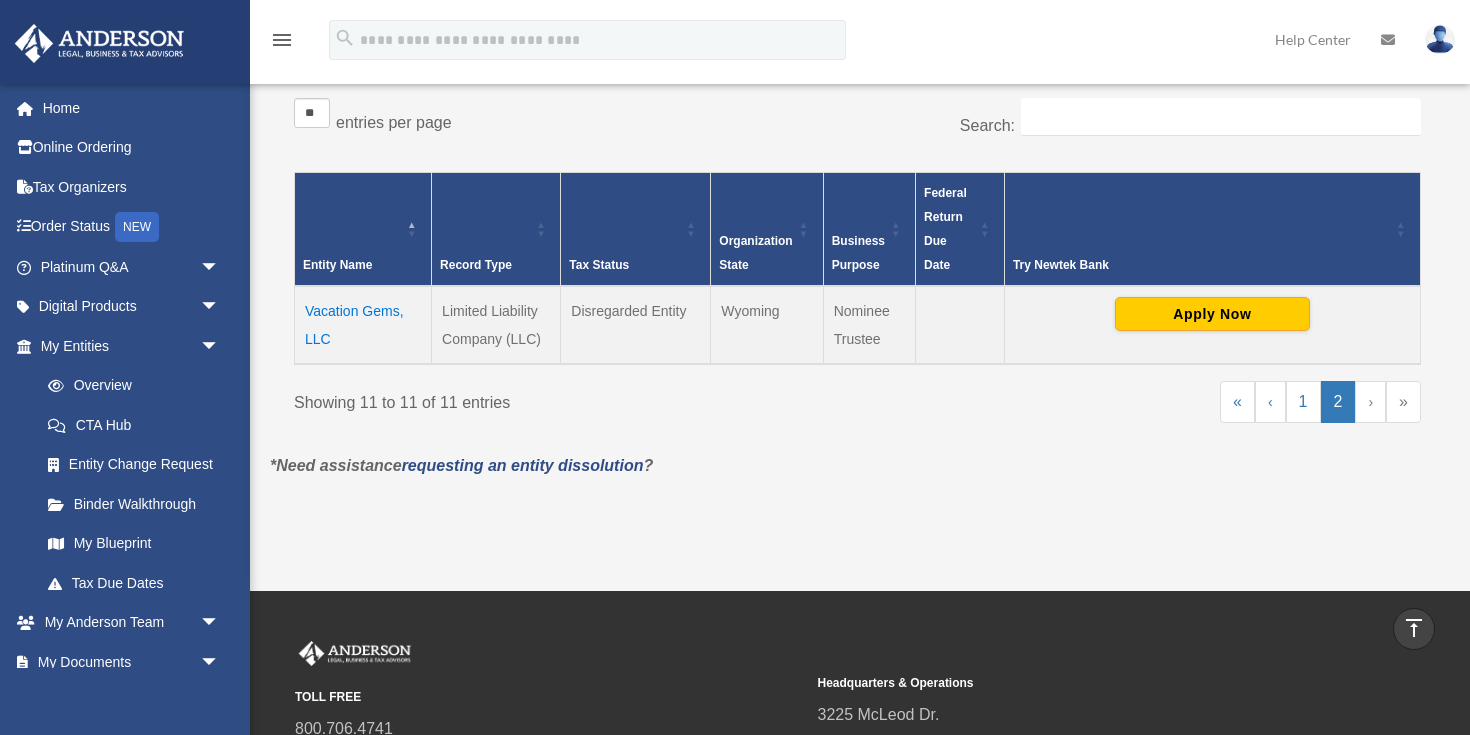click on "Vacation Gems, LLC" at bounding box center [363, 325] 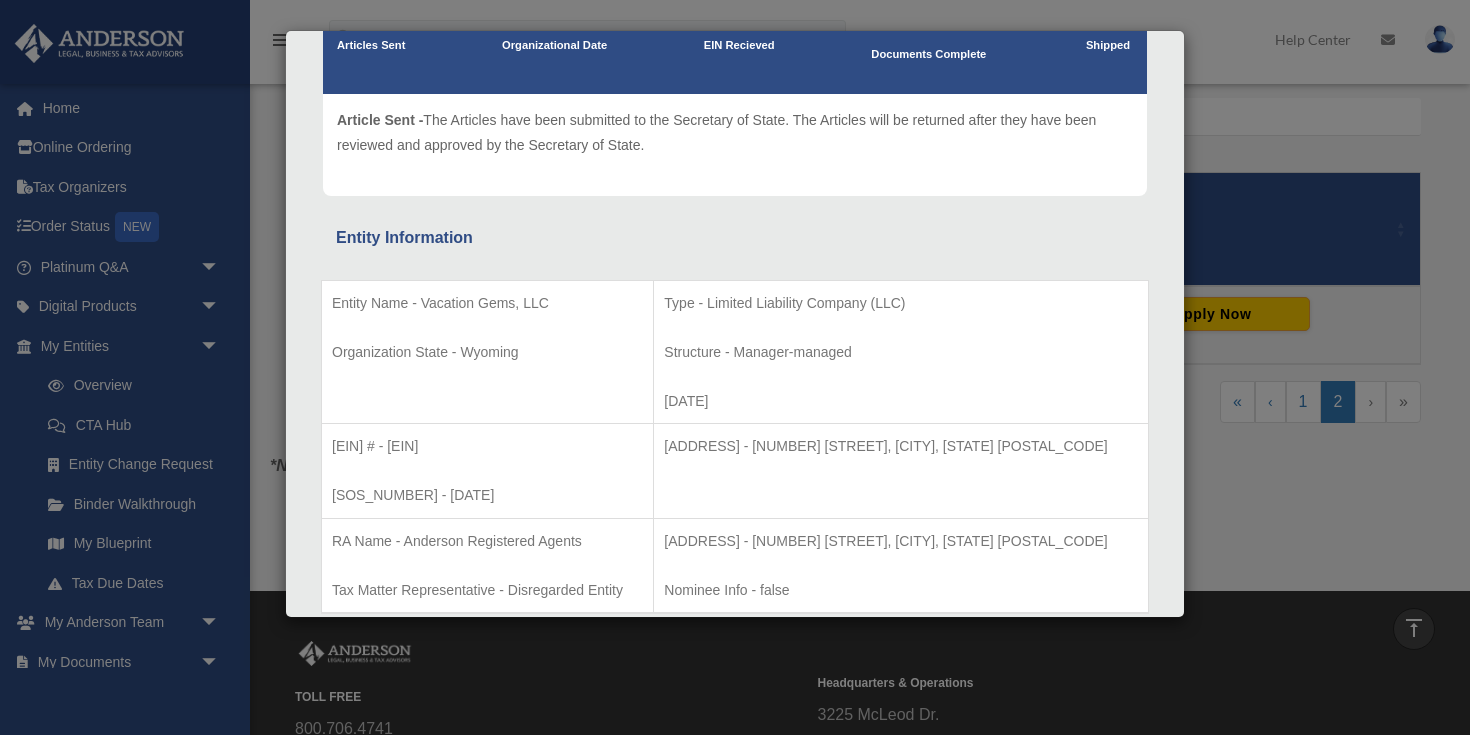 scroll, scrollTop: 207, scrollLeft: 0, axis: vertical 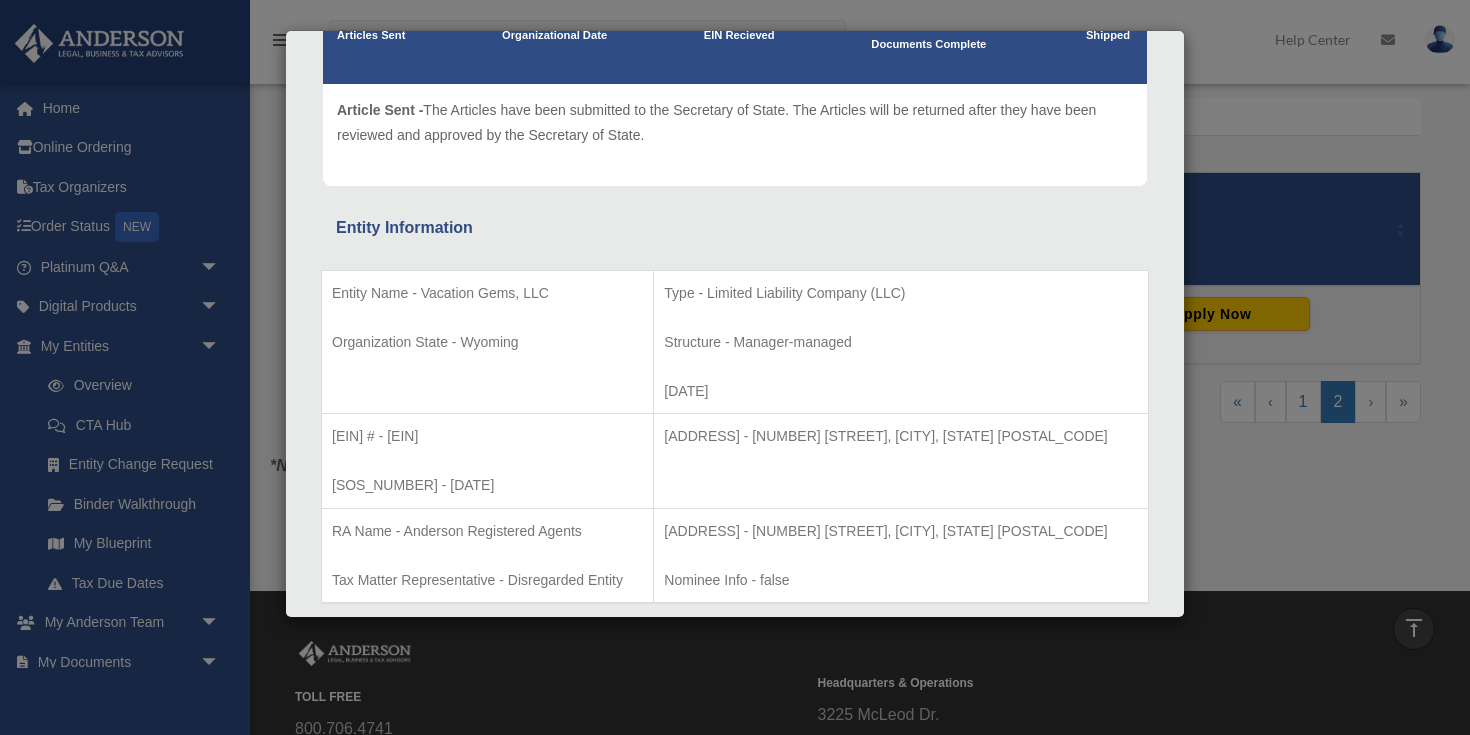 drag, startPoint x: 382, startPoint y: 434, endPoint x: 457, endPoint y: 428, distance: 75.23962 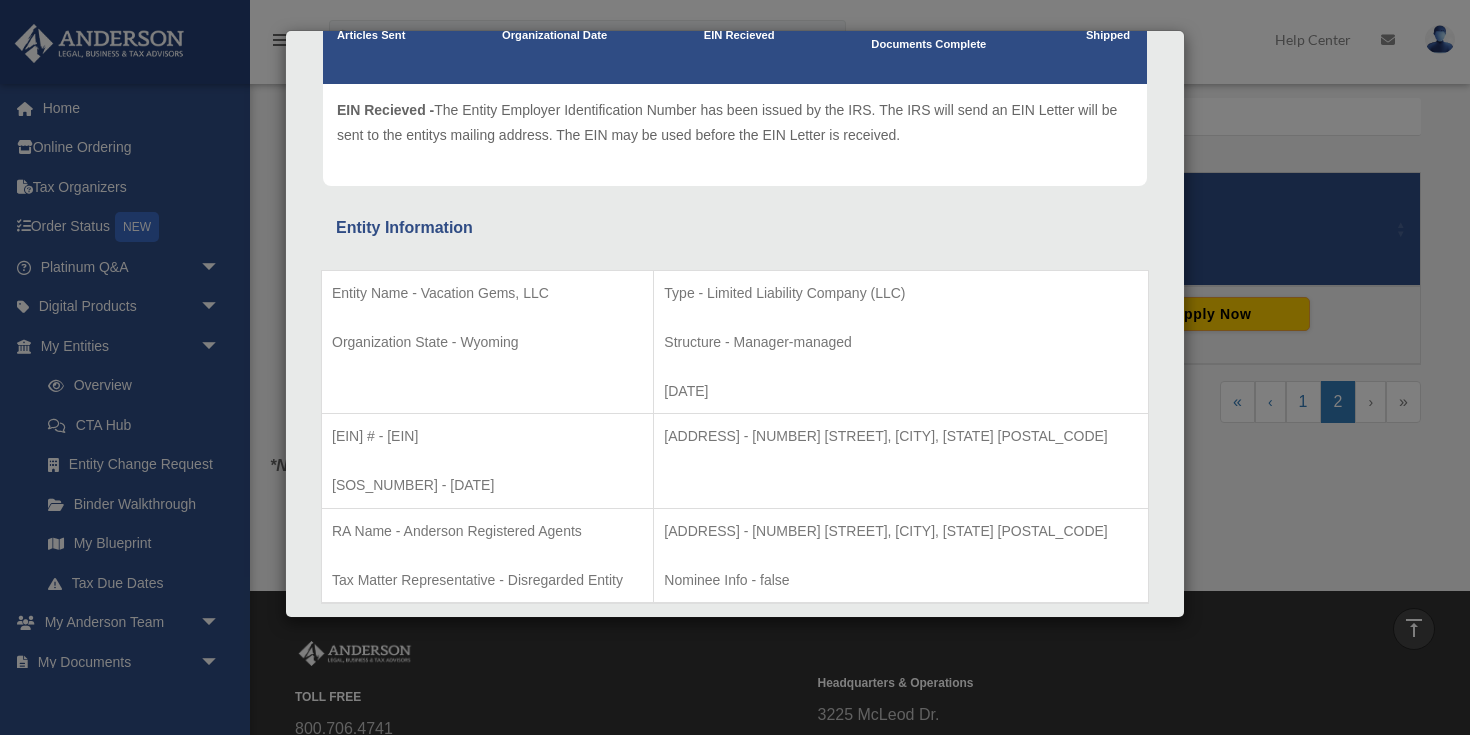 click on "Business Address - 1718 Capitol Ave., Cheyenne, Wy 82001" at bounding box center (901, 461) 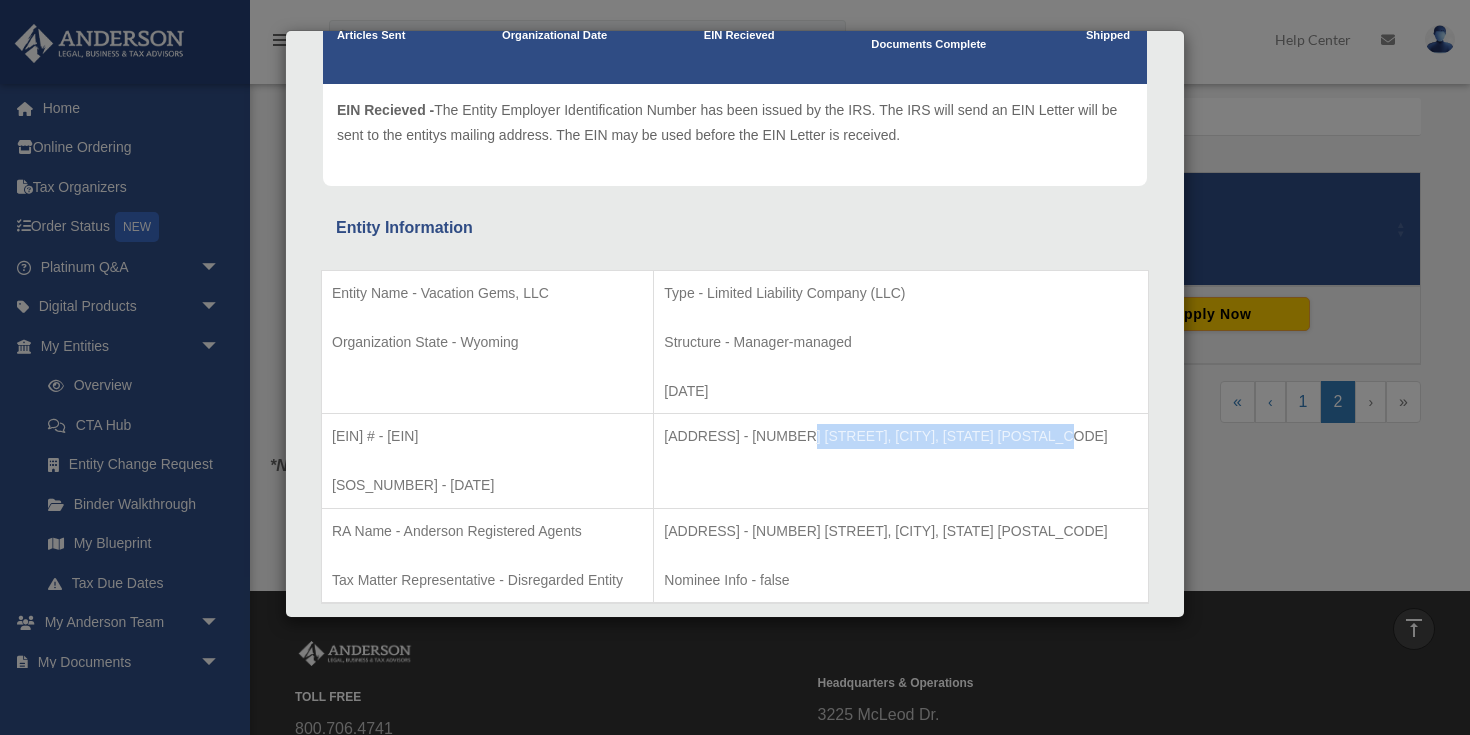drag, startPoint x: 798, startPoint y: 432, endPoint x: 1055, endPoint y: 437, distance: 257.04865 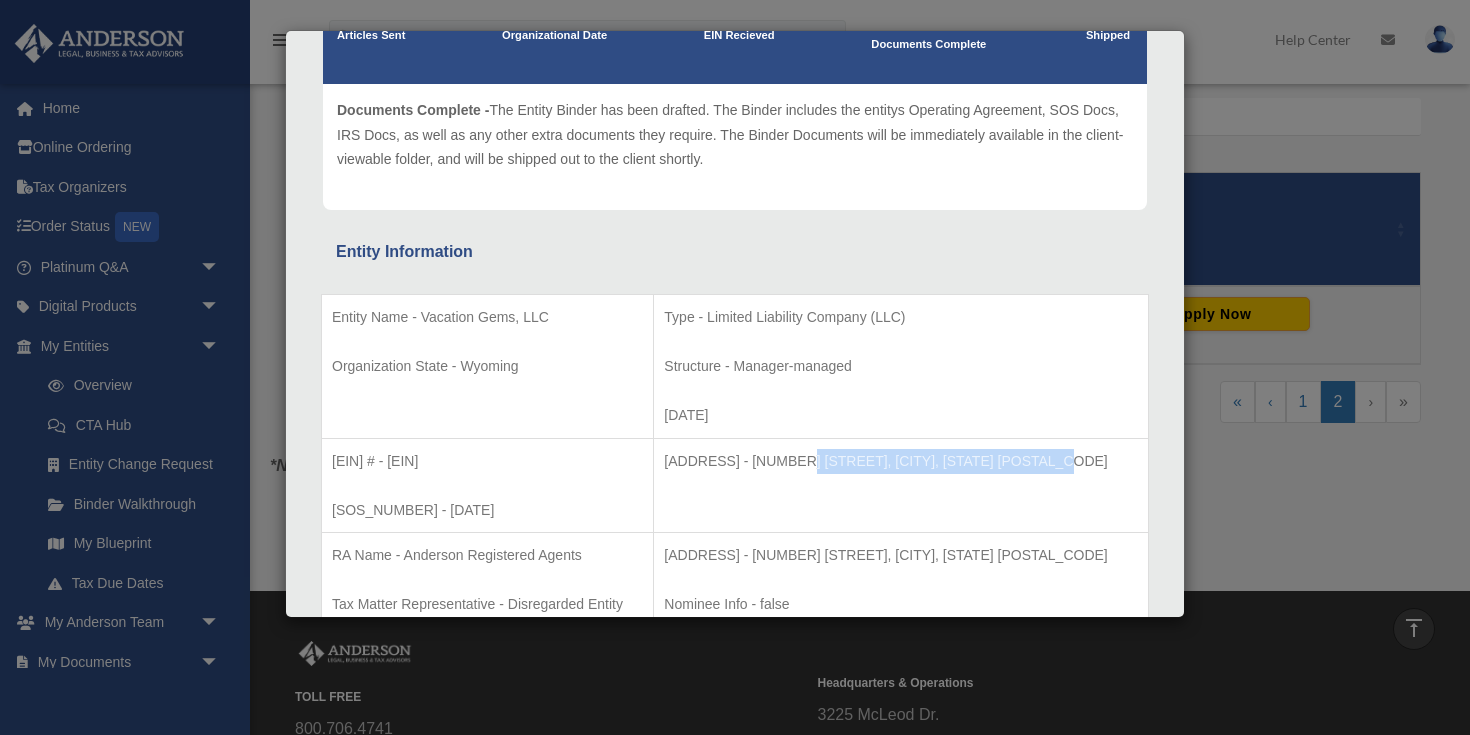 scroll, scrollTop: 218, scrollLeft: 0, axis: vertical 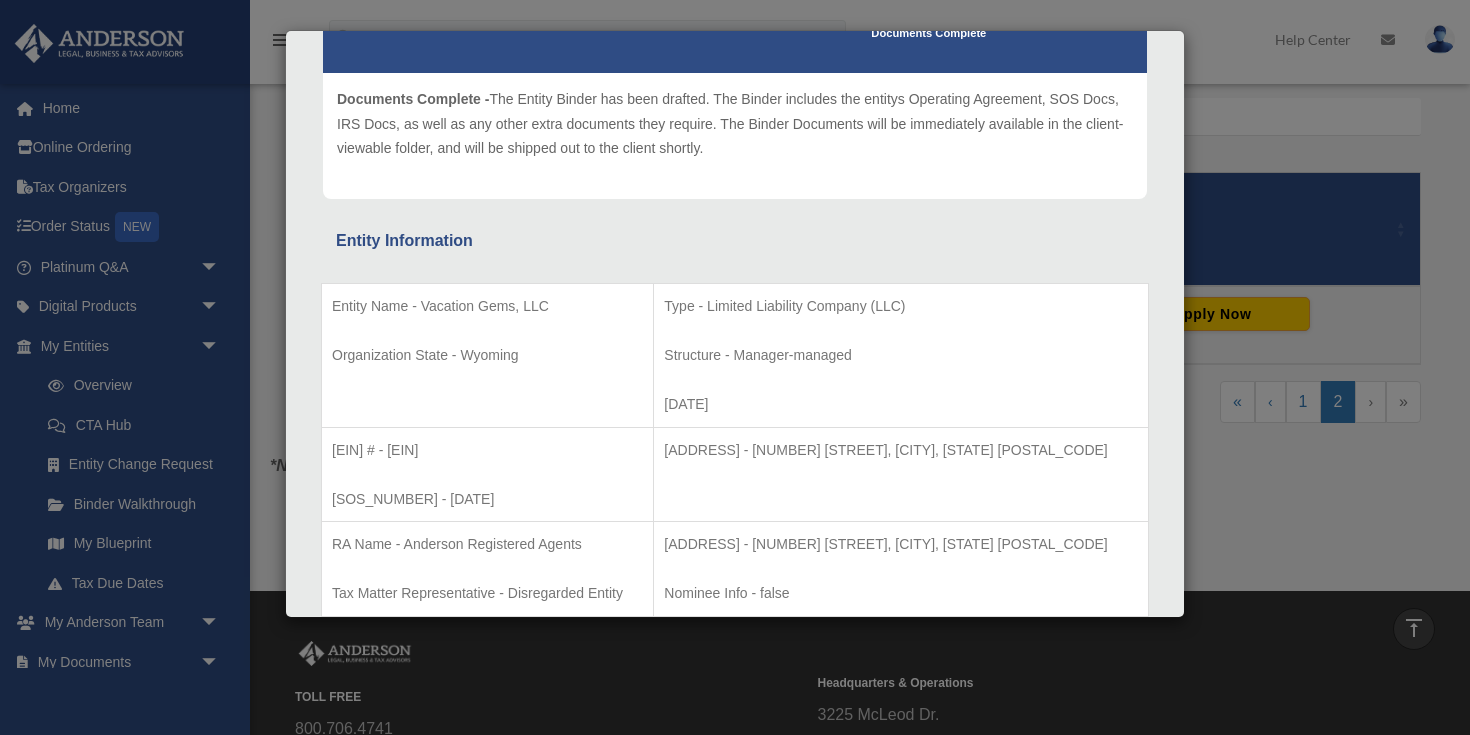 click on "EIN # - 87-4234537" at bounding box center [487, 450] 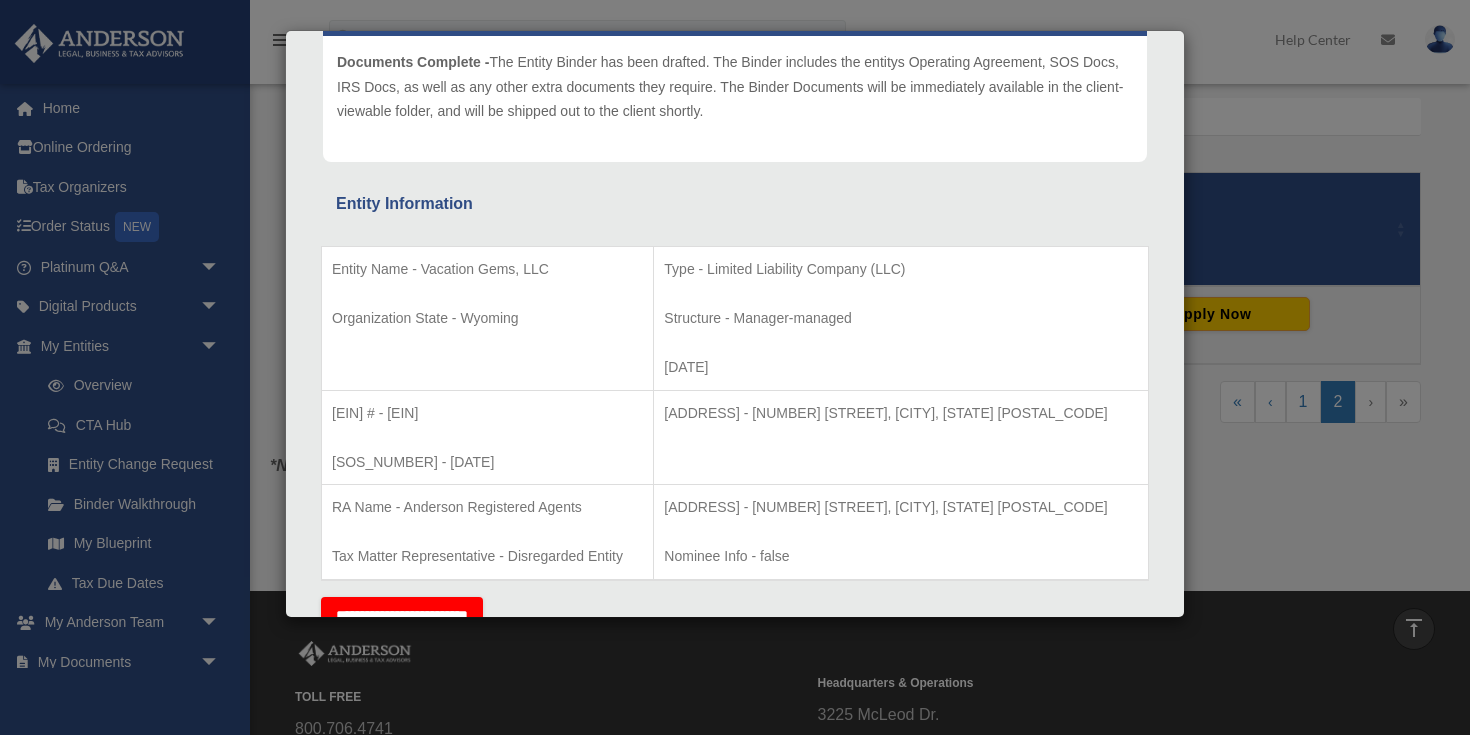 scroll, scrollTop: 261, scrollLeft: 0, axis: vertical 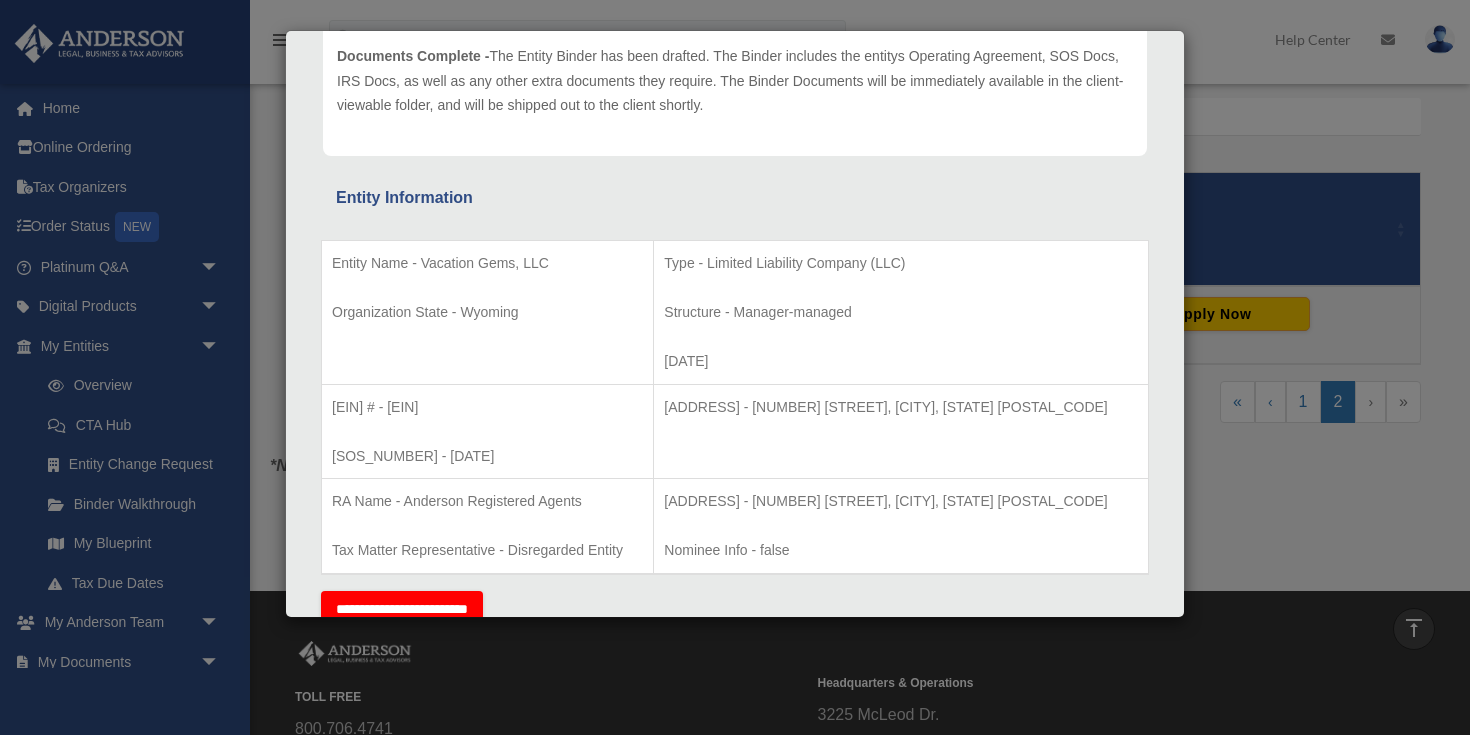 drag, startPoint x: 380, startPoint y: 402, endPoint x: 471, endPoint y: 401, distance: 91.00549 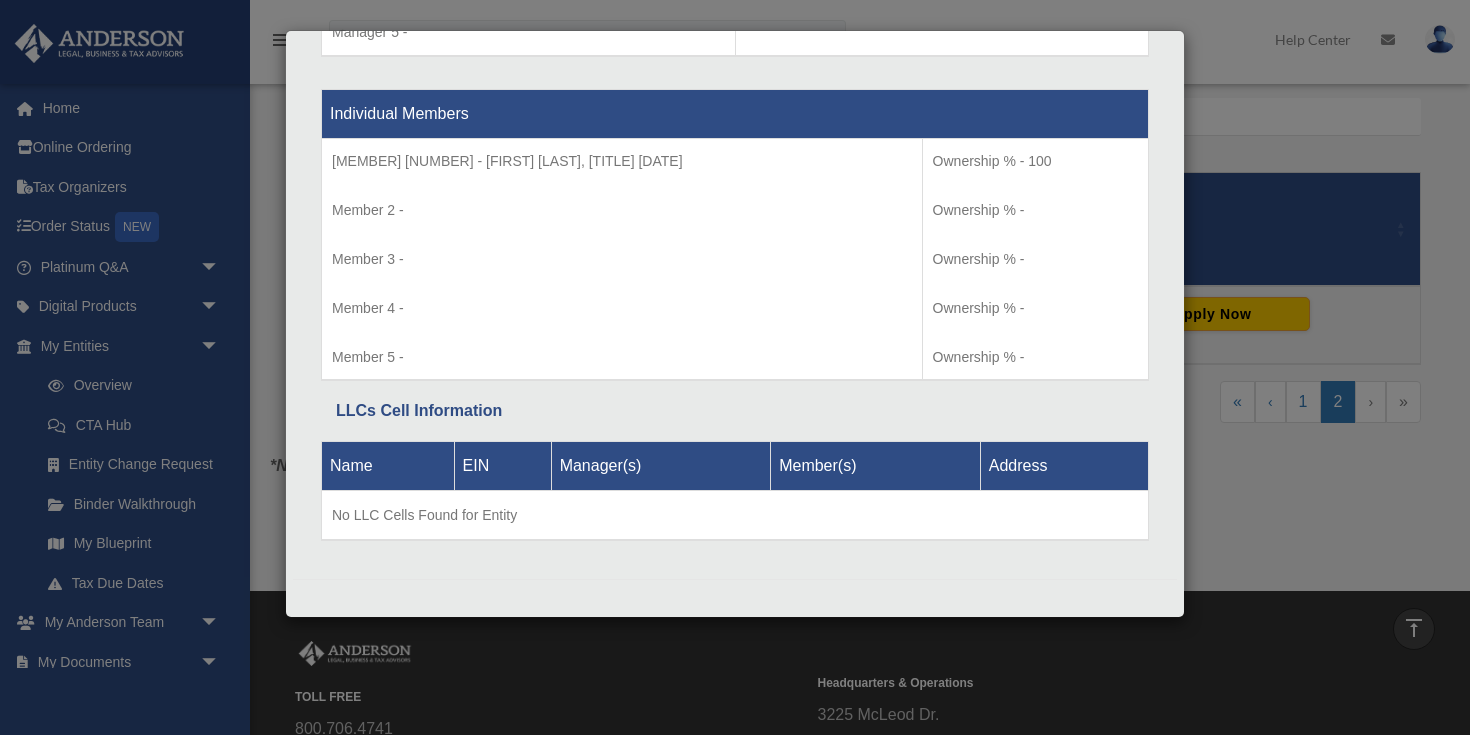 scroll, scrollTop: 2092, scrollLeft: 0, axis: vertical 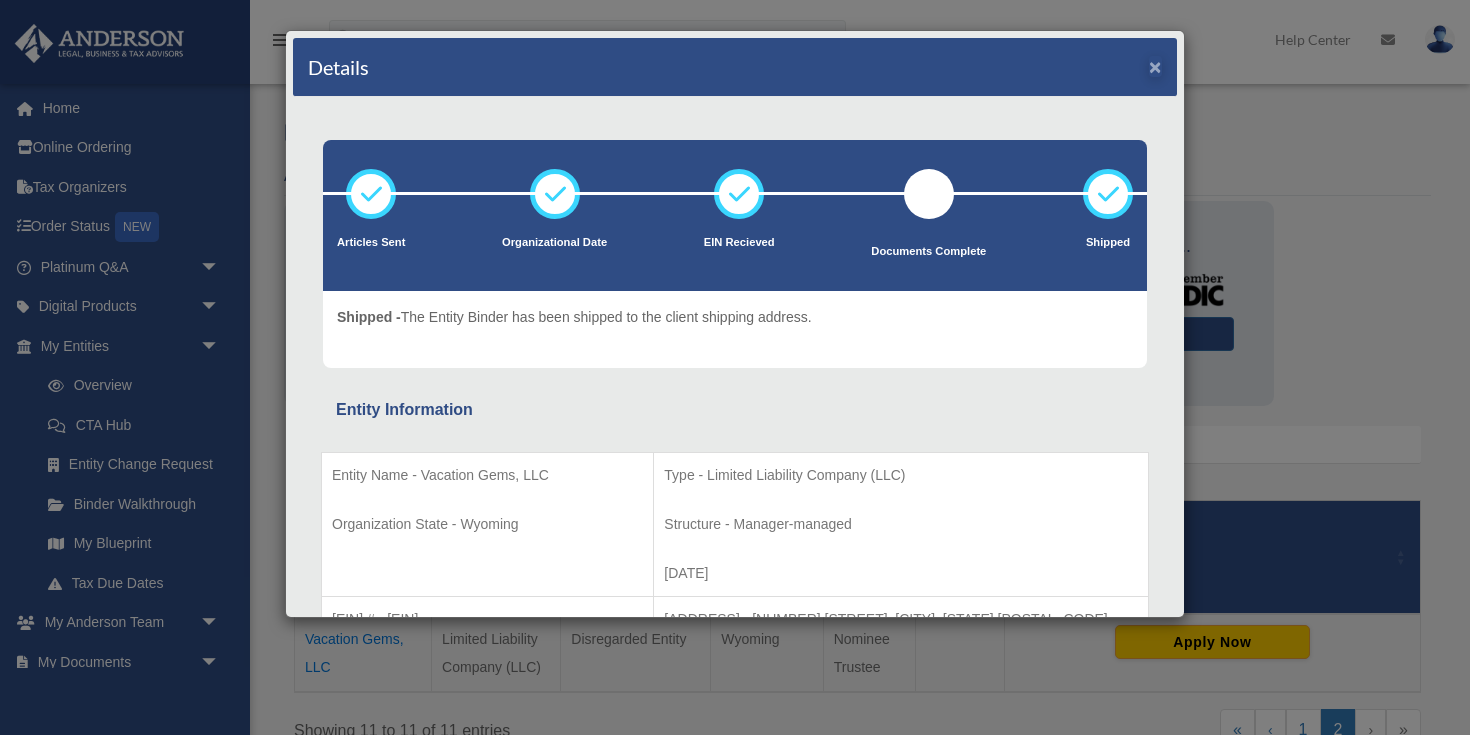click on "×" at bounding box center [1155, 66] 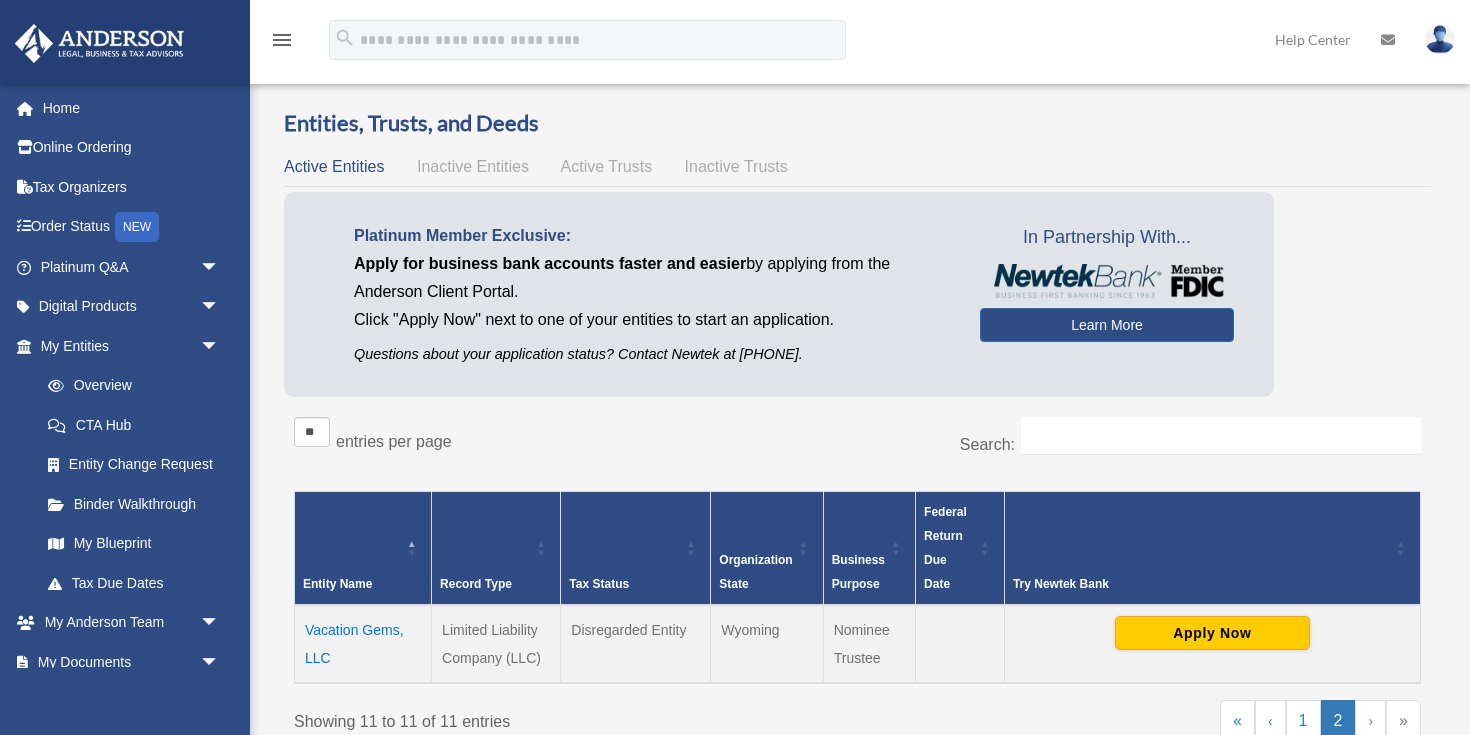 scroll, scrollTop: 4, scrollLeft: 0, axis: vertical 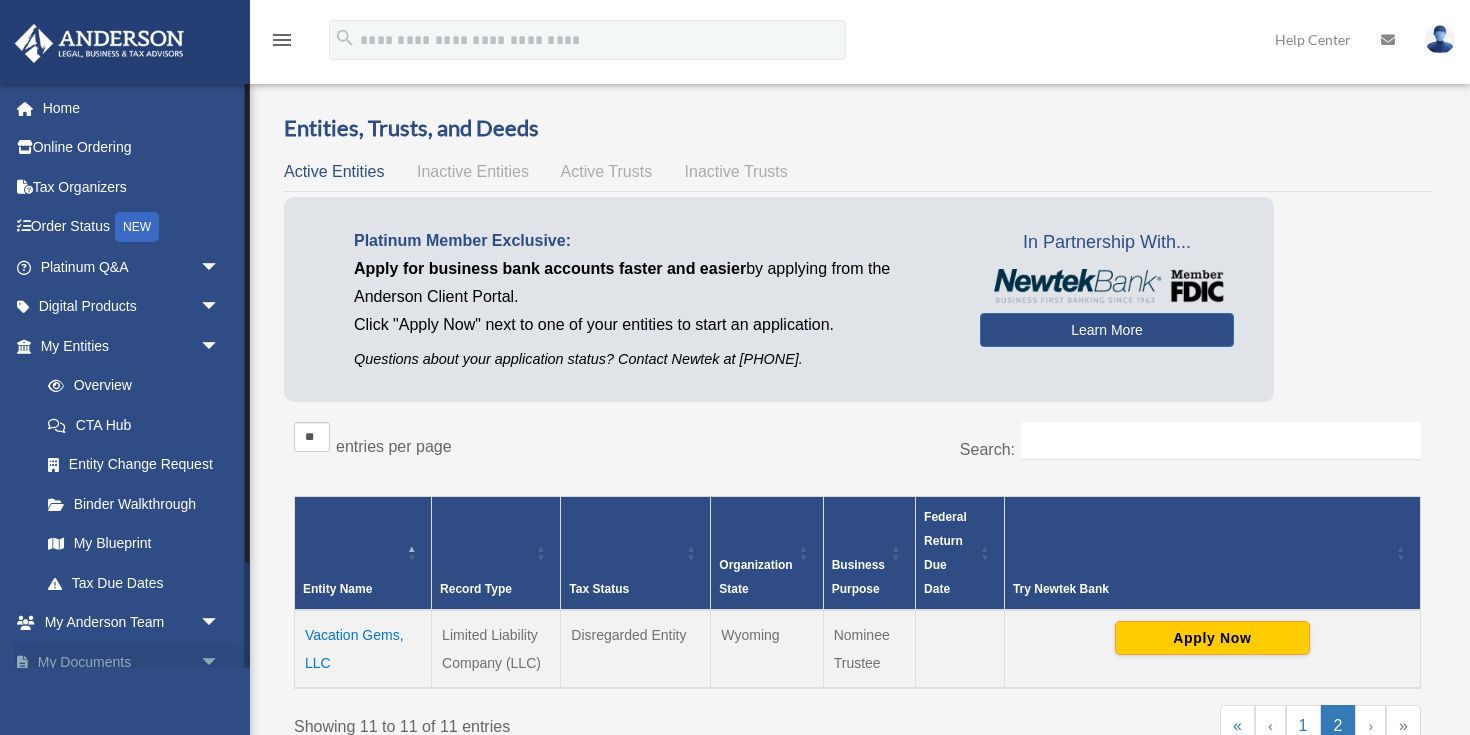 click on "arrow_drop_down" at bounding box center (220, 662) 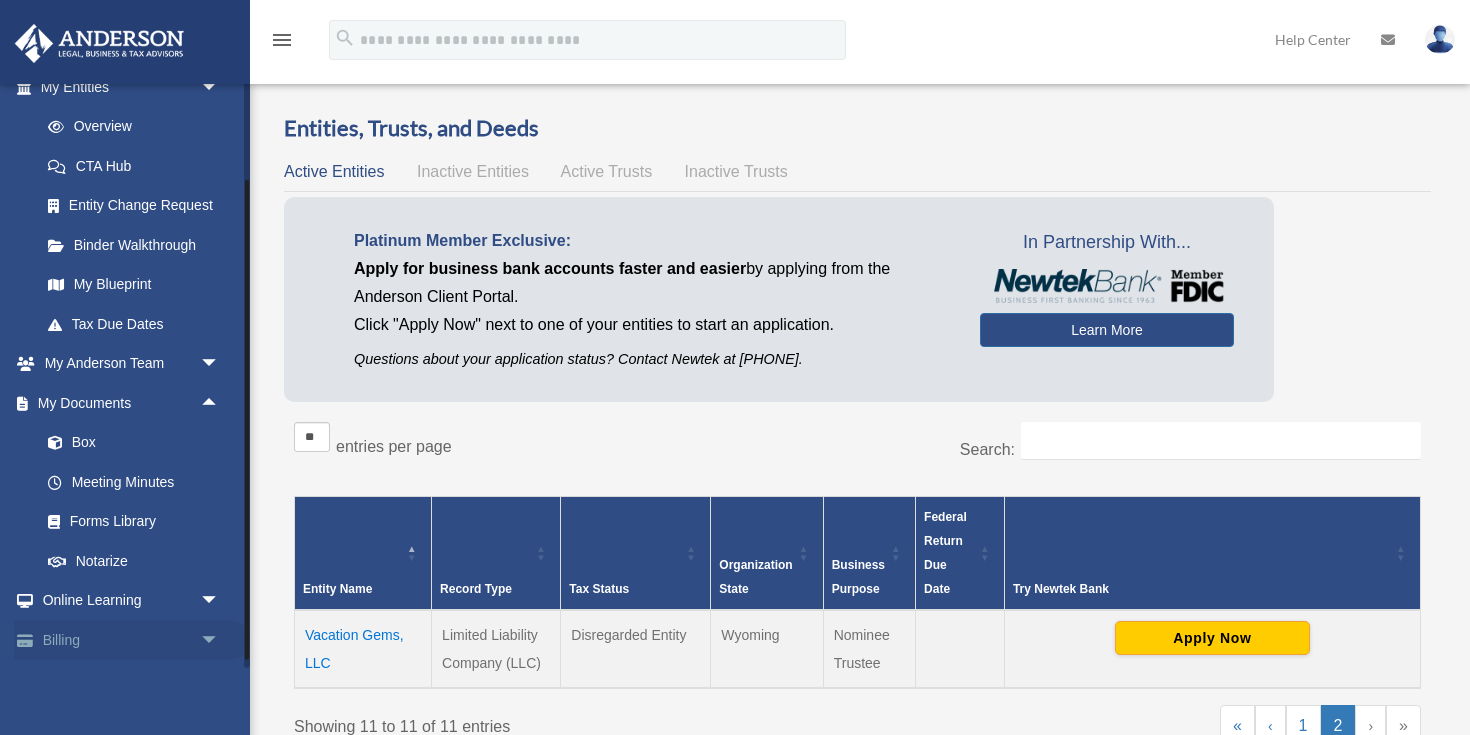 scroll, scrollTop: 262, scrollLeft: 0, axis: vertical 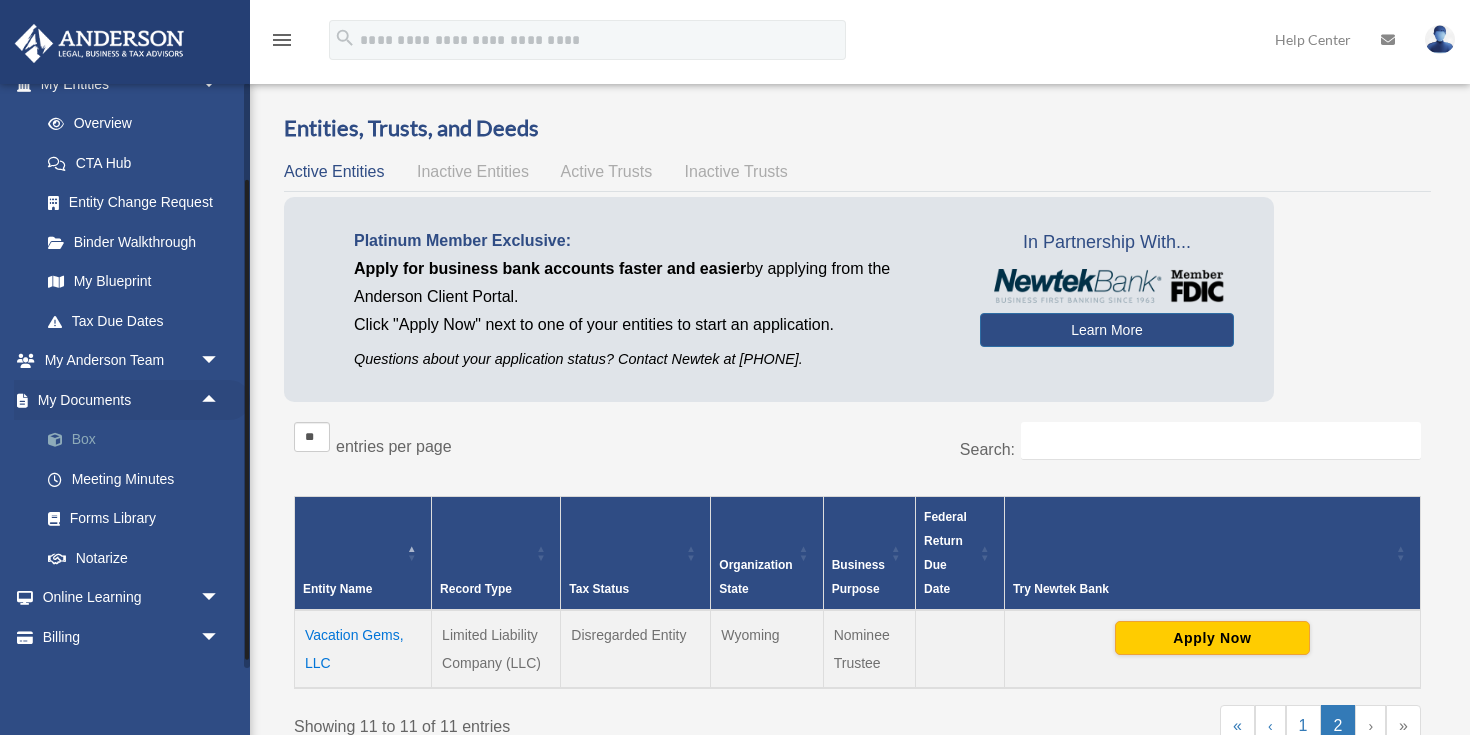 click on "Box" at bounding box center (139, 440) 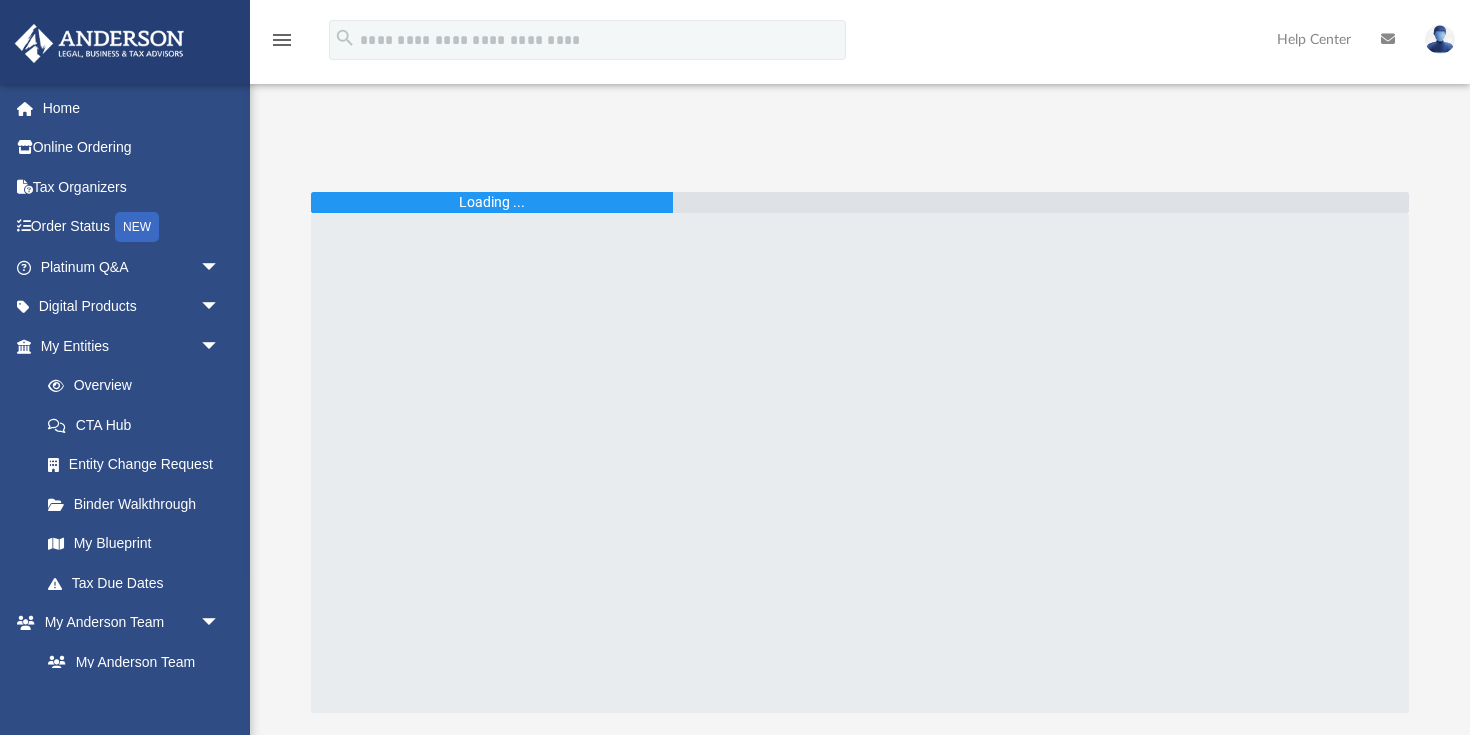 scroll, scrollTop: 0, scrollLeft: 0, axis: both 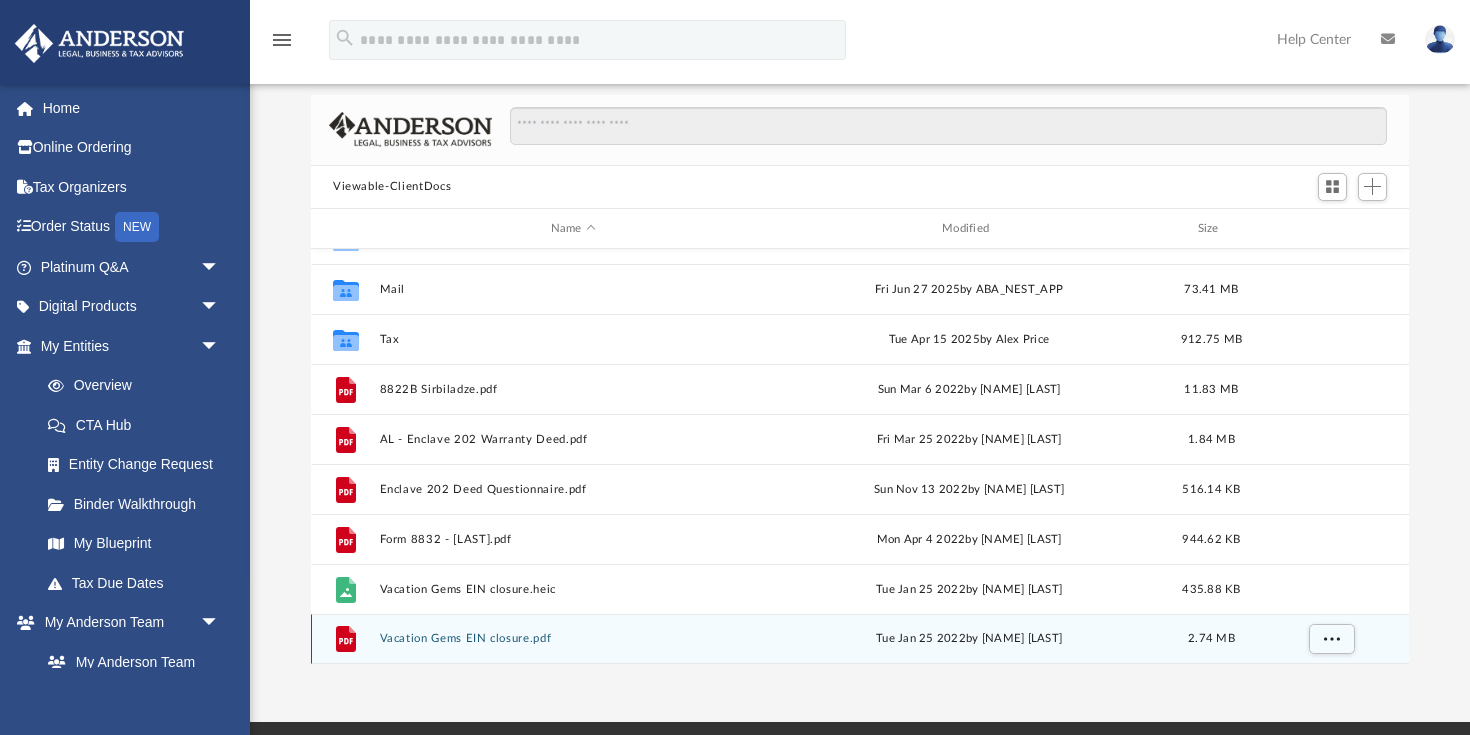 click on "Vacation Gems EIN closure.pdf" at bounding box center (573, 639) 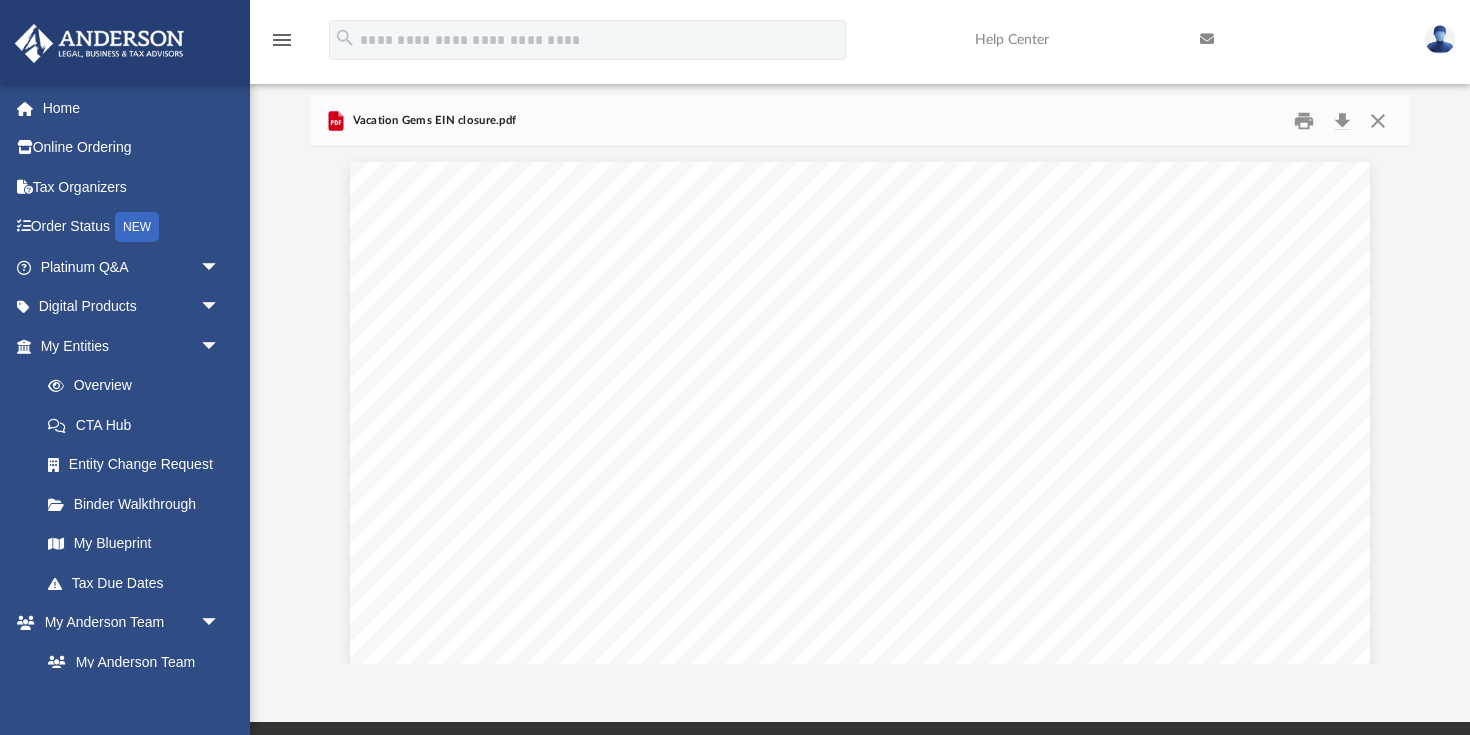 scroll, scrollTop: 0, scrollLeft: 0, axis: both 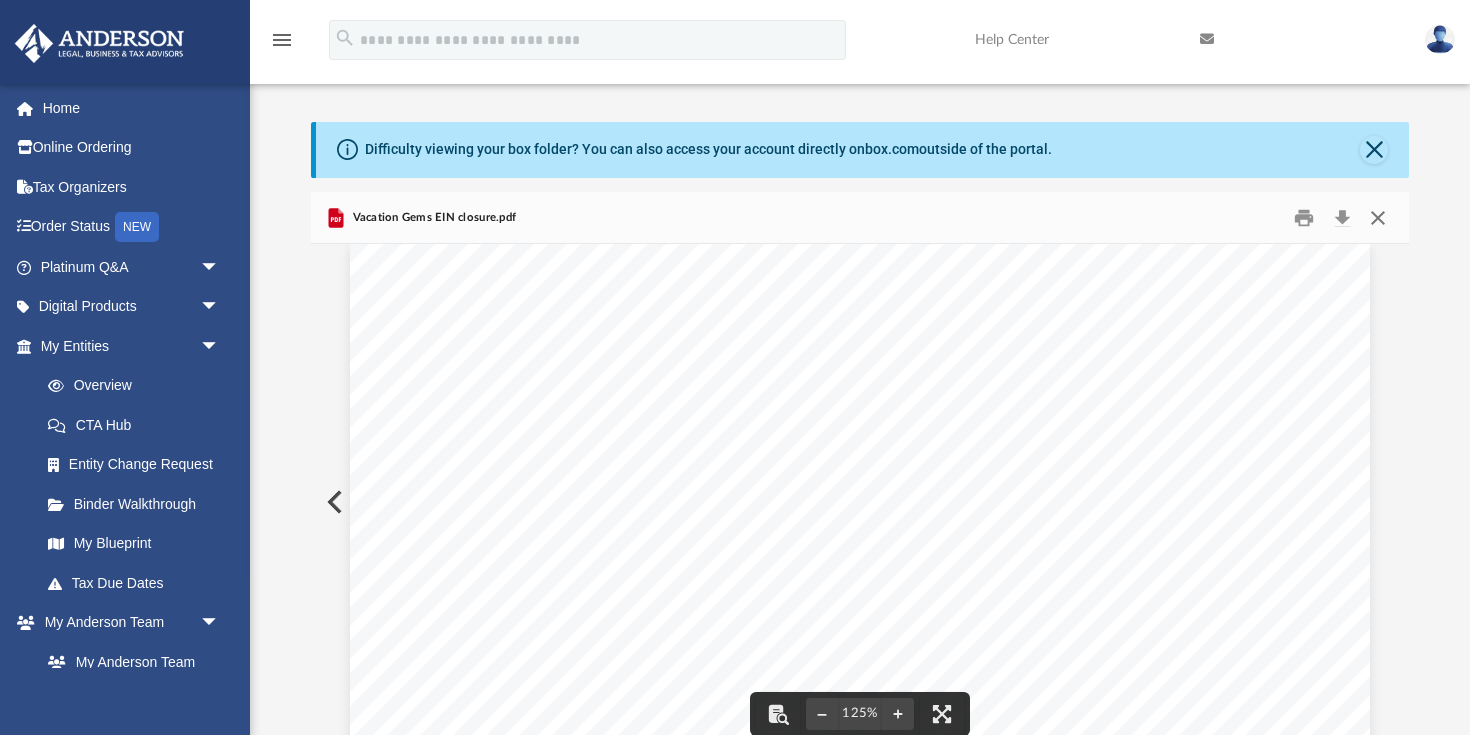 click at bounding box center [1378, 217] 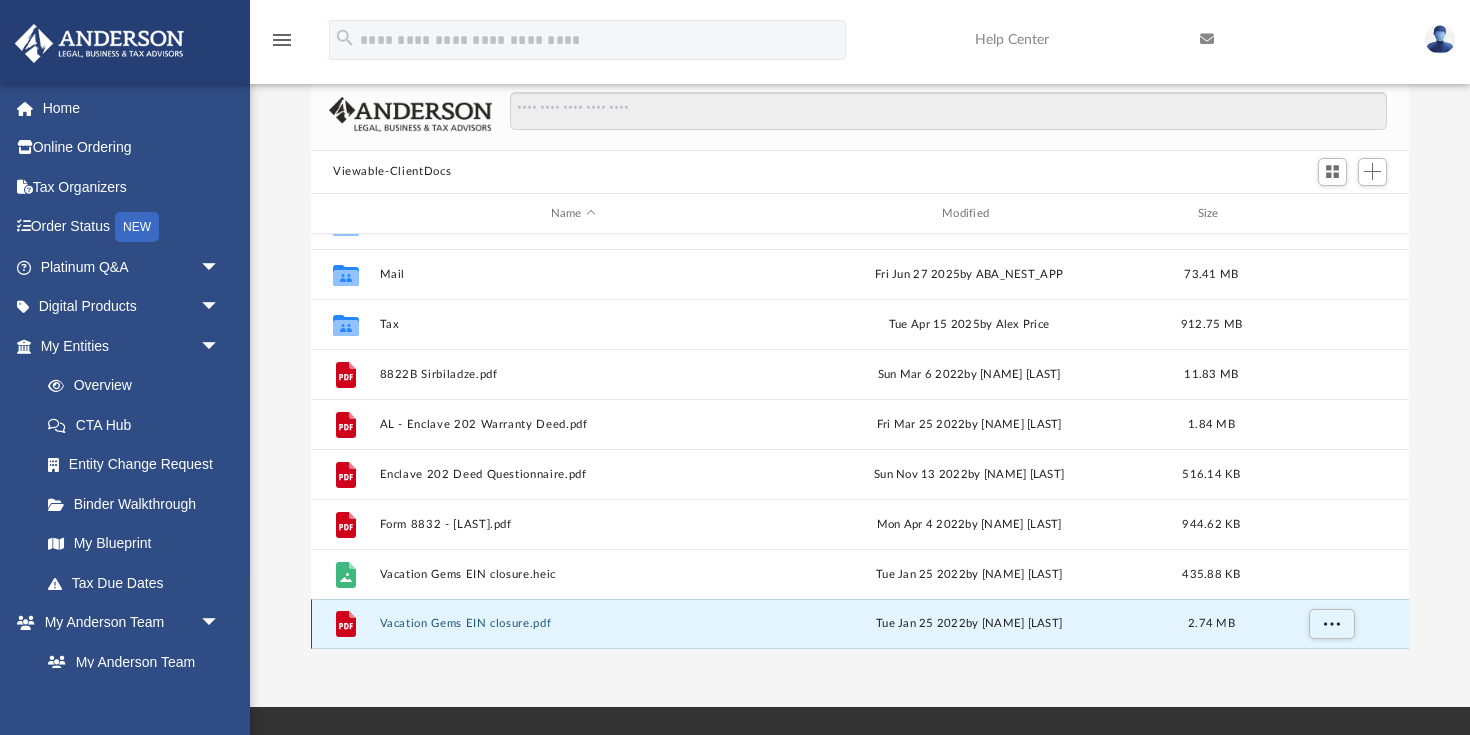 scroll, scrollTop: 116, scrollLeft: 0, axis: vertical 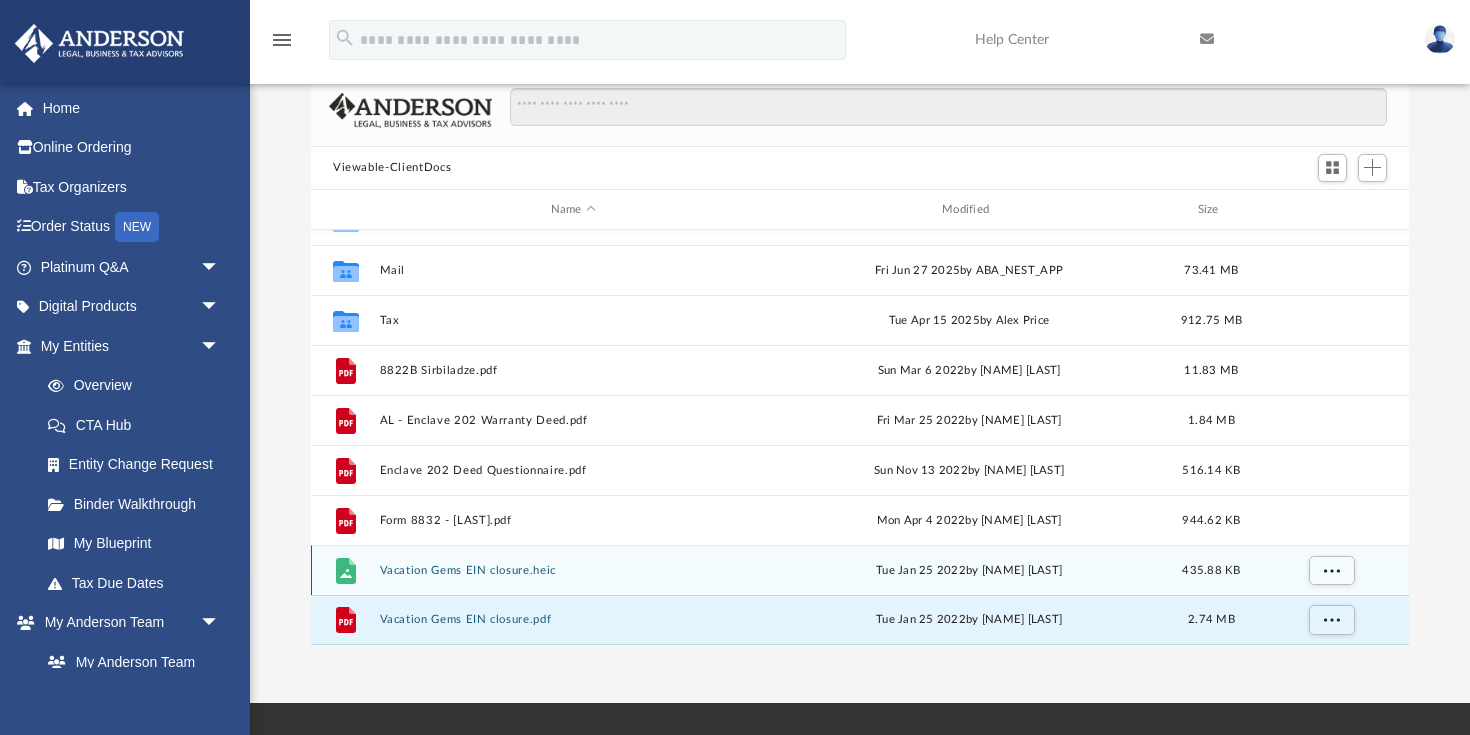 click on "Vacation Gems EIN closure.heic" at bounding box center [573, 570] 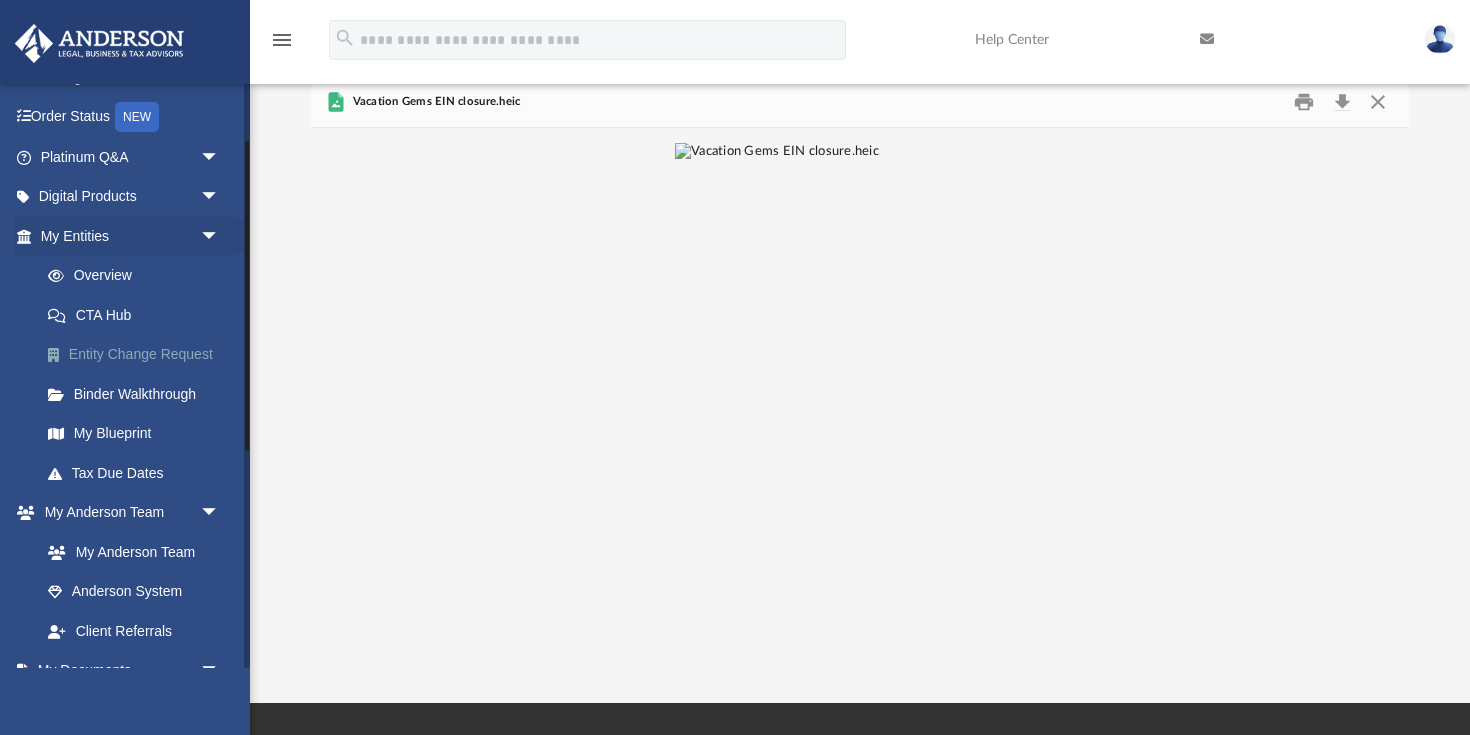 scroll, scrollTop: 111, scrollLeft: 0, axis: vertical 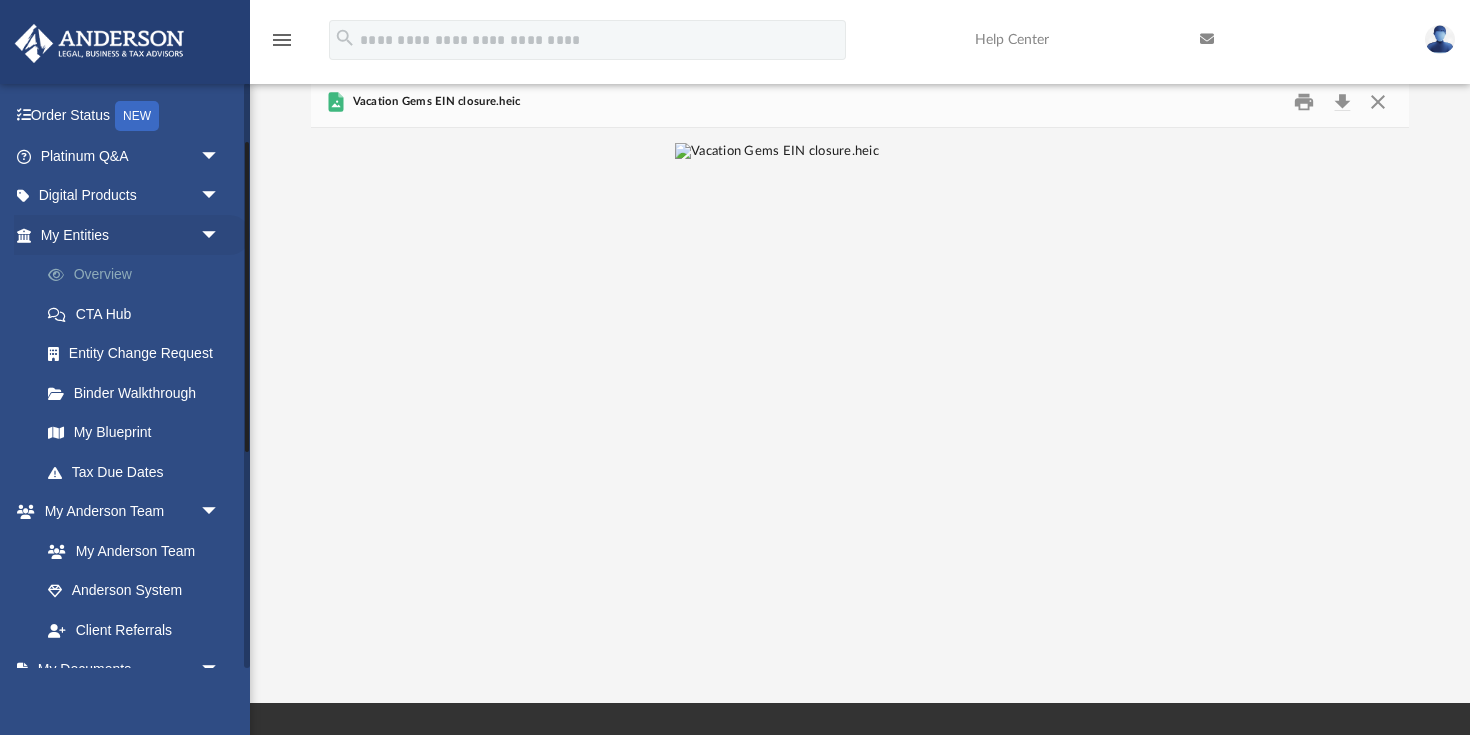 click on "Overview" at bounding box center [139, 275] 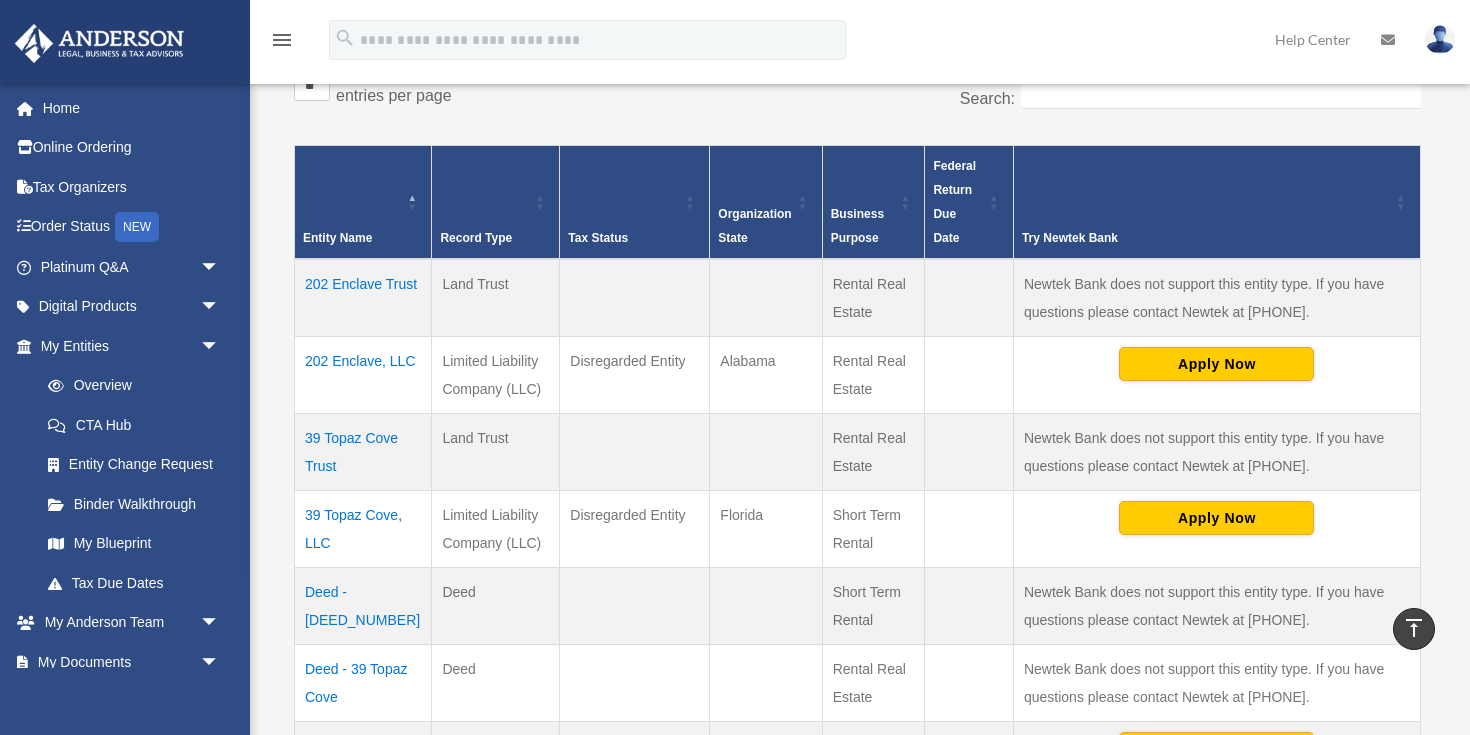 scroll, scrollTop: 357, scrollLeft: 0, axis: vertical 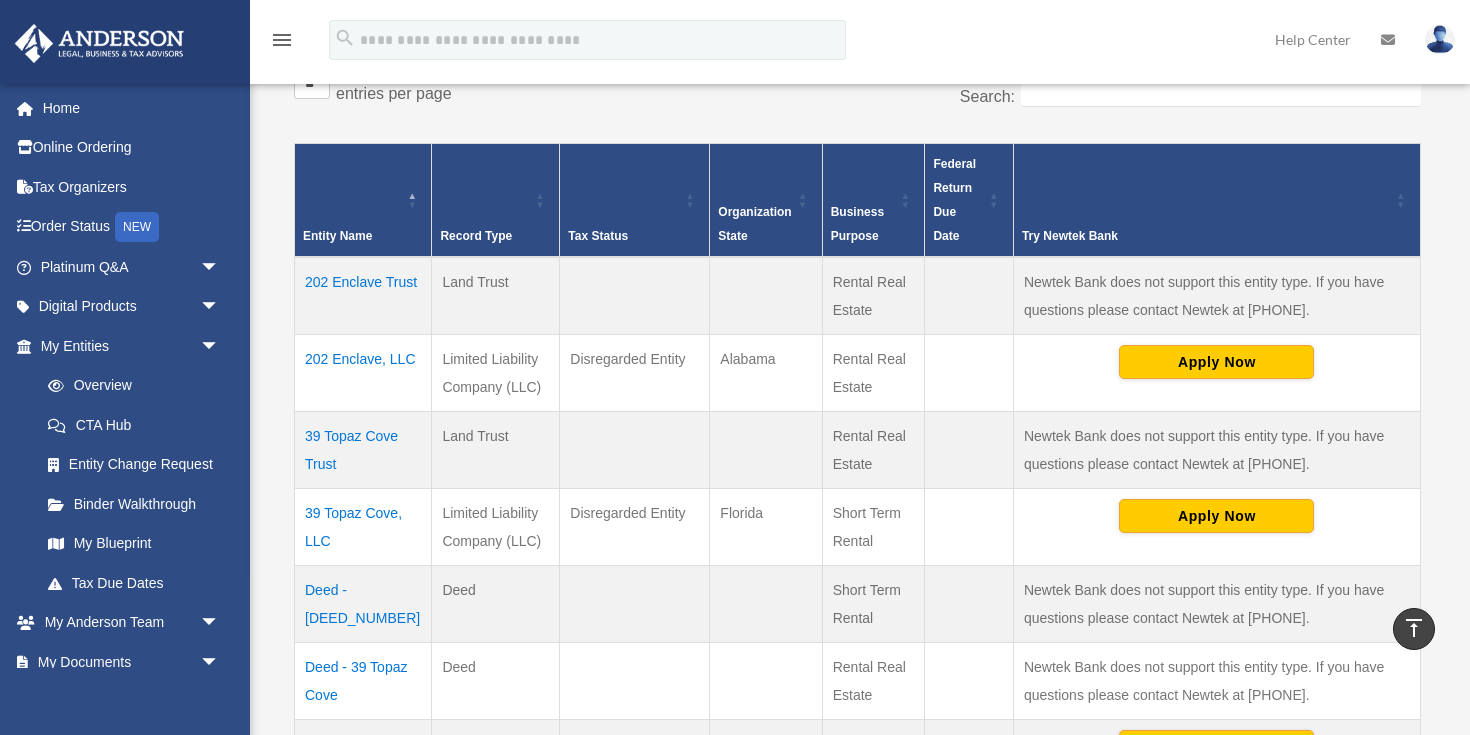 click on "39 Topaz Cove Trust" at bounding box center (363, 449) 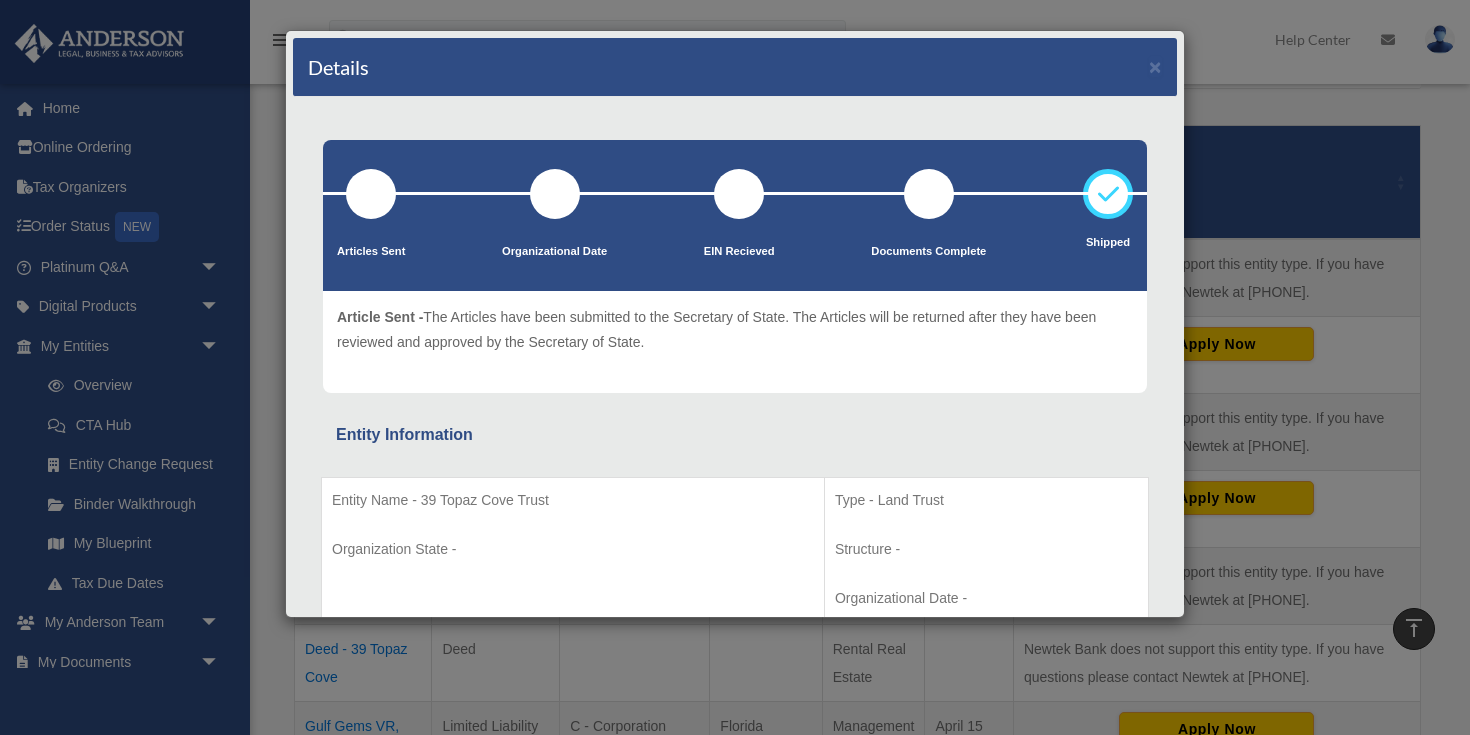 scroll, scrollTop: 376, scrollLeft: 0, axis: vertical 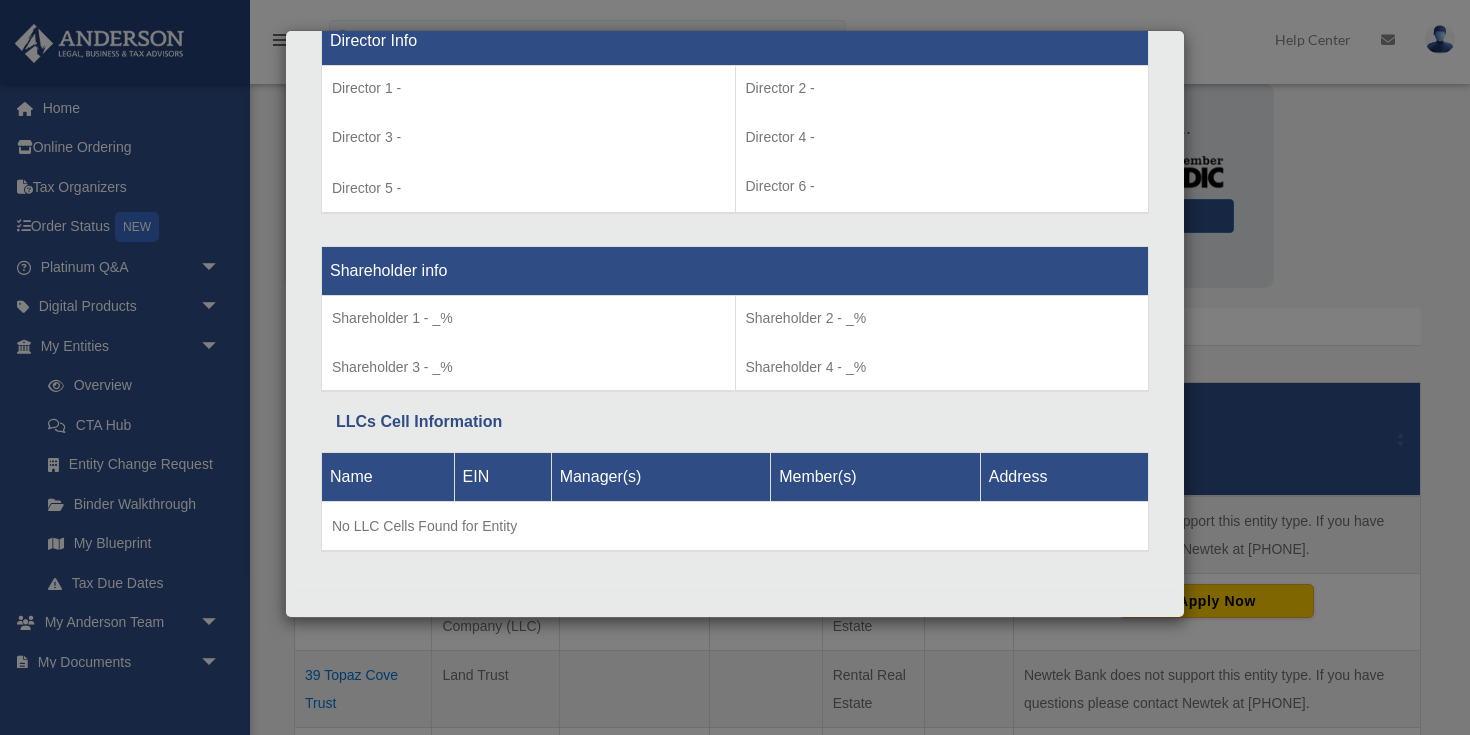 click on "Details
×
Articles Sent
Organizational Date" at bounding box center (735, 367) 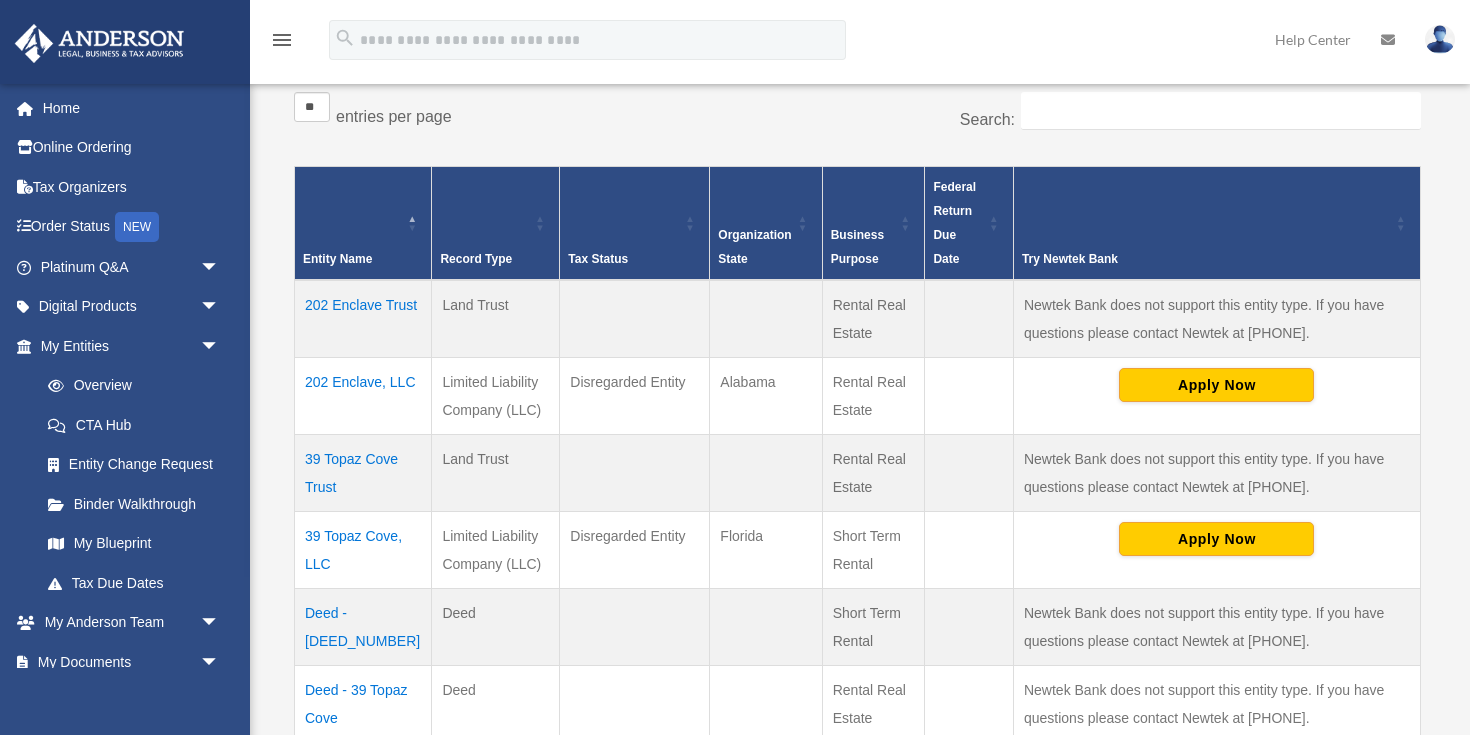 scroll, scrollTop: 335, scrollLeft: 0, axis: vertical 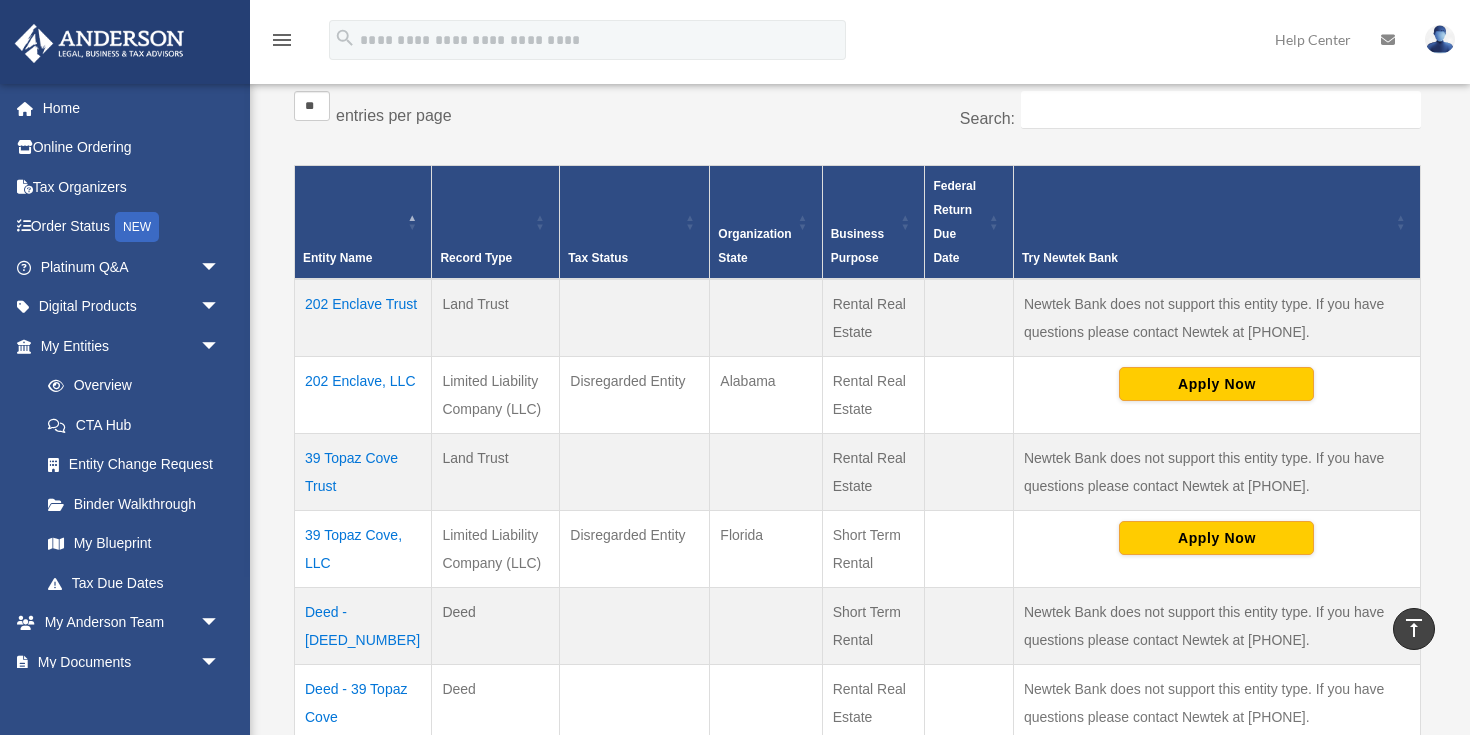 click on "39 Topaz Cove, LLC" at bounding box center [363, 548] 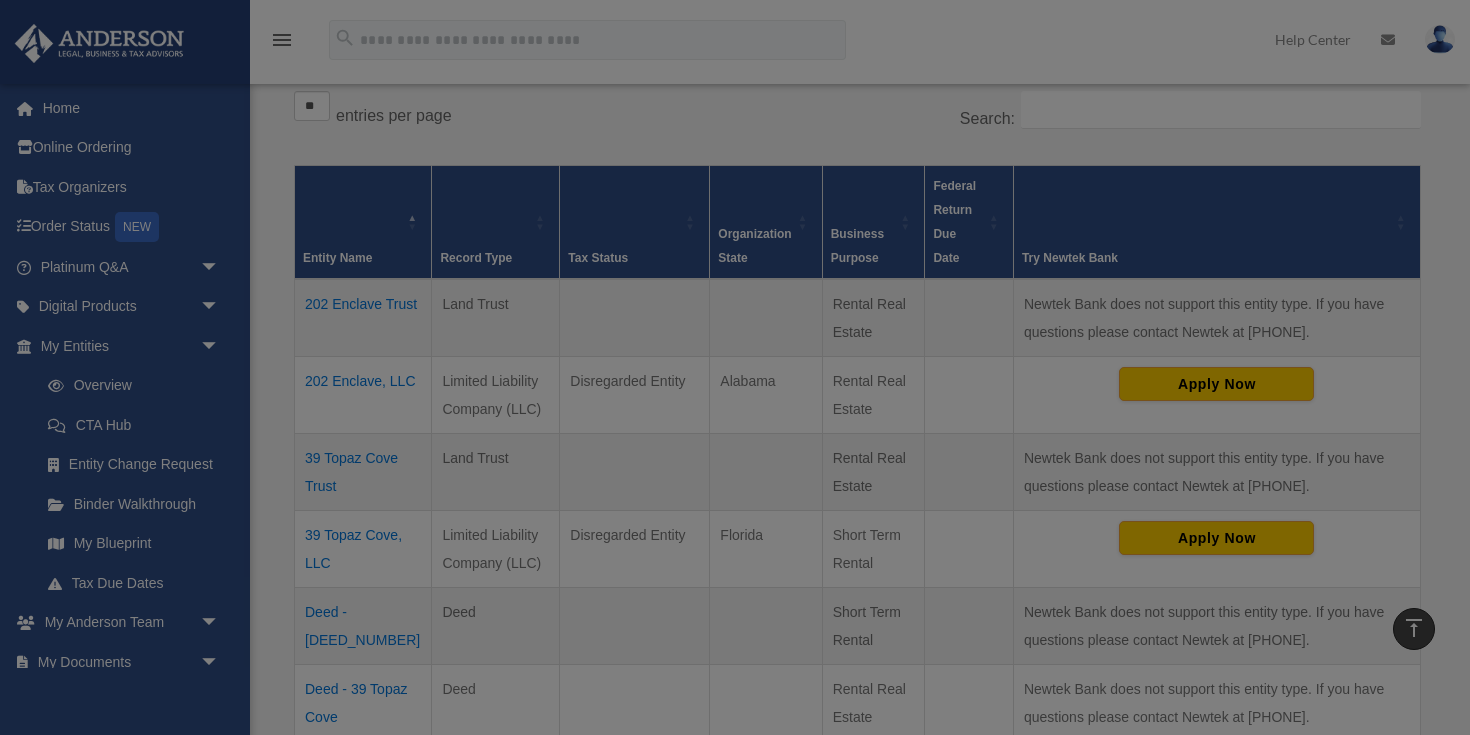 scroll, scrollTop: 0, scrollLeft: 0, axis: both 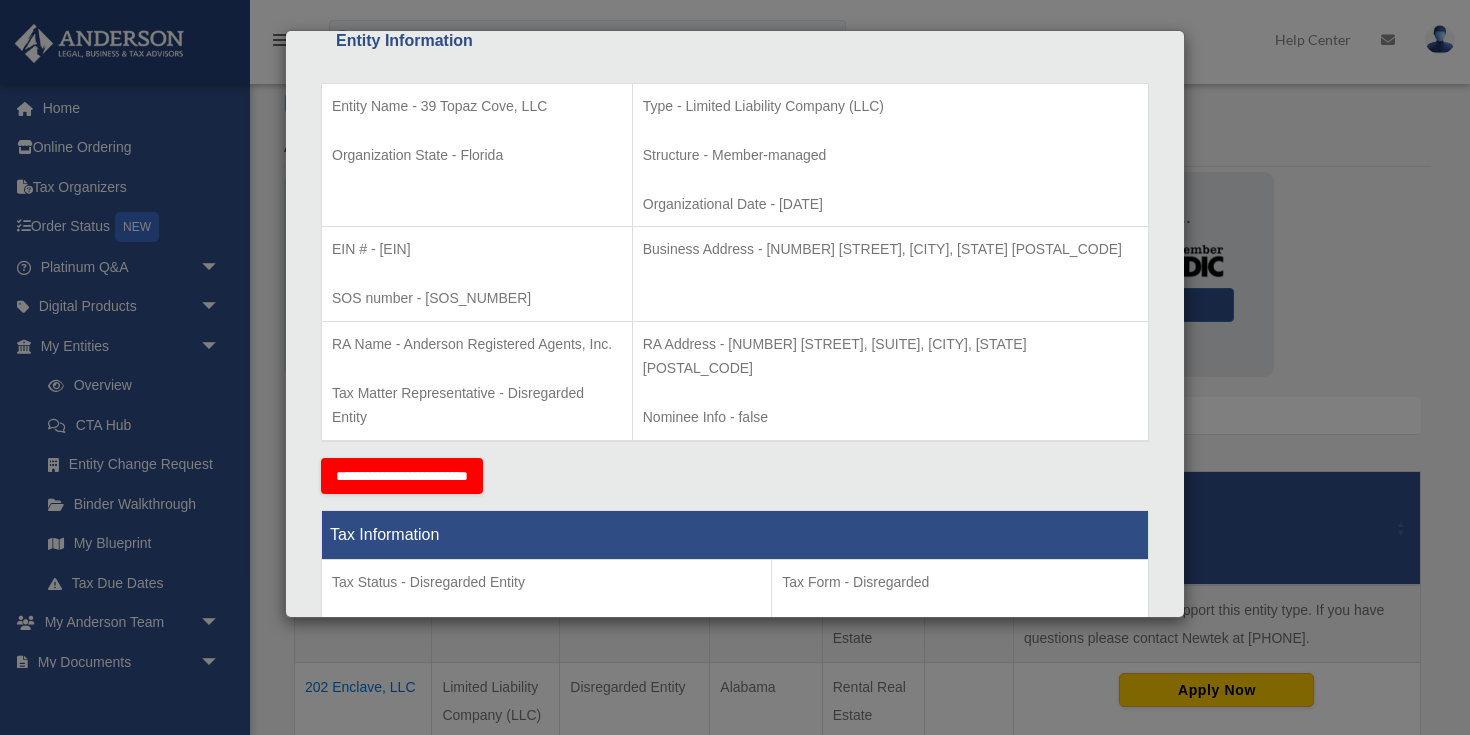 click on "Details
×
Articles Sent
Organizational Date" at bounding box center (735, 367) 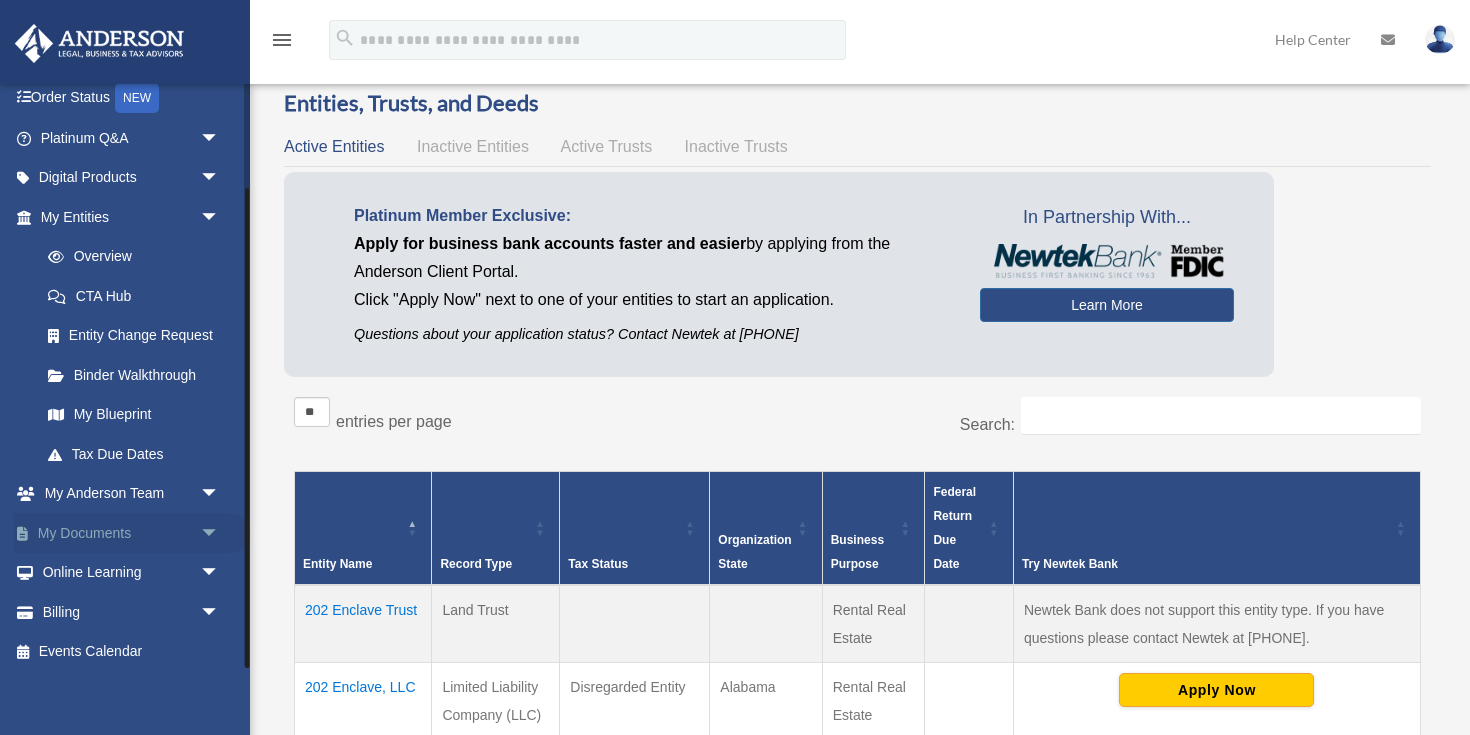 scroll, scrollTop: 128, scrollLeft: 0, axis: vertical 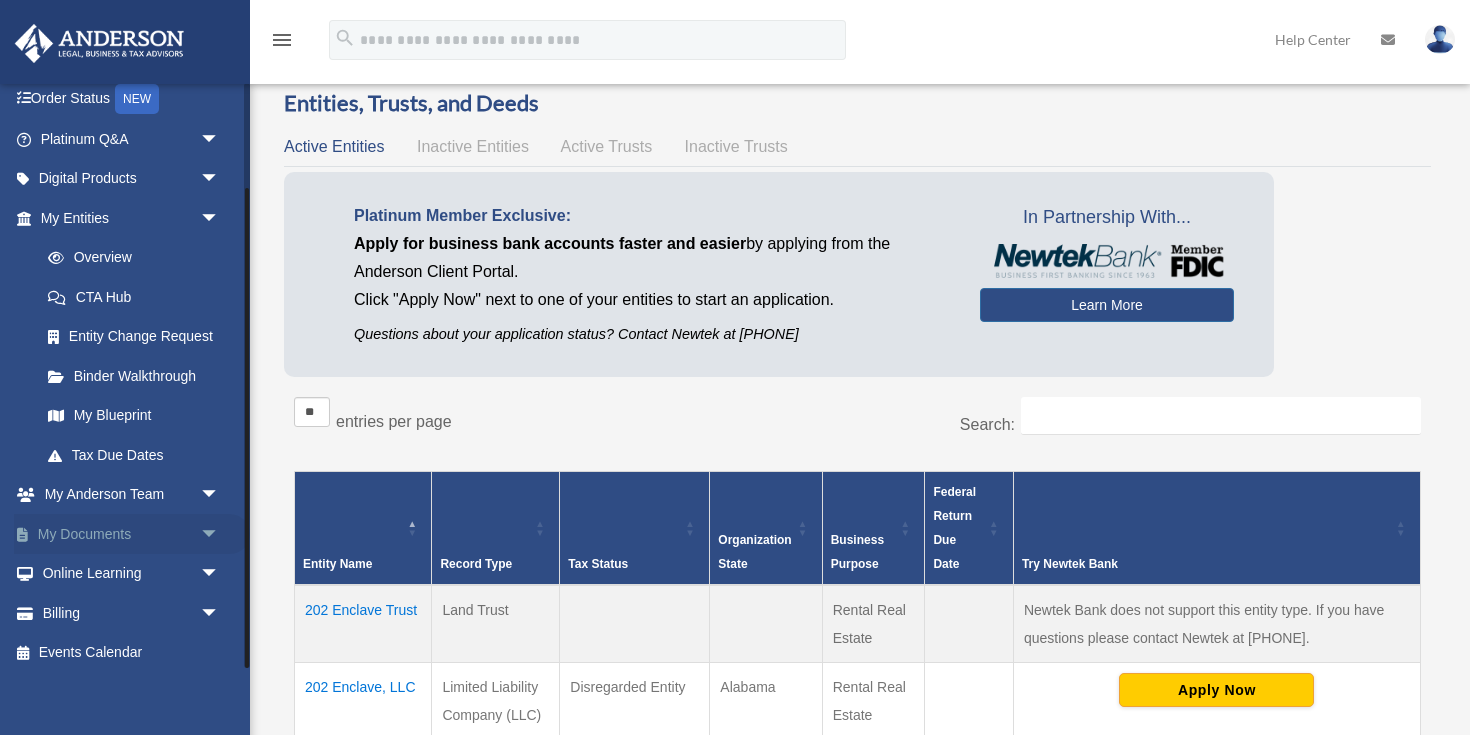 click on "arrow_drop_down" at bounding box center [220, 534] 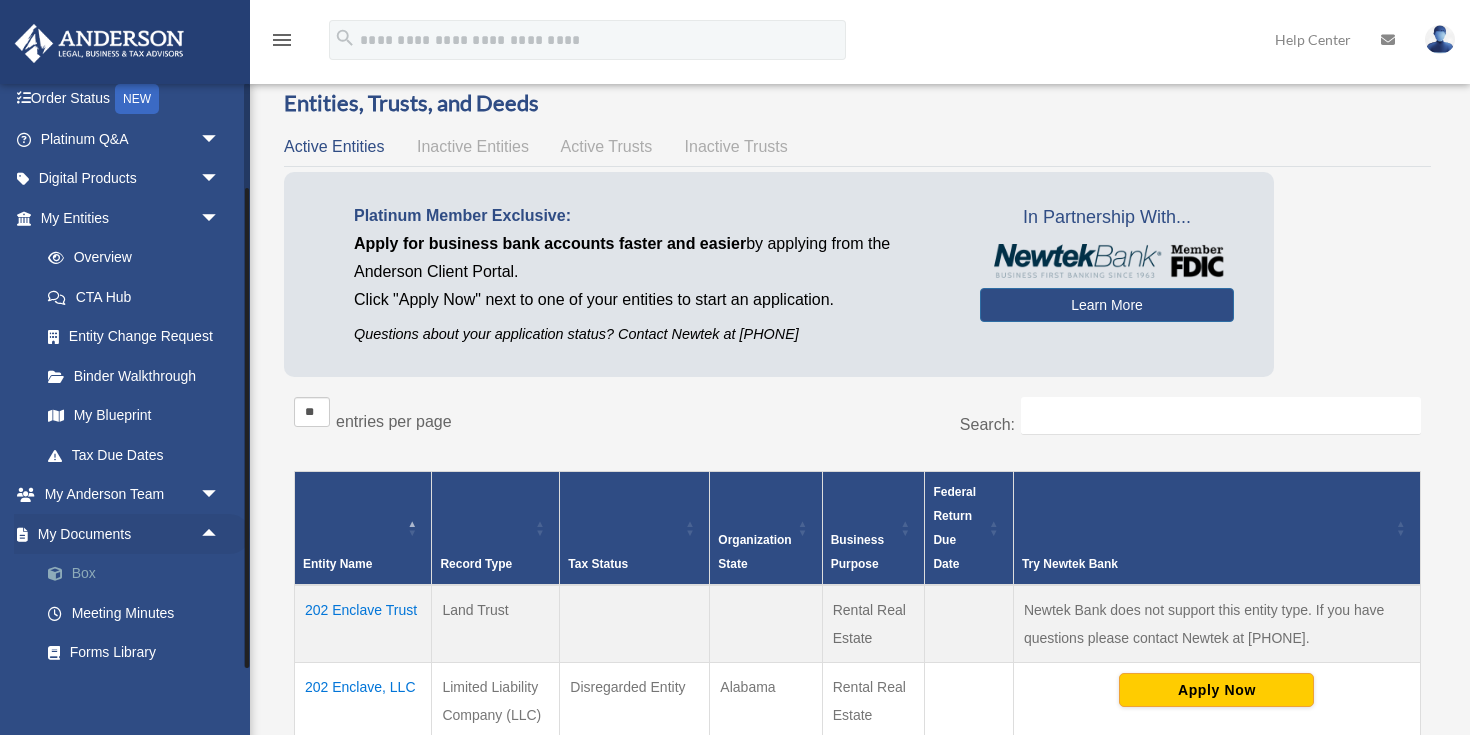click on "Box" at bounding box center [139, 574] 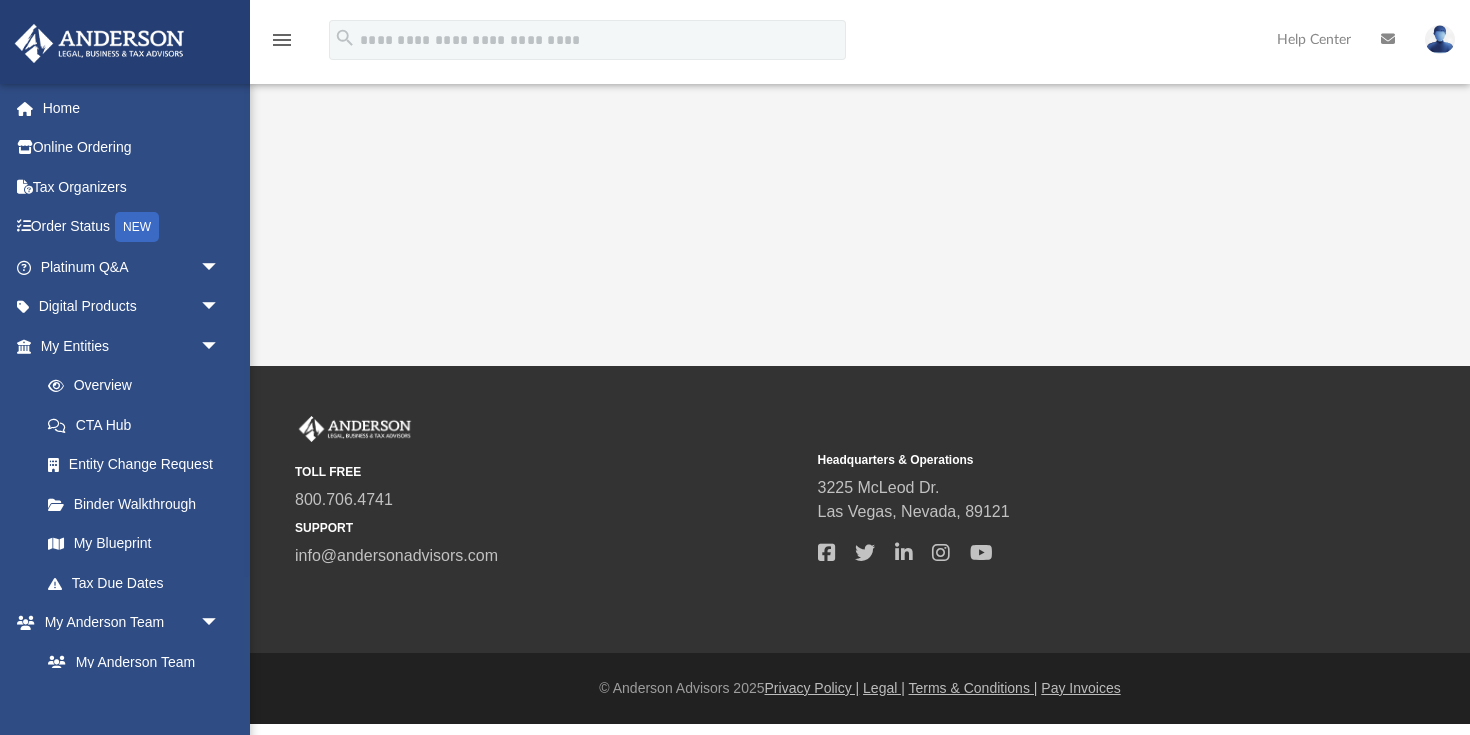 scroll, scrollTop: 0, scrollLeft: 0, axis: both 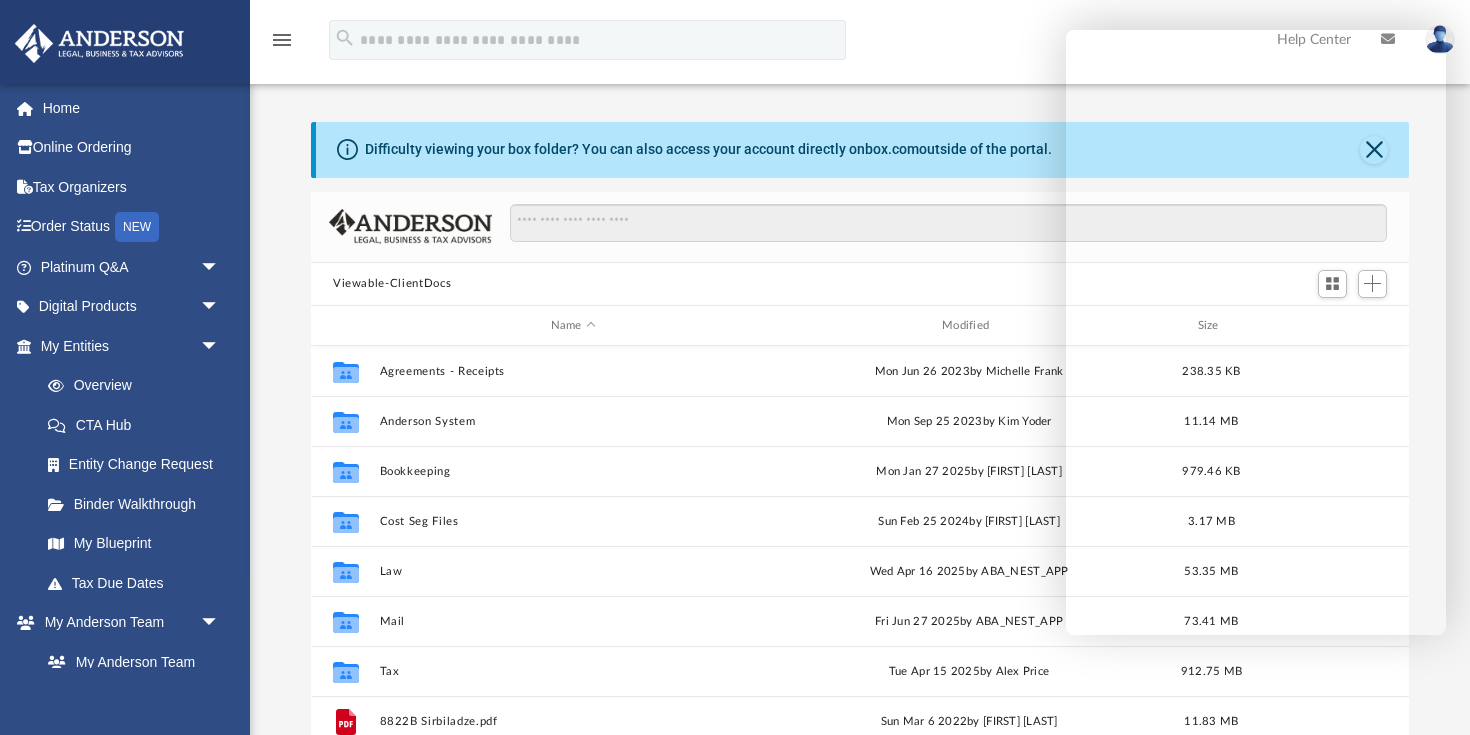 click on "menu
search
Site Menu		            	 add
[EMAIL]
My Profile
Reset Password
Logout
Help Center" at bounding box center (735, 49) 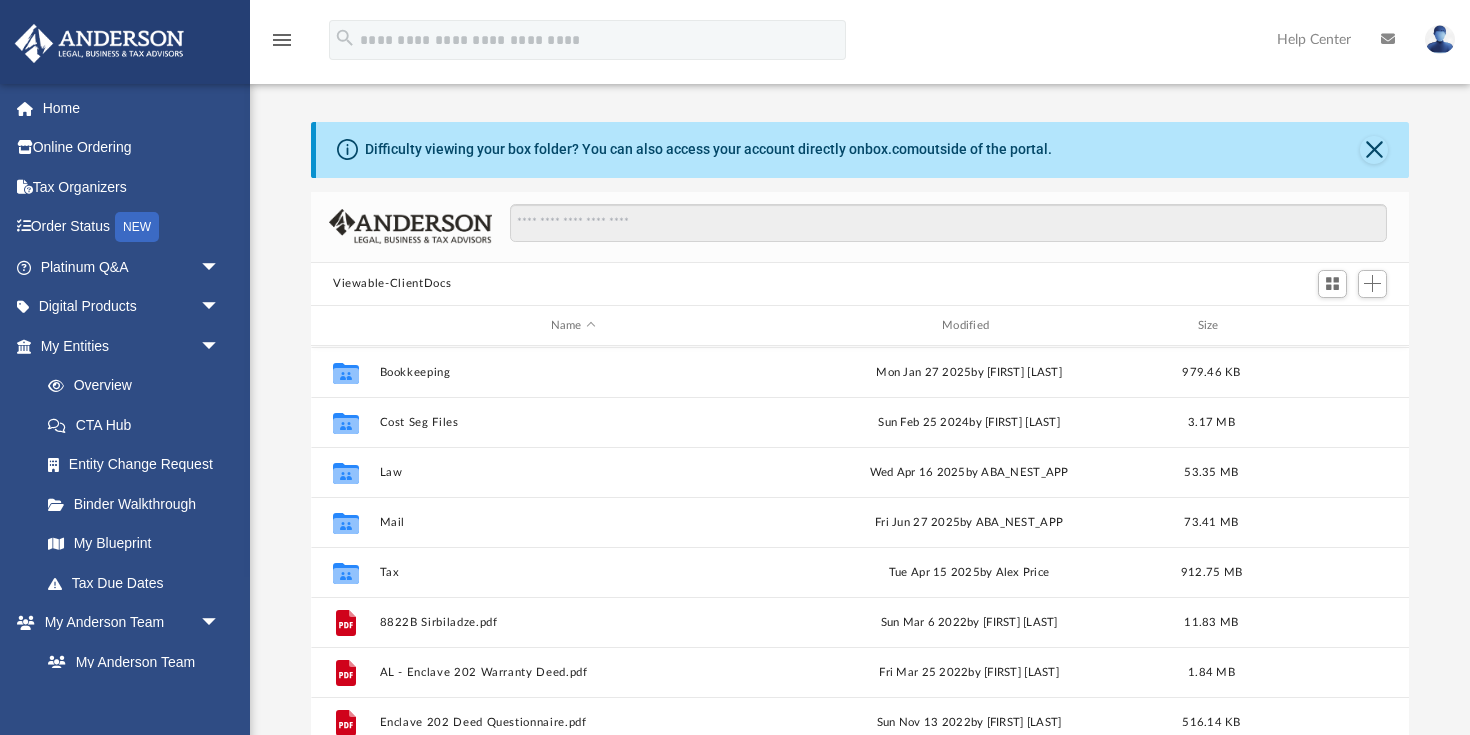 scroll, scrollTop: 97, scrollLeft: 0, axis: vertical 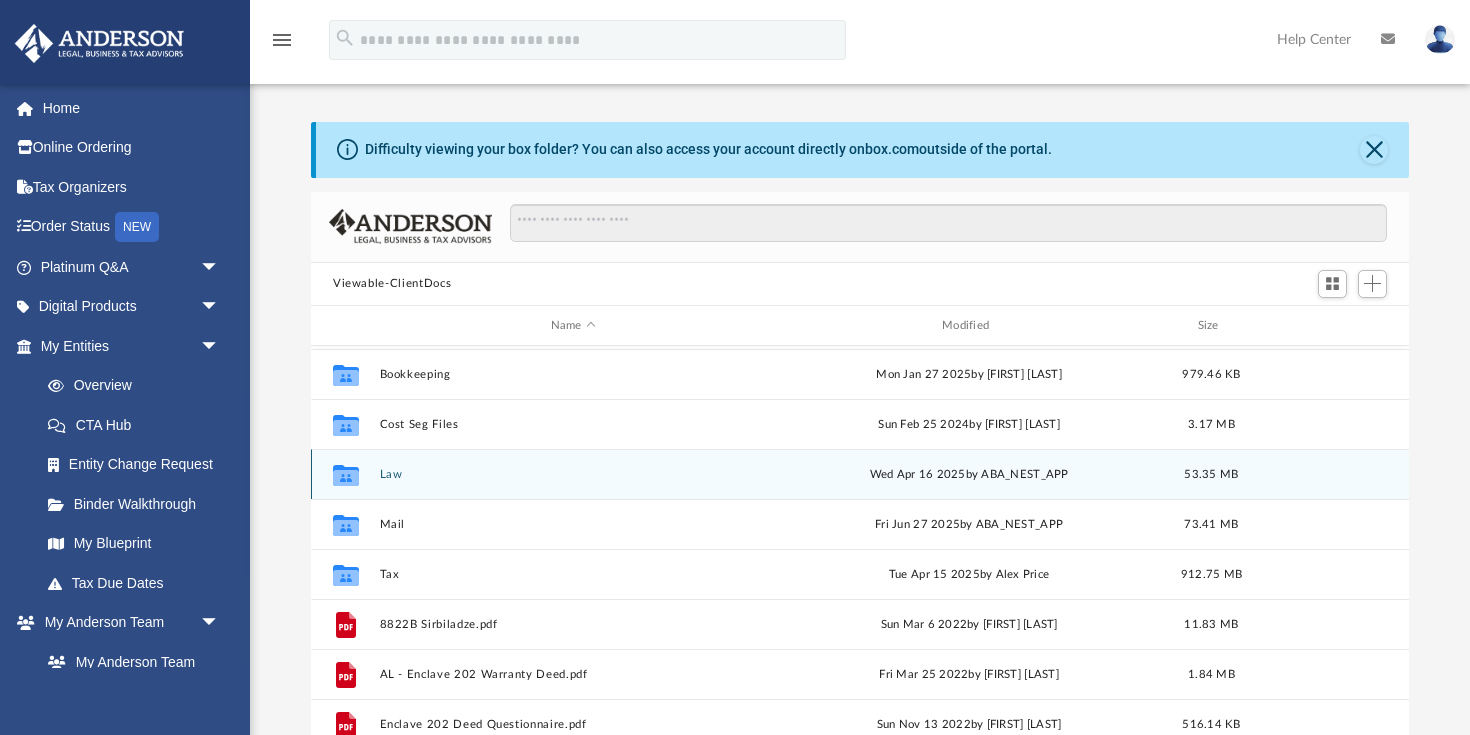 click on "Collaborated Folder Law Wed Apr 16 2025  by ABA_NEST_APP 53.35 MB" at bounding box center (860, 474) 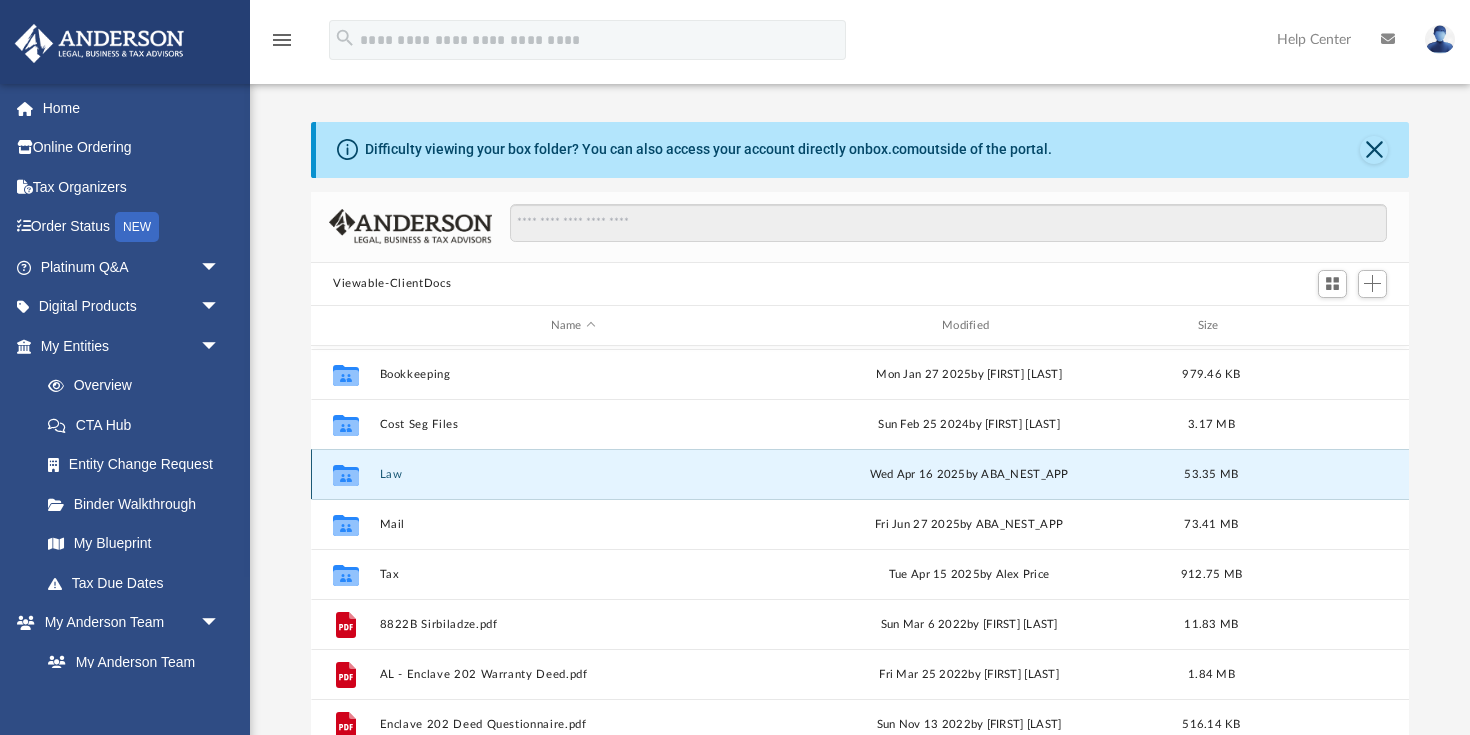 click on "Law" at bounding box center (573, 474) 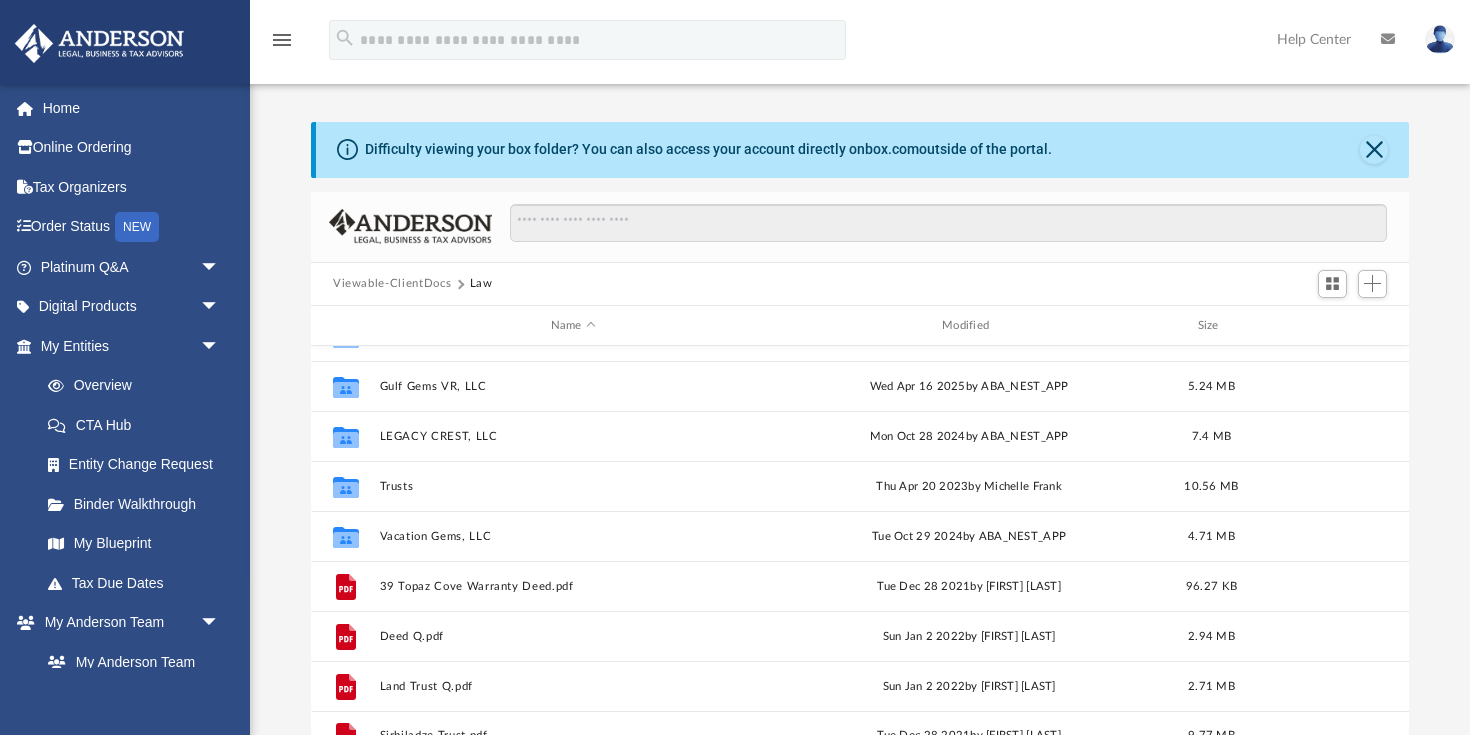 scroll, scrollTop: 85, scrollLeft: 0, axis: vertical 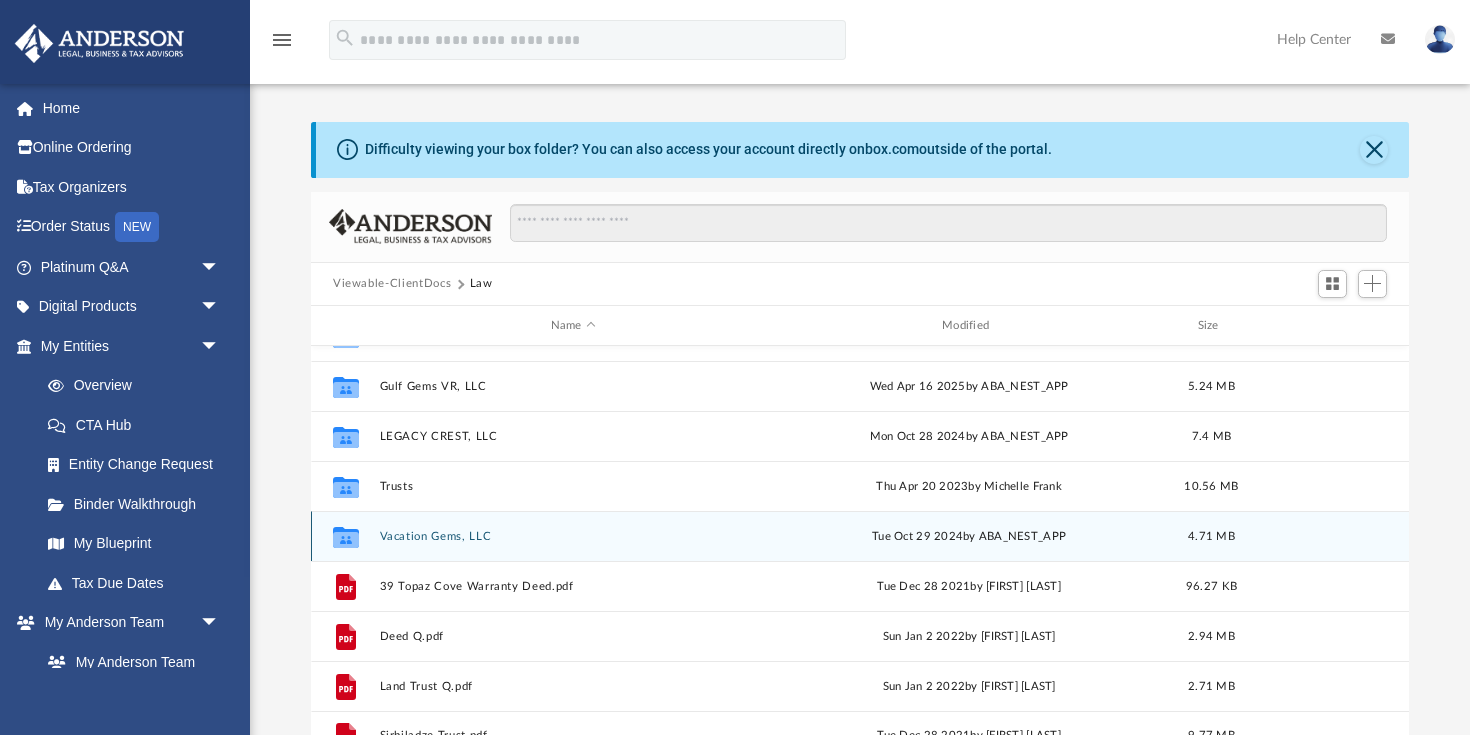 click on "Vacation Gems, LLC" at bounding box center (573, 536) 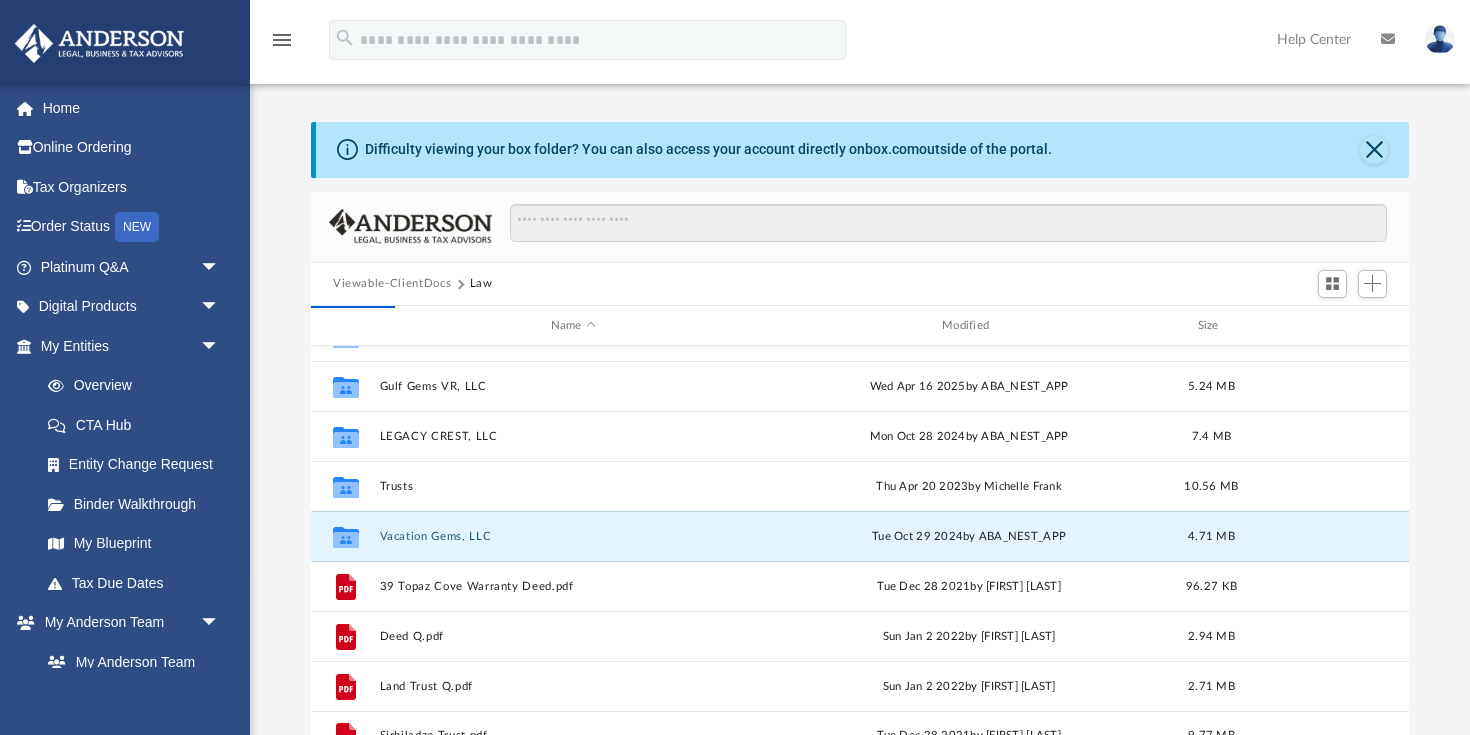 scroll, scrollTop: 0, scrollLeft: 0, axis: both 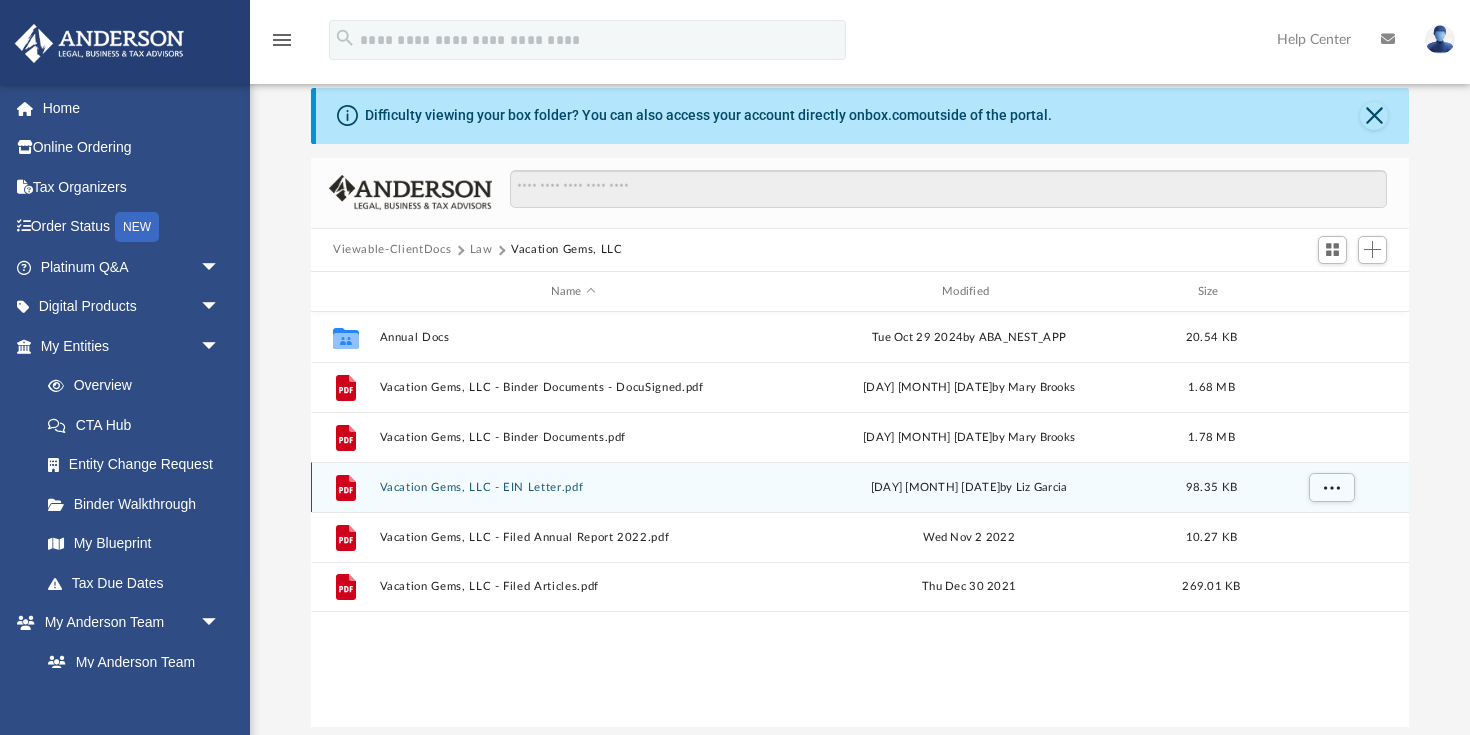 click on "Vacation Gems, LLC - EIN Letter.pdf" at bounding box center (573, 487) 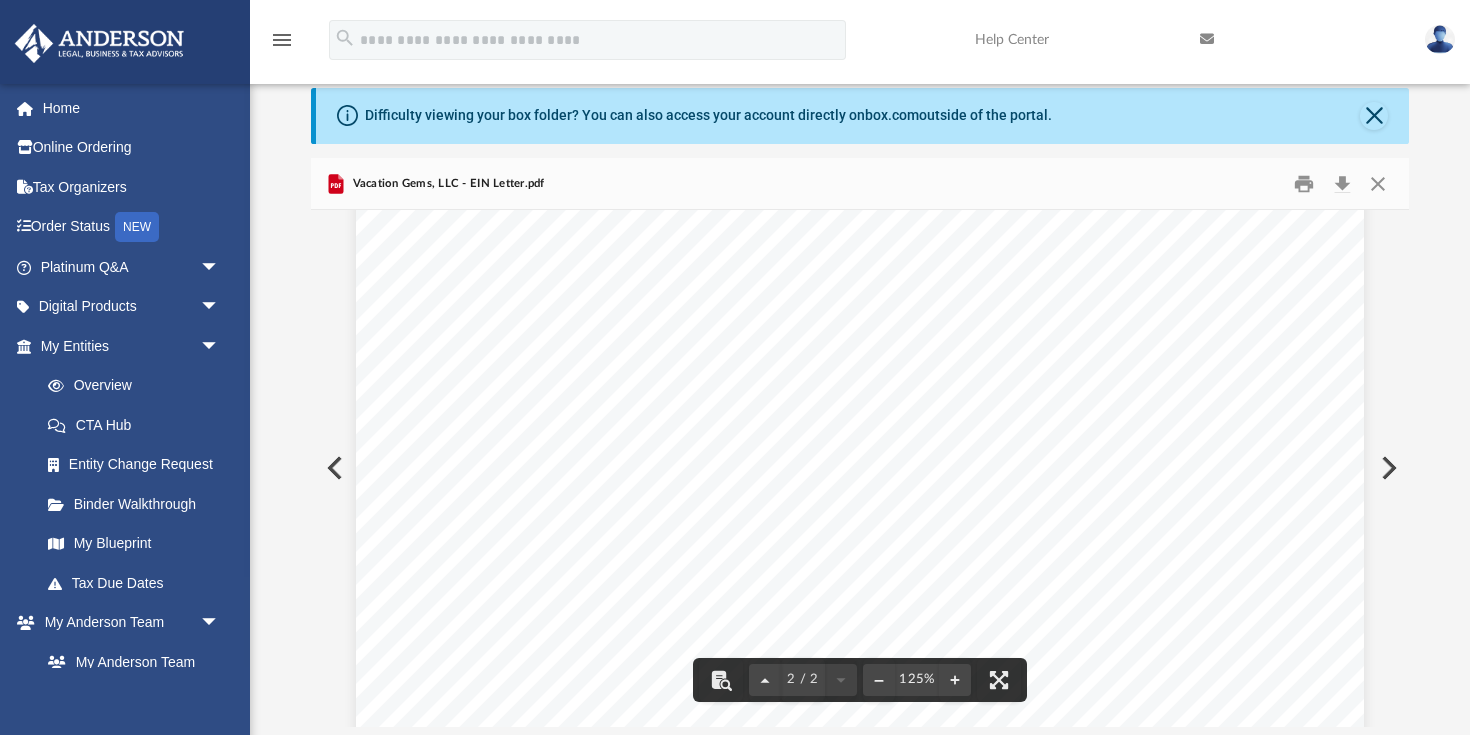 scroll, scrollTop: 2177, scrollLeft: 0, axis: vertical 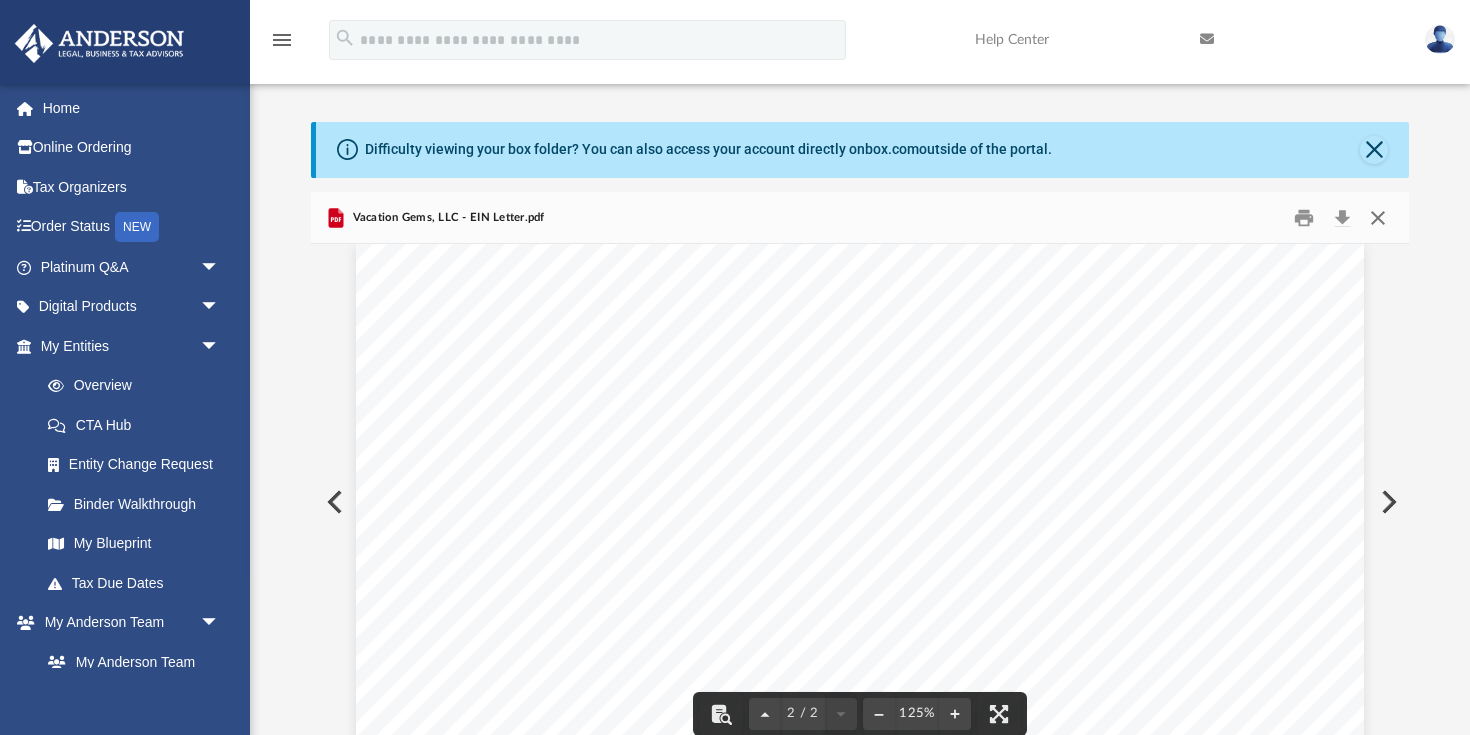 click at bounding box center [1378, 217] 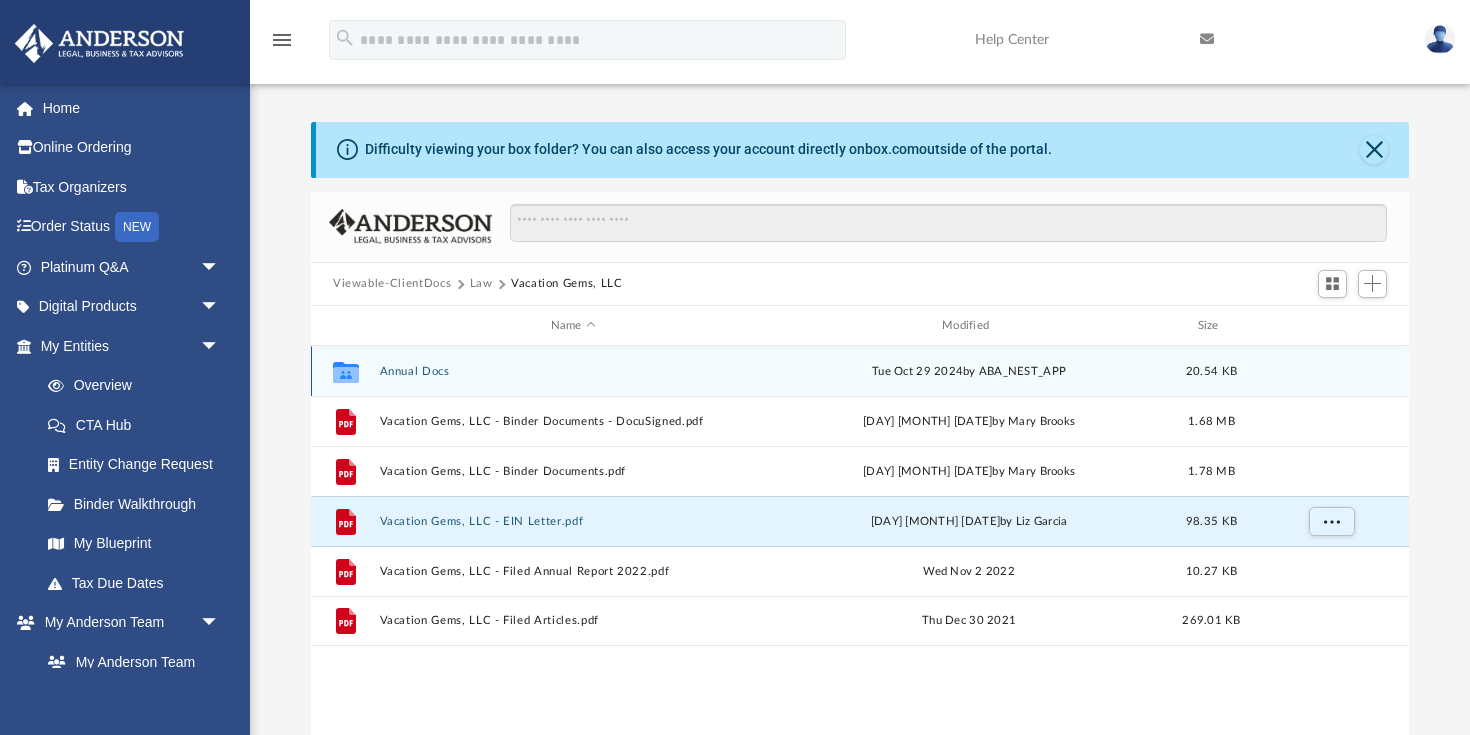 click on "Annual Docs" at bounding box center (573, 371) 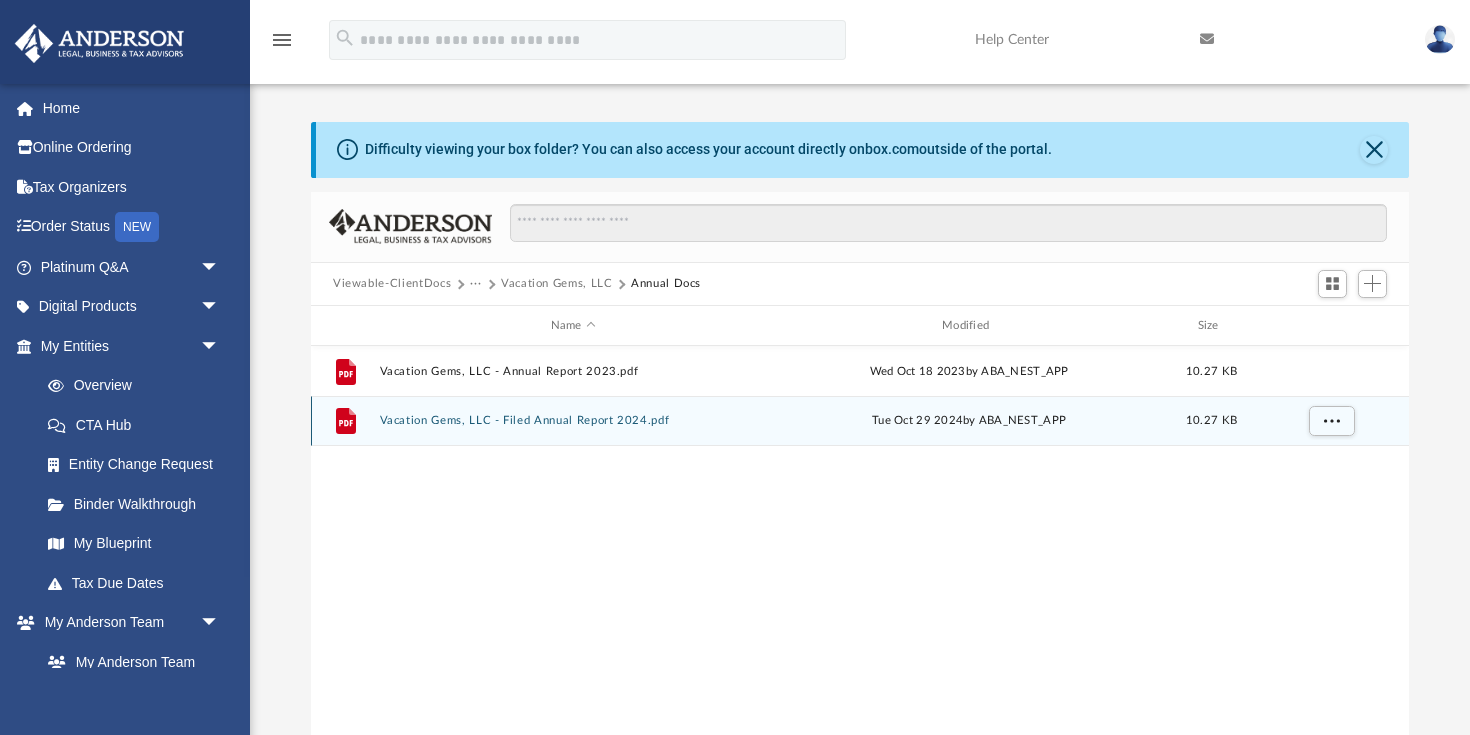 click on "Vacation Gems, LLC - Filed Annual Report 2024.pdf" at bounding box center [573, 421] 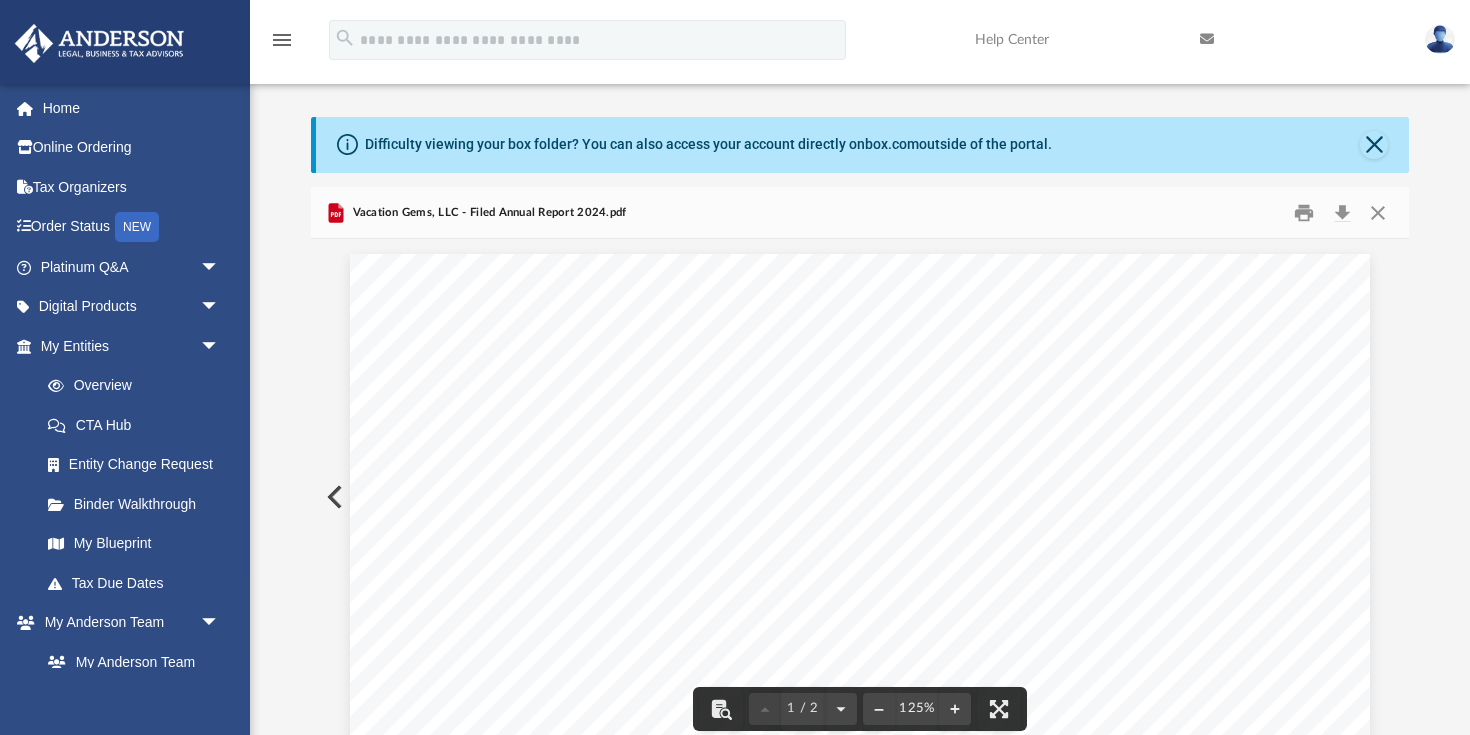 scroll, scrollTop: 4, scrollLeft: 0, axis: vertical 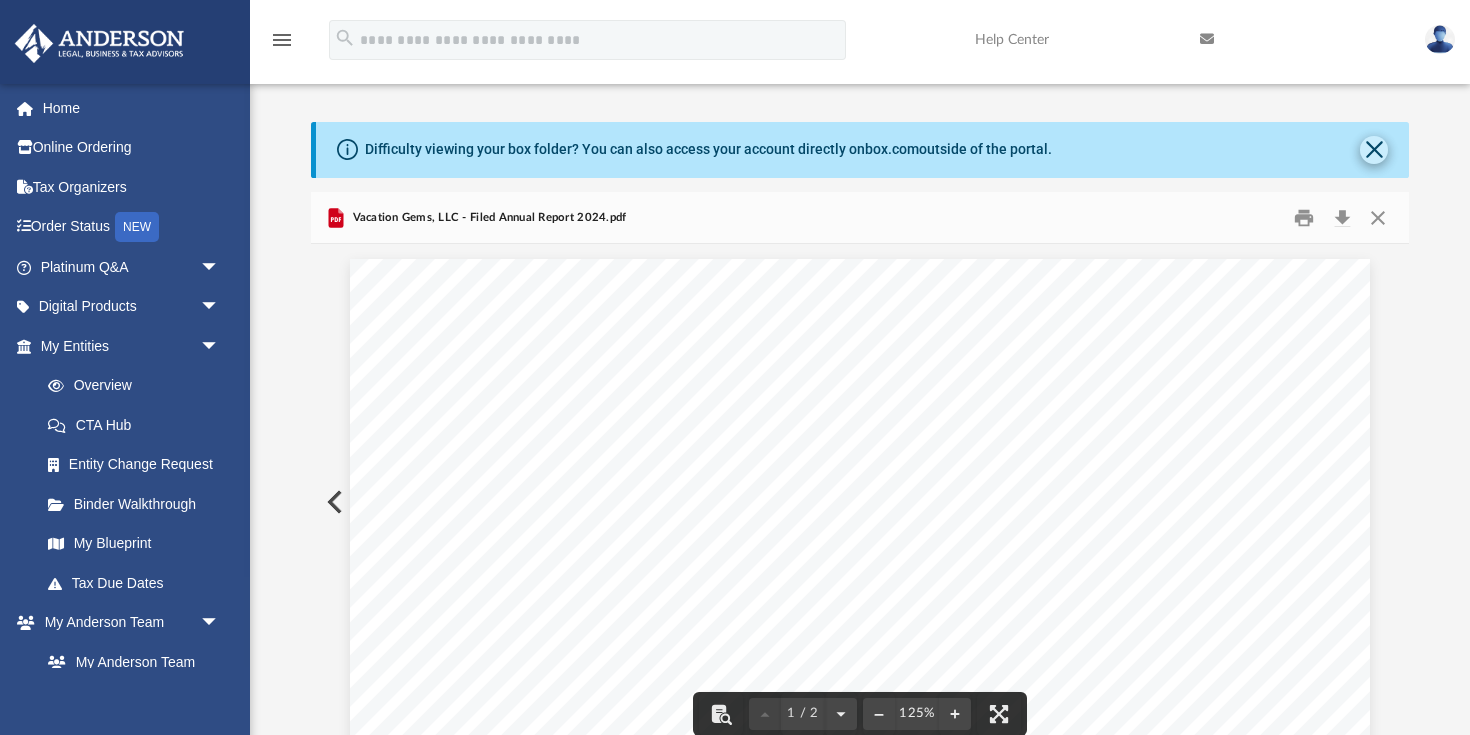 click 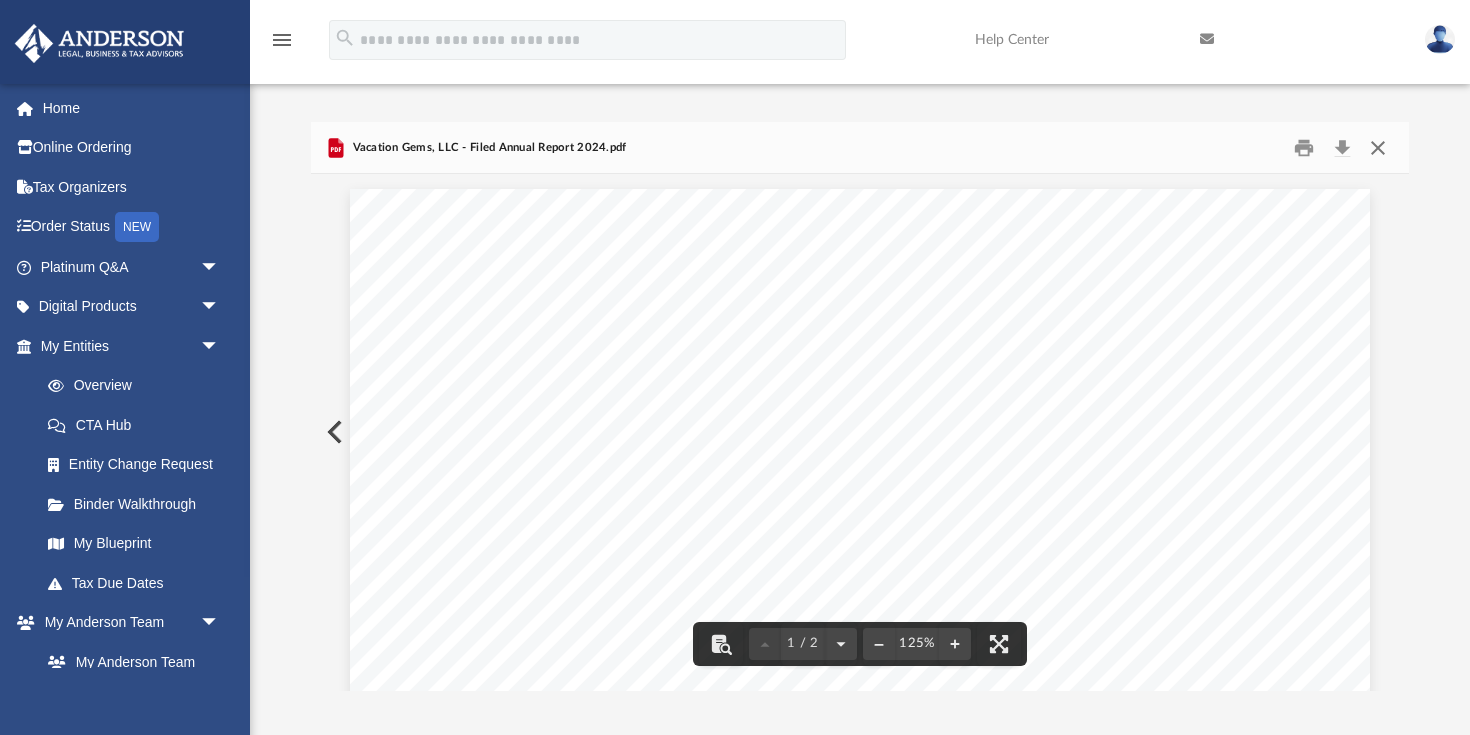 click at bounding box center [1378, 147] 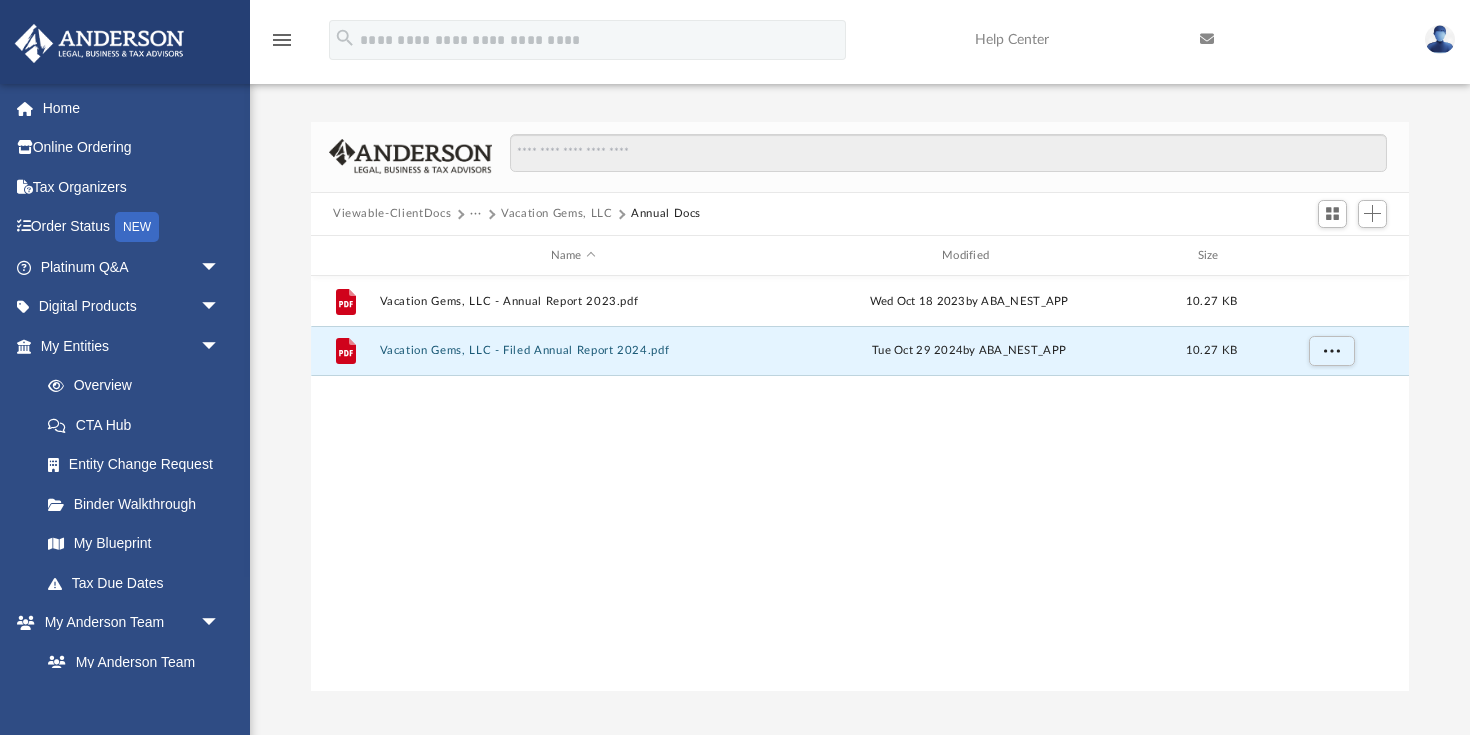 click on "···" at bounding box center (476, 214) 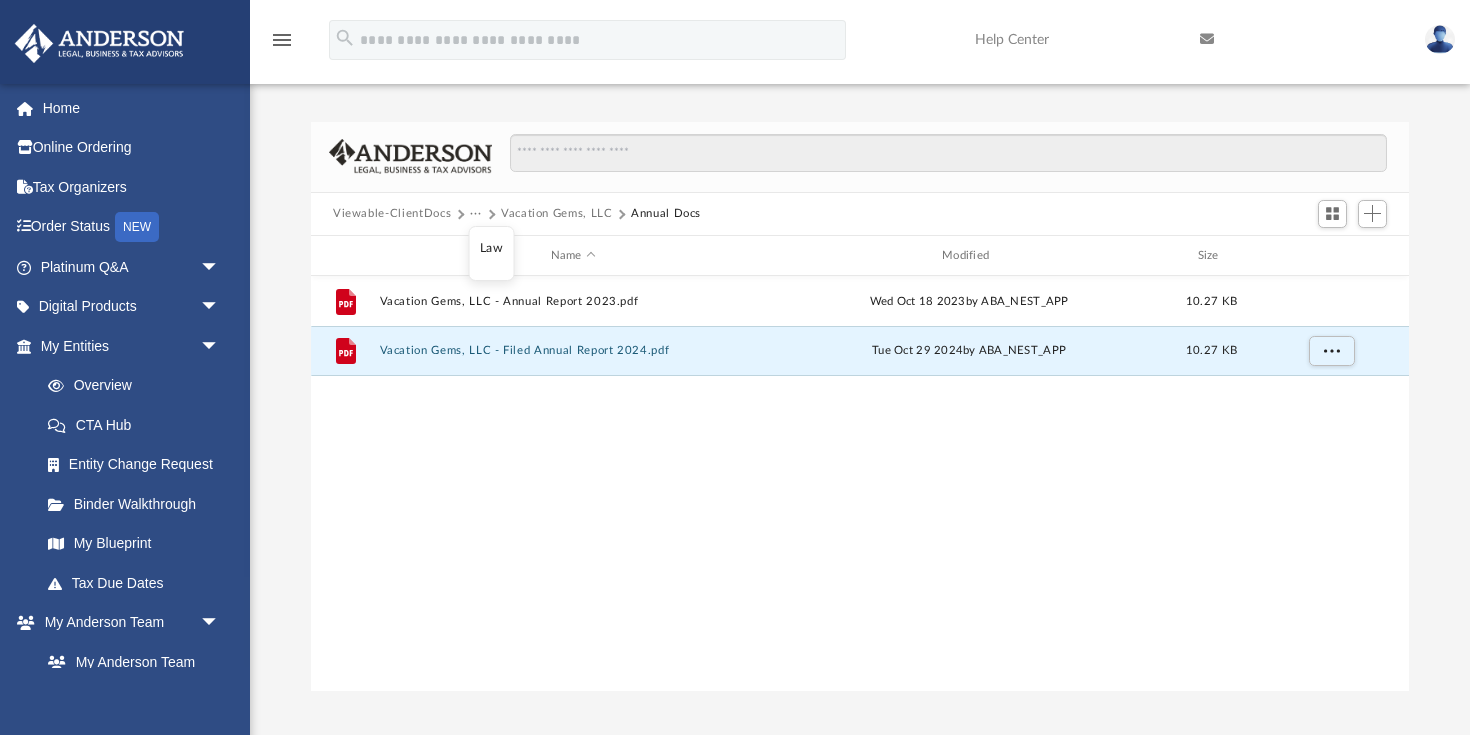 click on "Law" at bounding box center (491, 248) 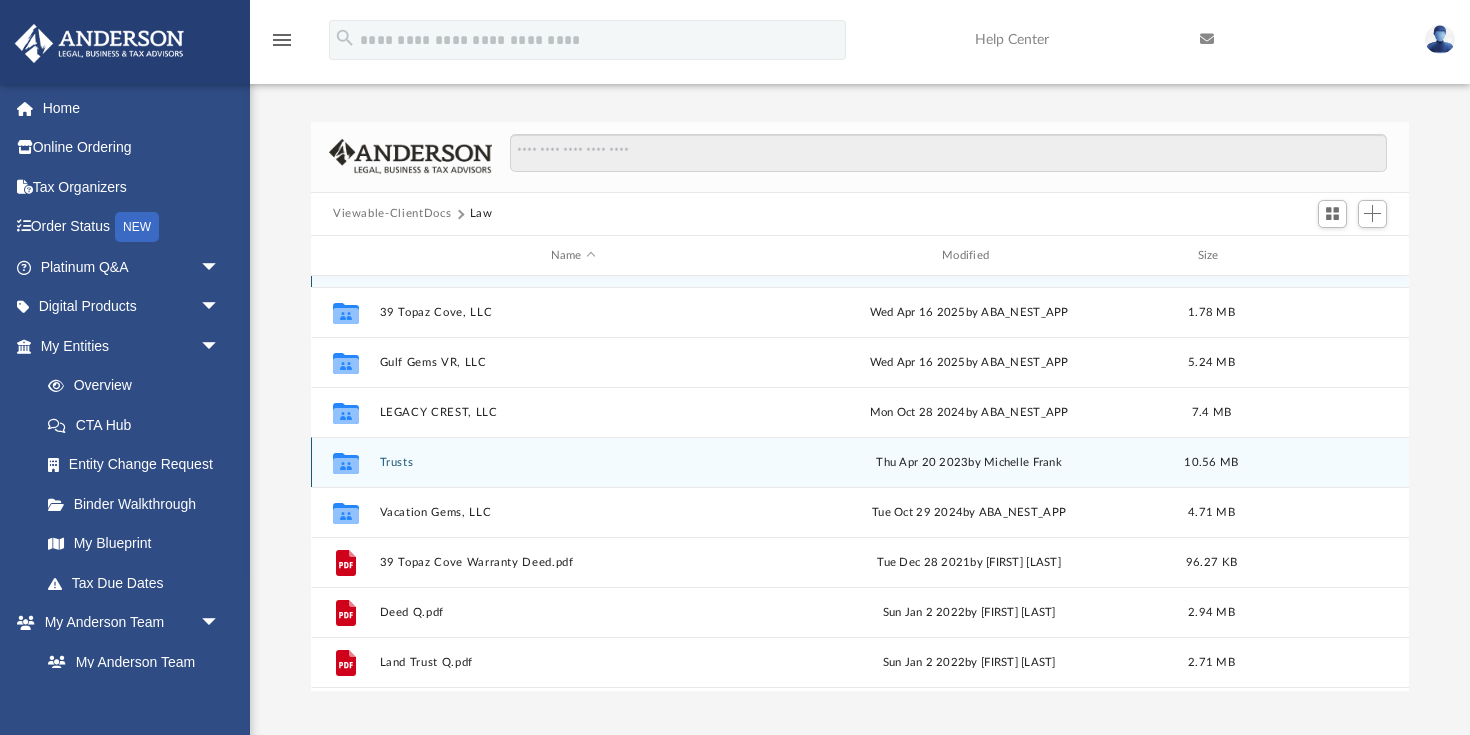 scroll, scrollTop: 40, scrollLeft: 0, axis: vertical 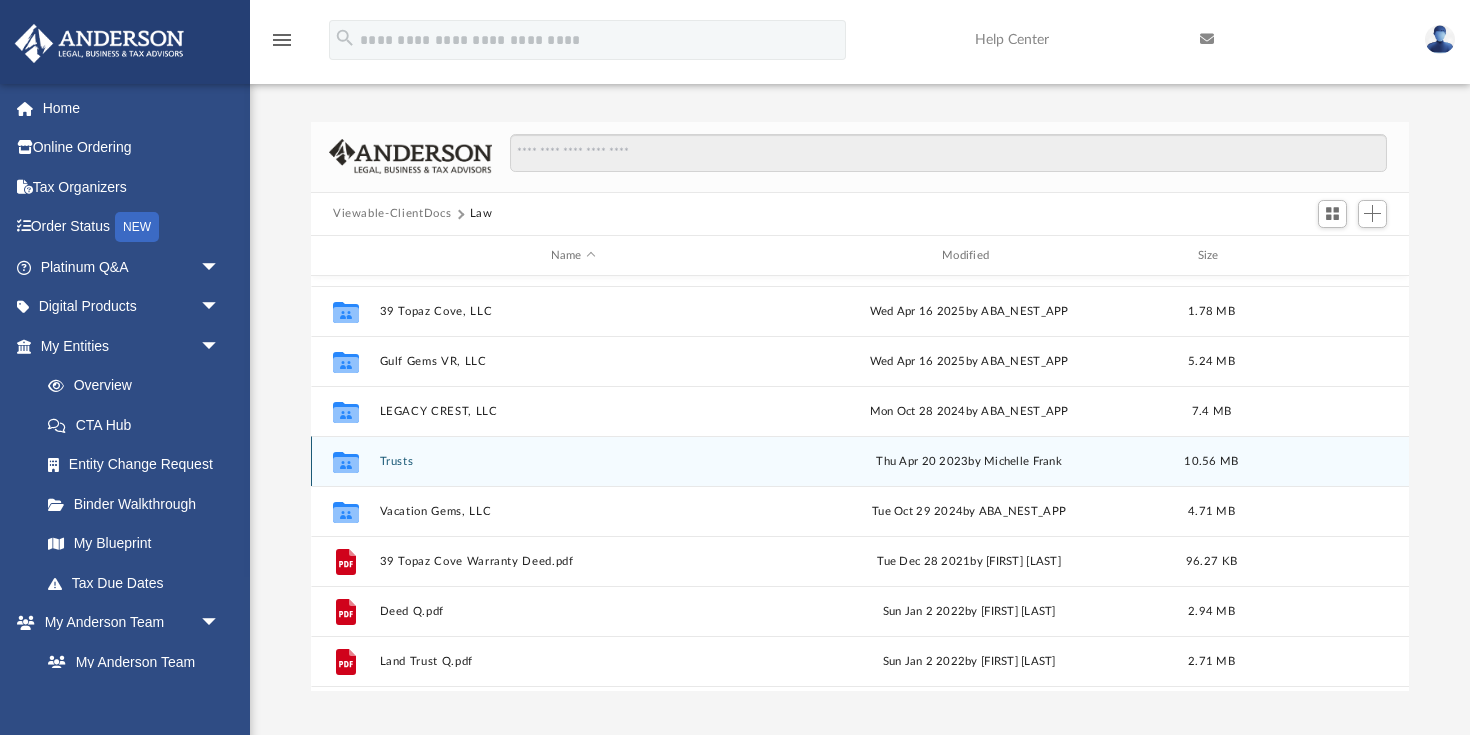 click on "Trusts" at bounding box center [573, 461] 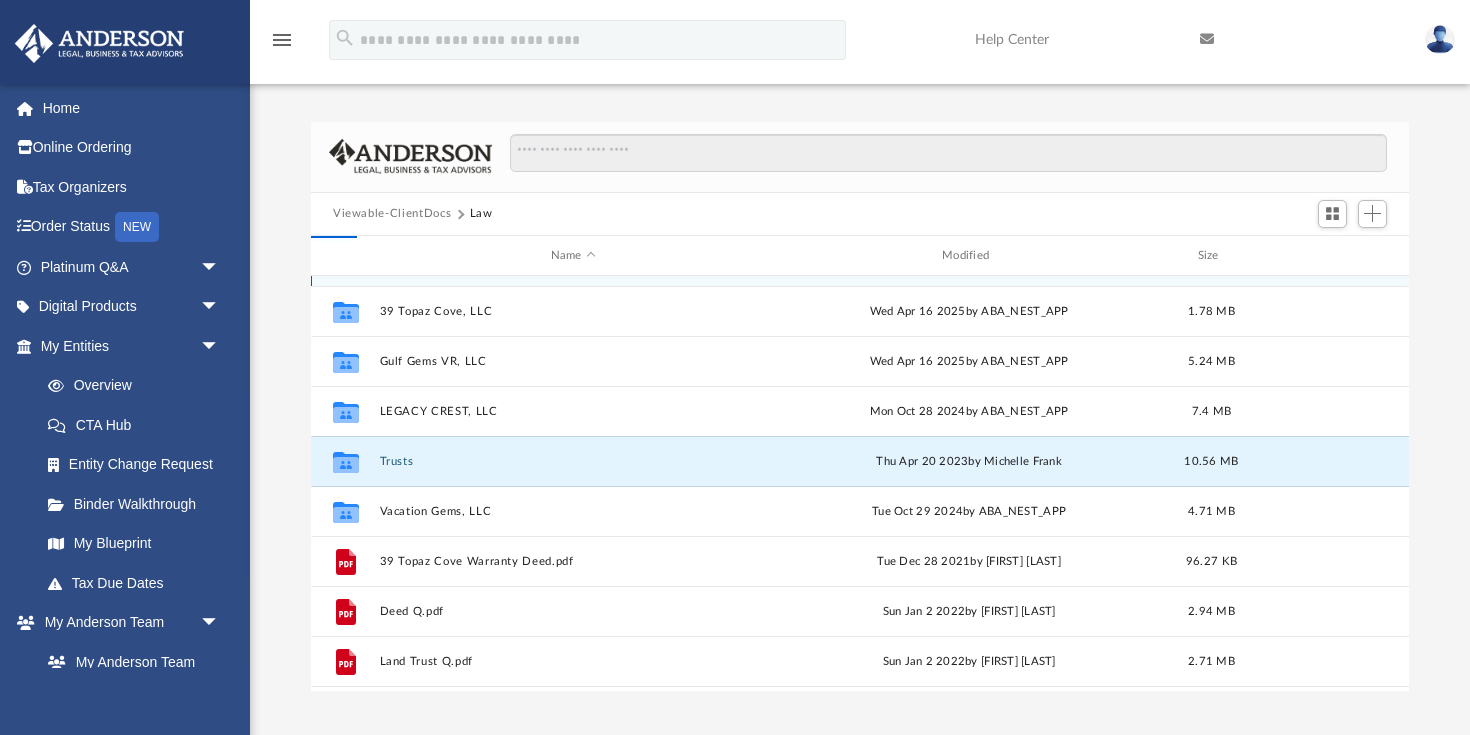 scroll, scrollTop: 0, scrollLeft: 0, axis: both 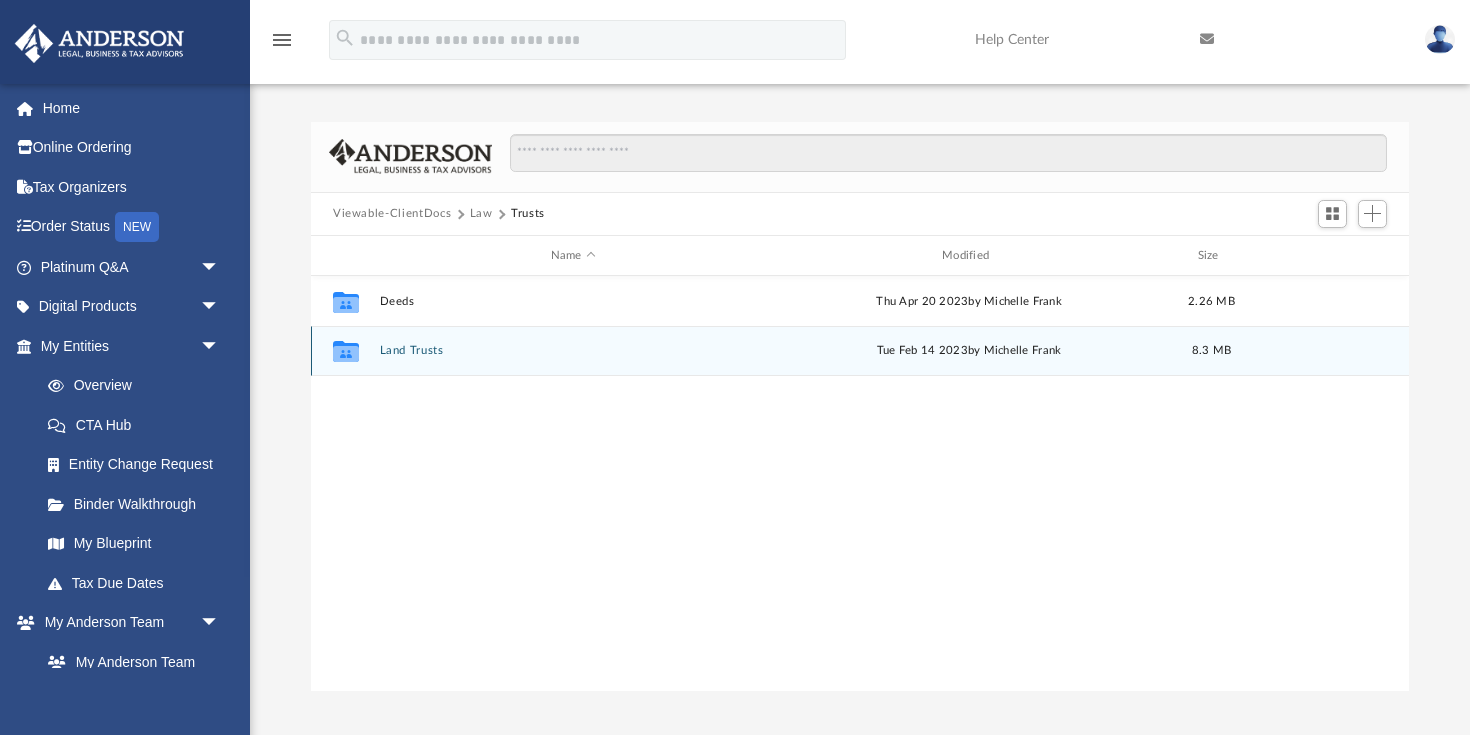 click on "Land Trusts" at bounding box center [573, 351] 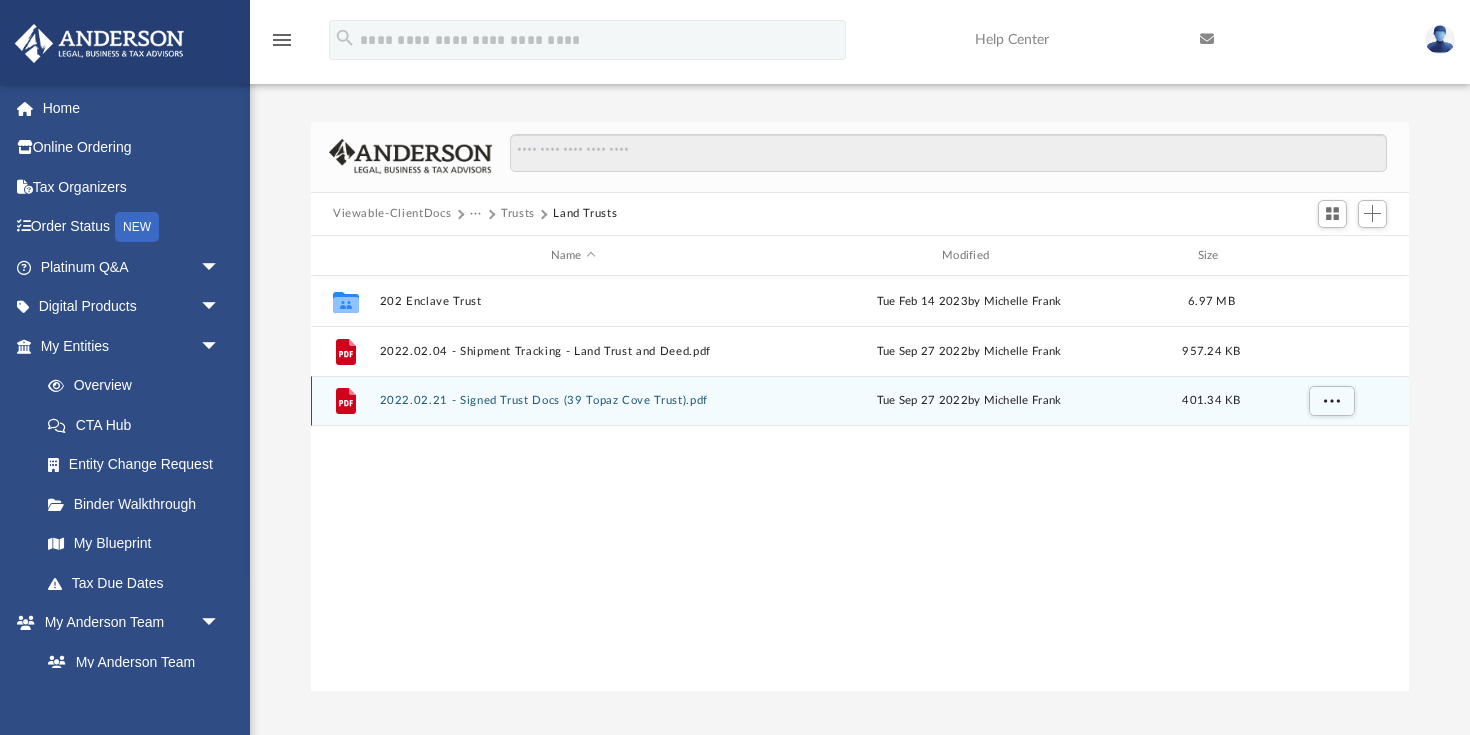 click on "File 2022.02.21 - Signed Trust Docs (39 Topaz Cove Trust).pdf Tue Sep 27 2022  by Michelle Frank 401.34 KB" at bounding box center (860, 401) 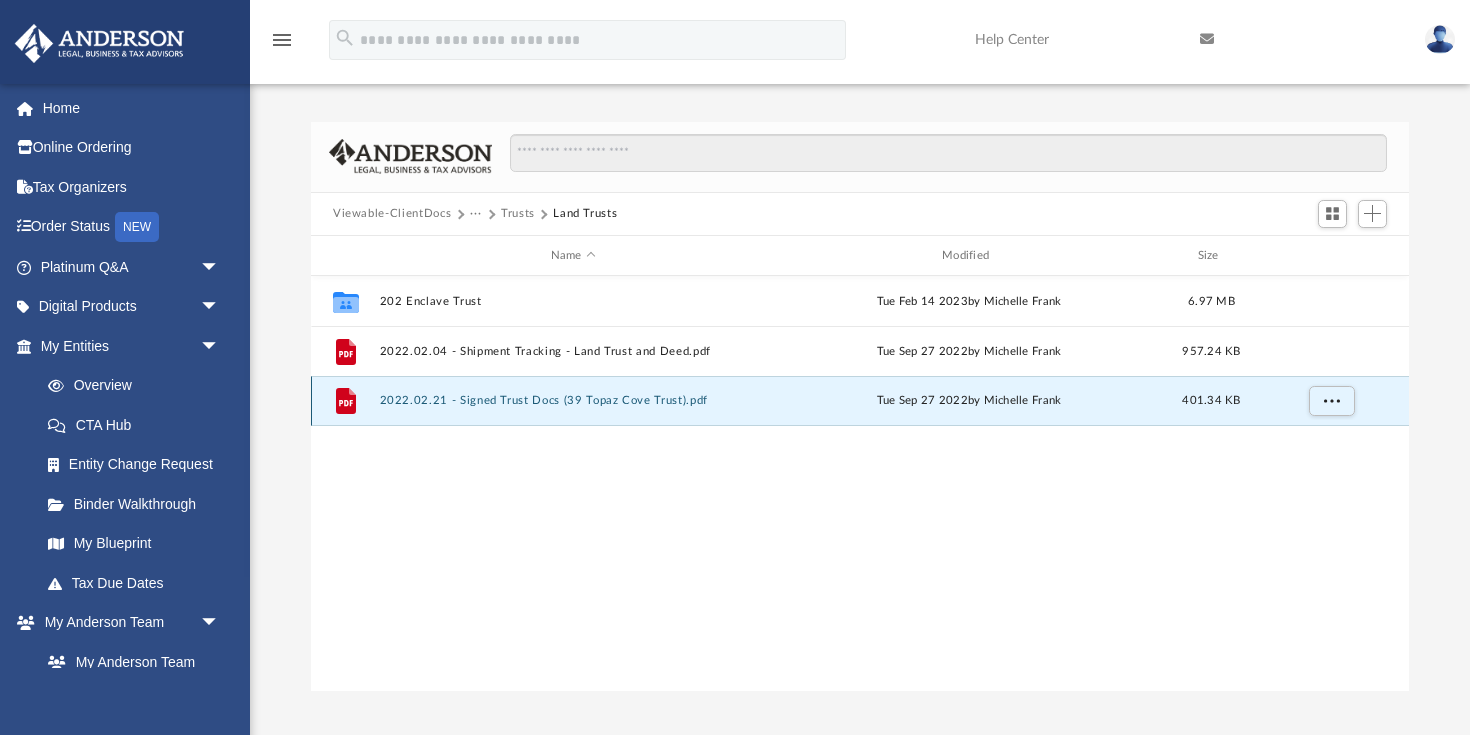 click on "File 2022.02.21 - Signed Trust Docs (39 Topaz Cove Trust).pdf Tue Sep 27 2022  by Michelle Frank 401.34 KB" at bounding box center [860, 401] 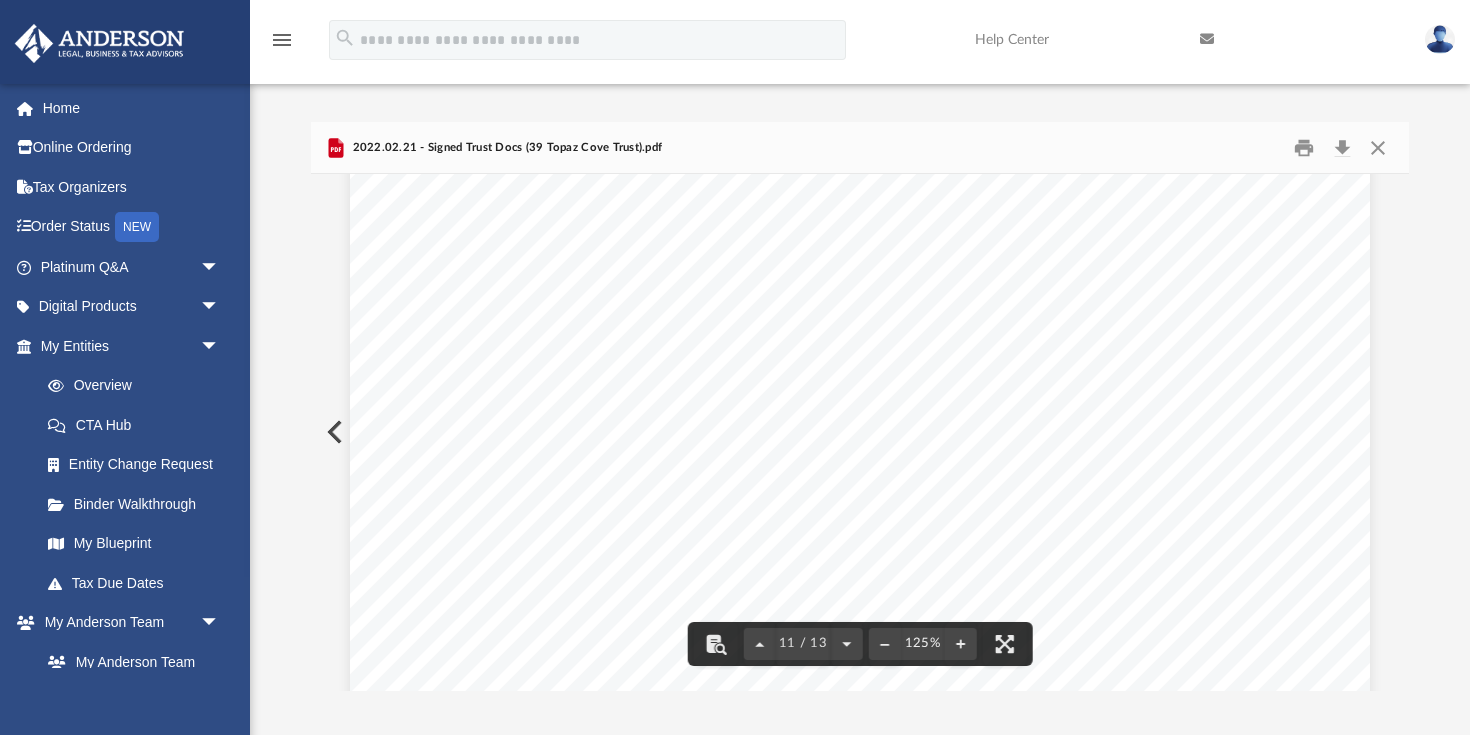 scroll, scrollTop: 14069, scrollLeft: 0, axis: vertical 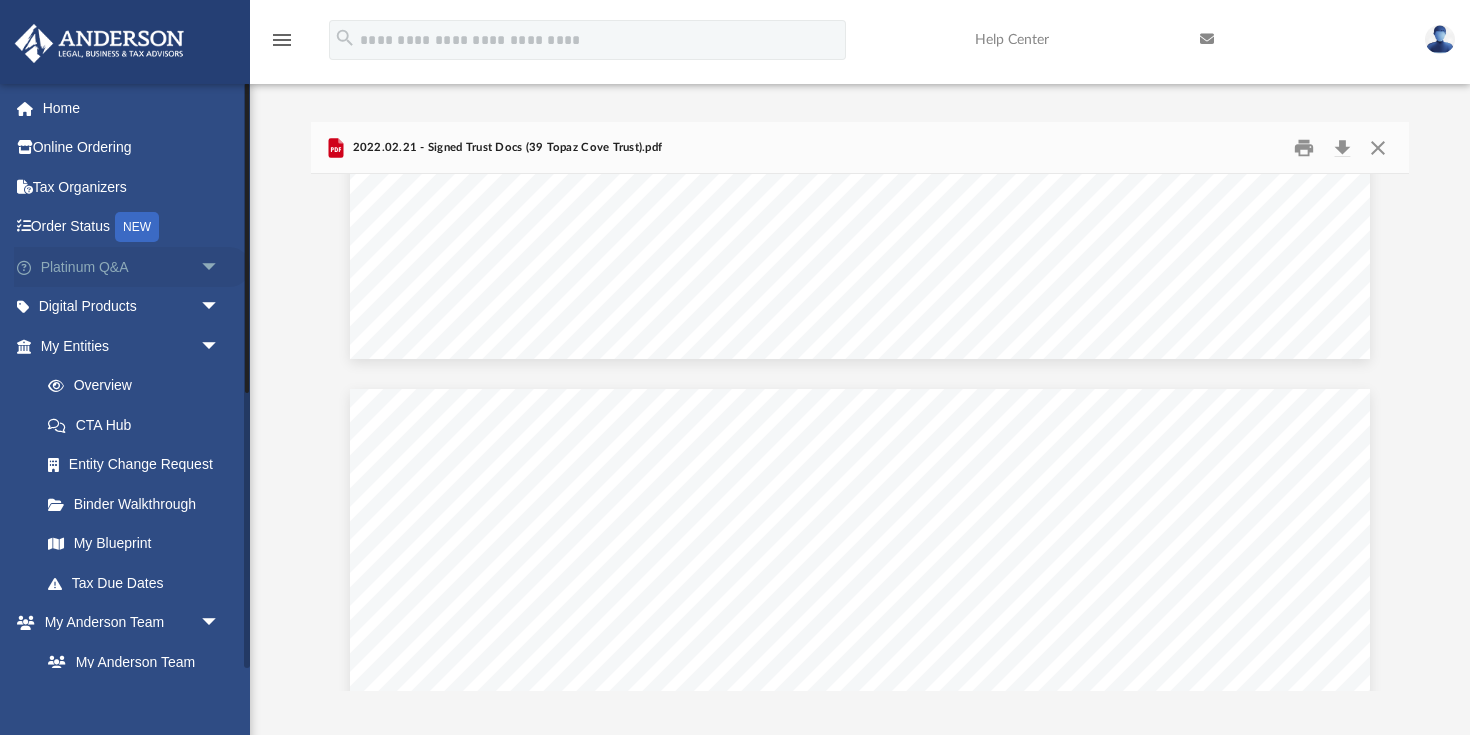 click on "arrow_drop_down" at bounding box center (220, 267) 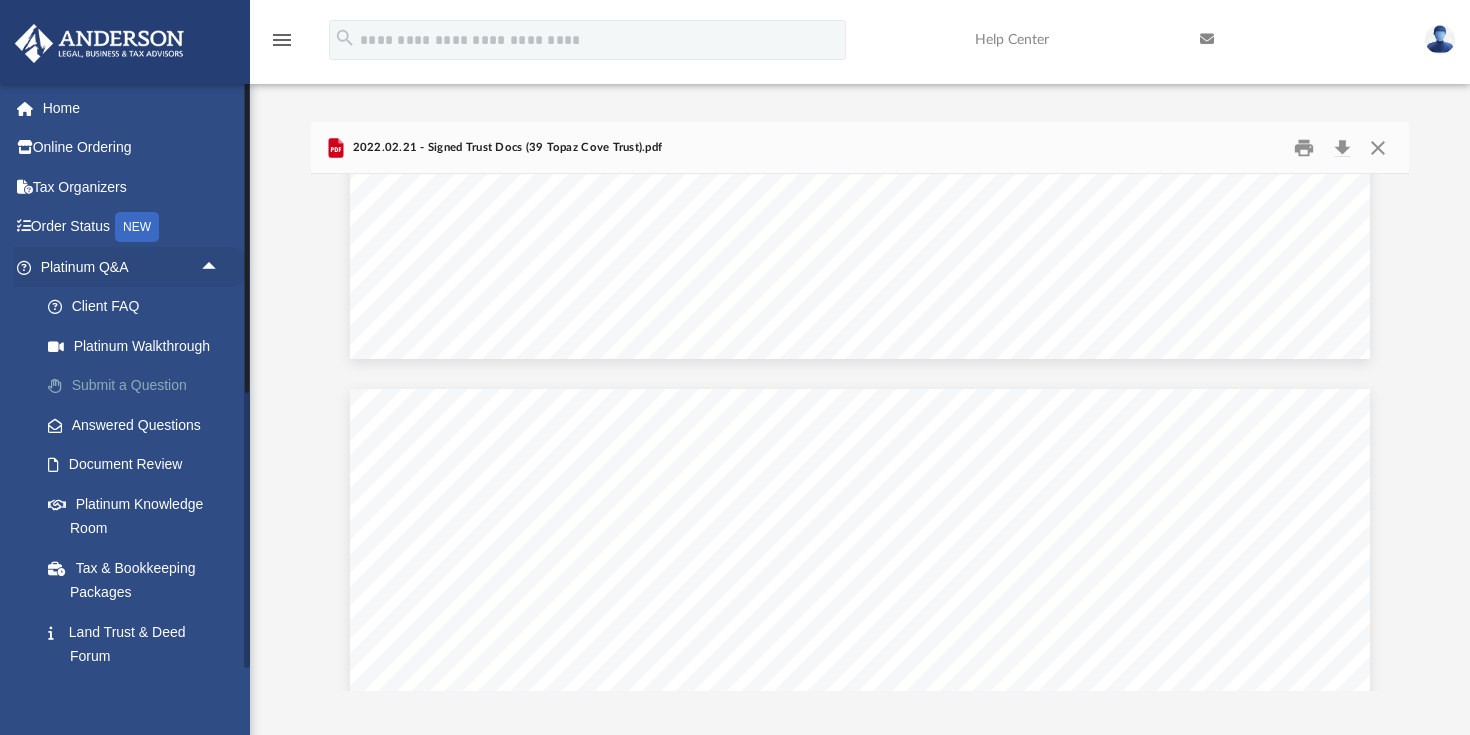 click on "Submit a Question" at bounding box center [139, 386] 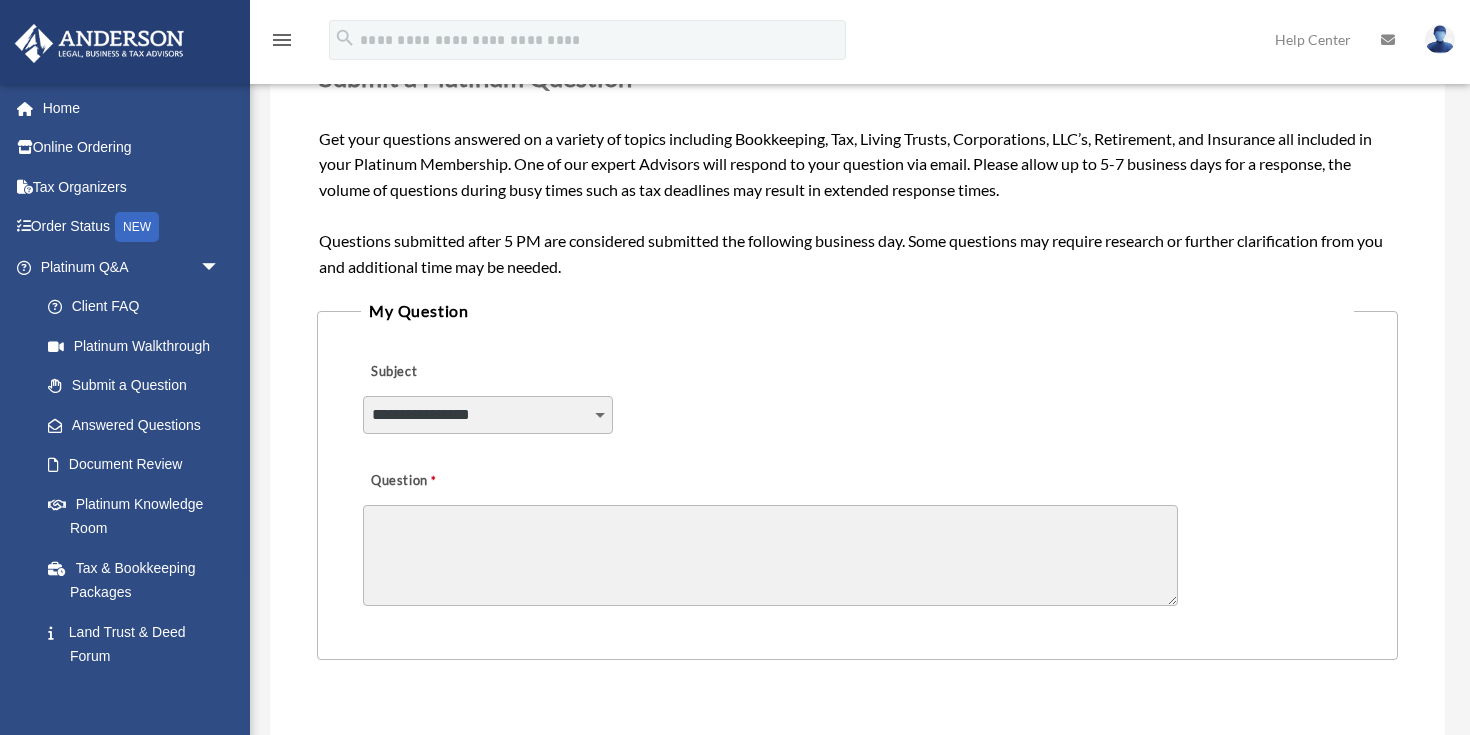 scroll, scrollTop: 312, scrollLeft: 0, axis: vertical 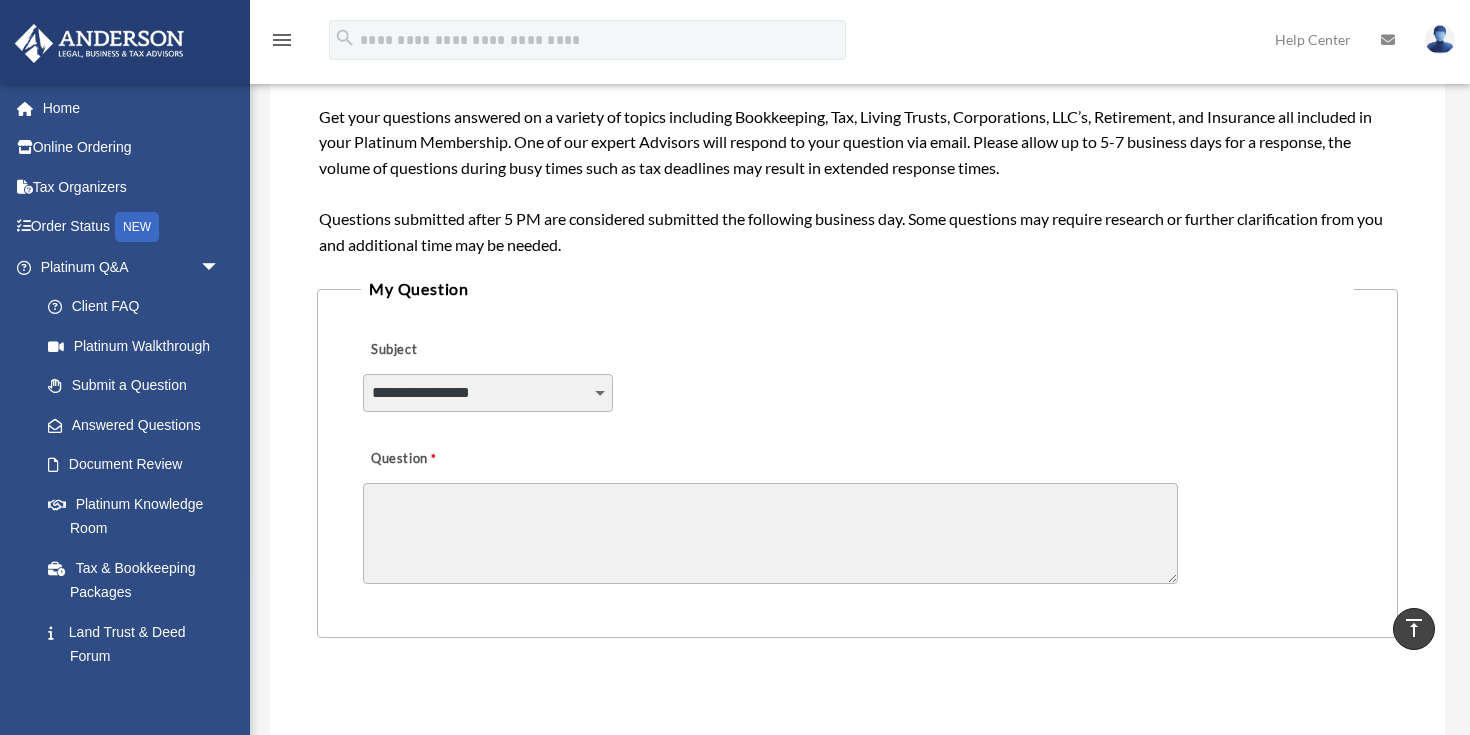 select on "******" 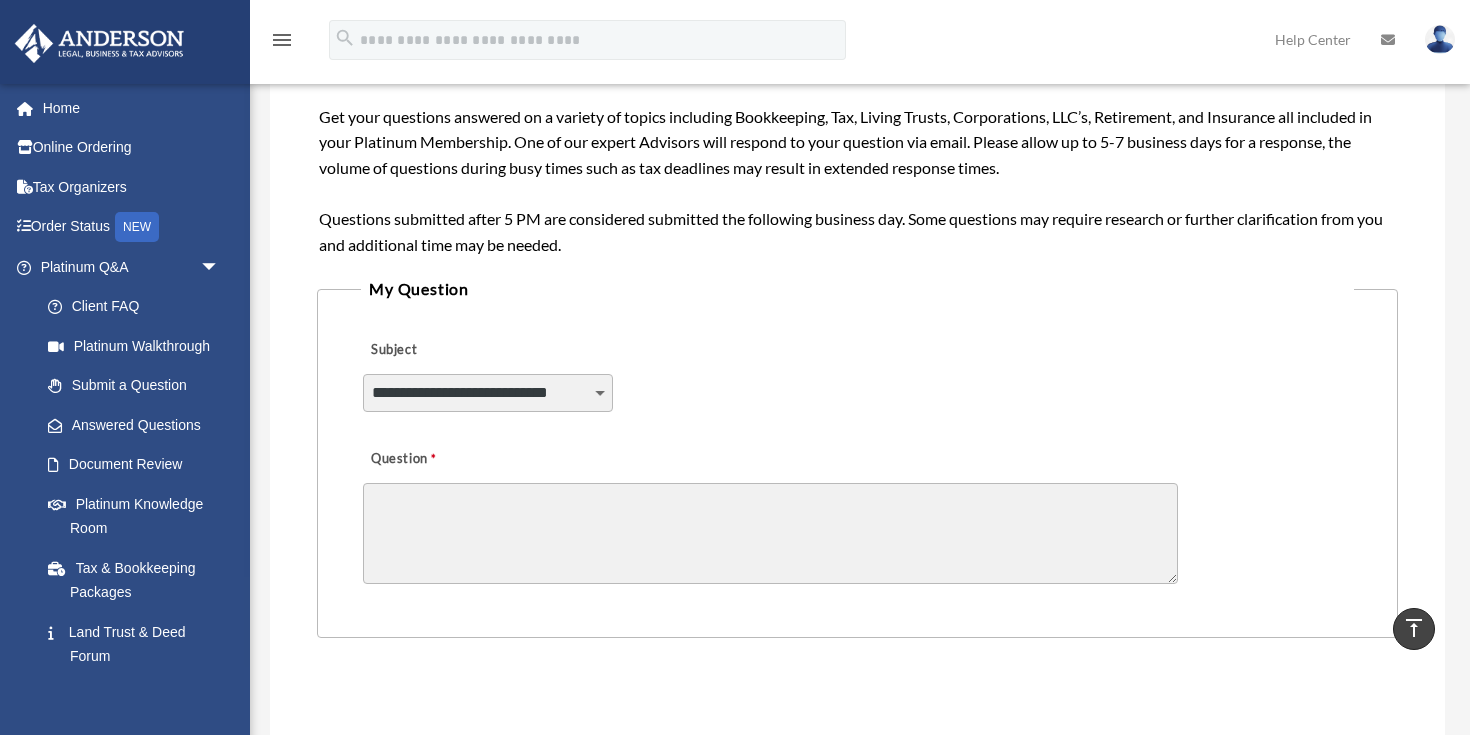 click on "Question" at bounding box center [770, 533] 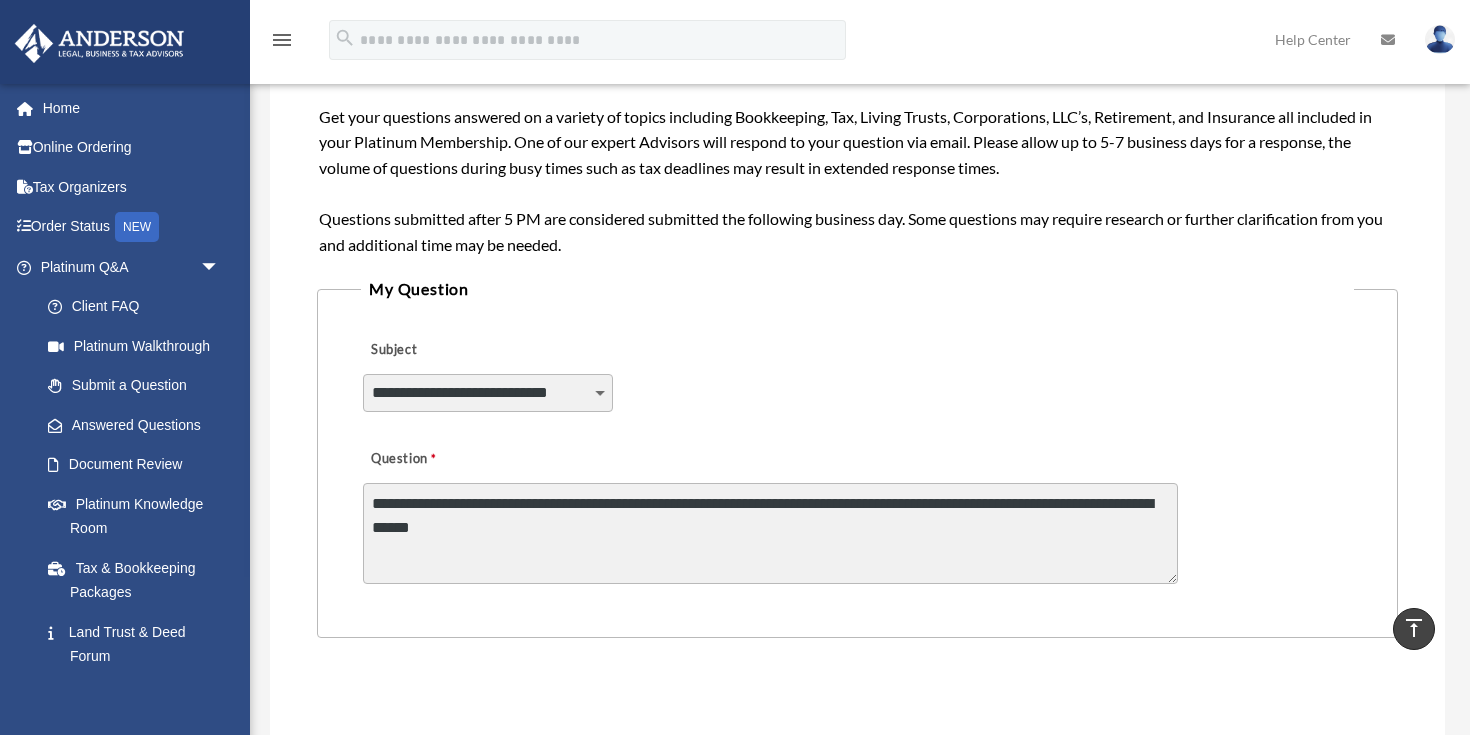 click on "**********" at bounding box center (770, 533) 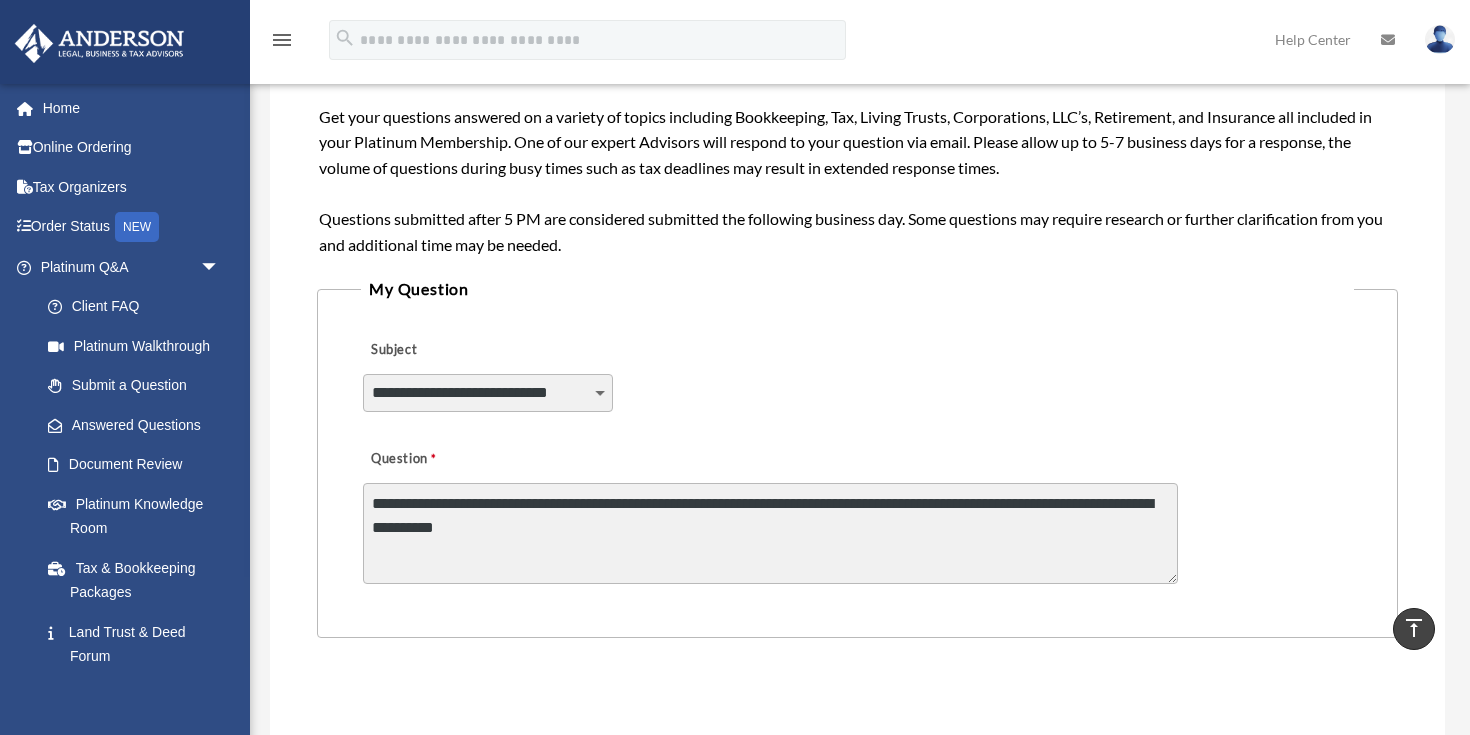 click on "**********" at bounding box center [770, 533] 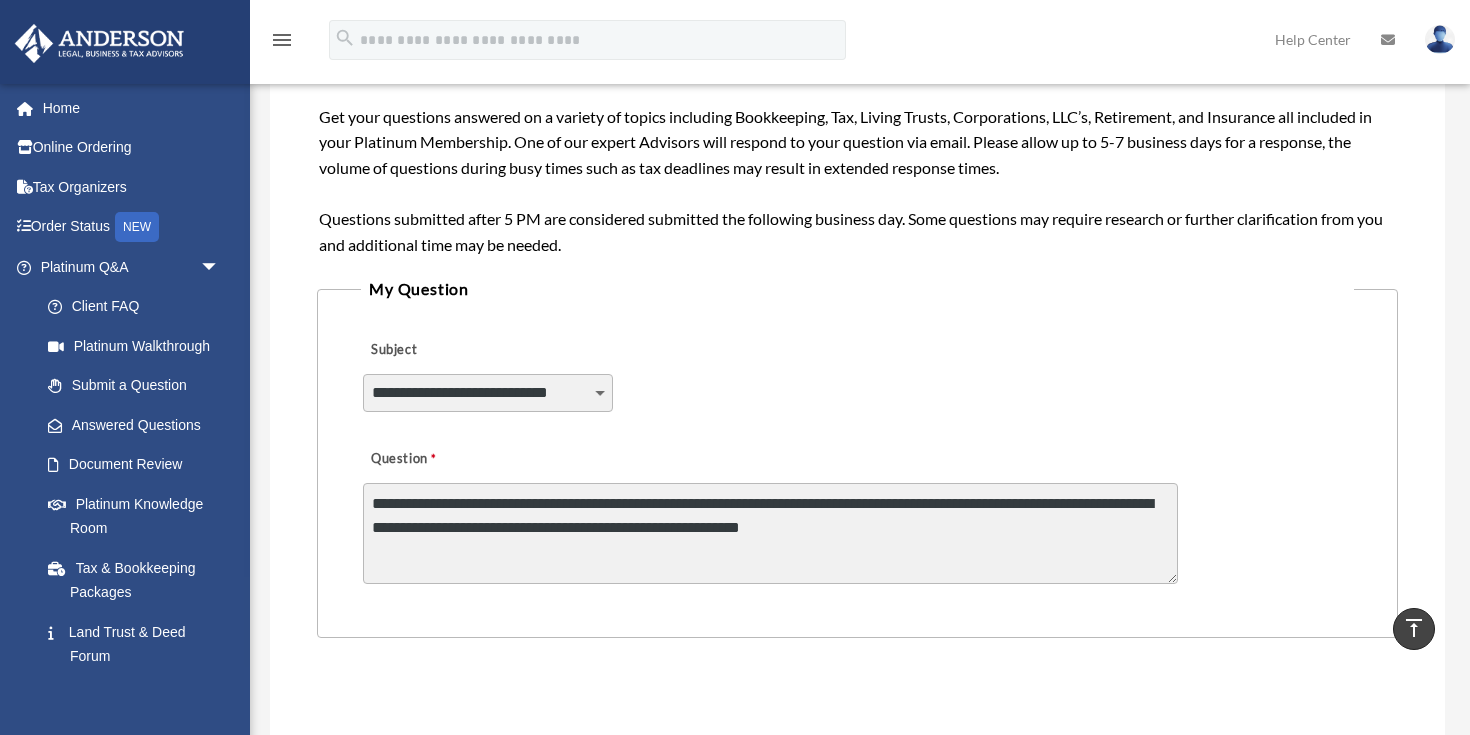 click on "**********" at bounding box center (770, 533) 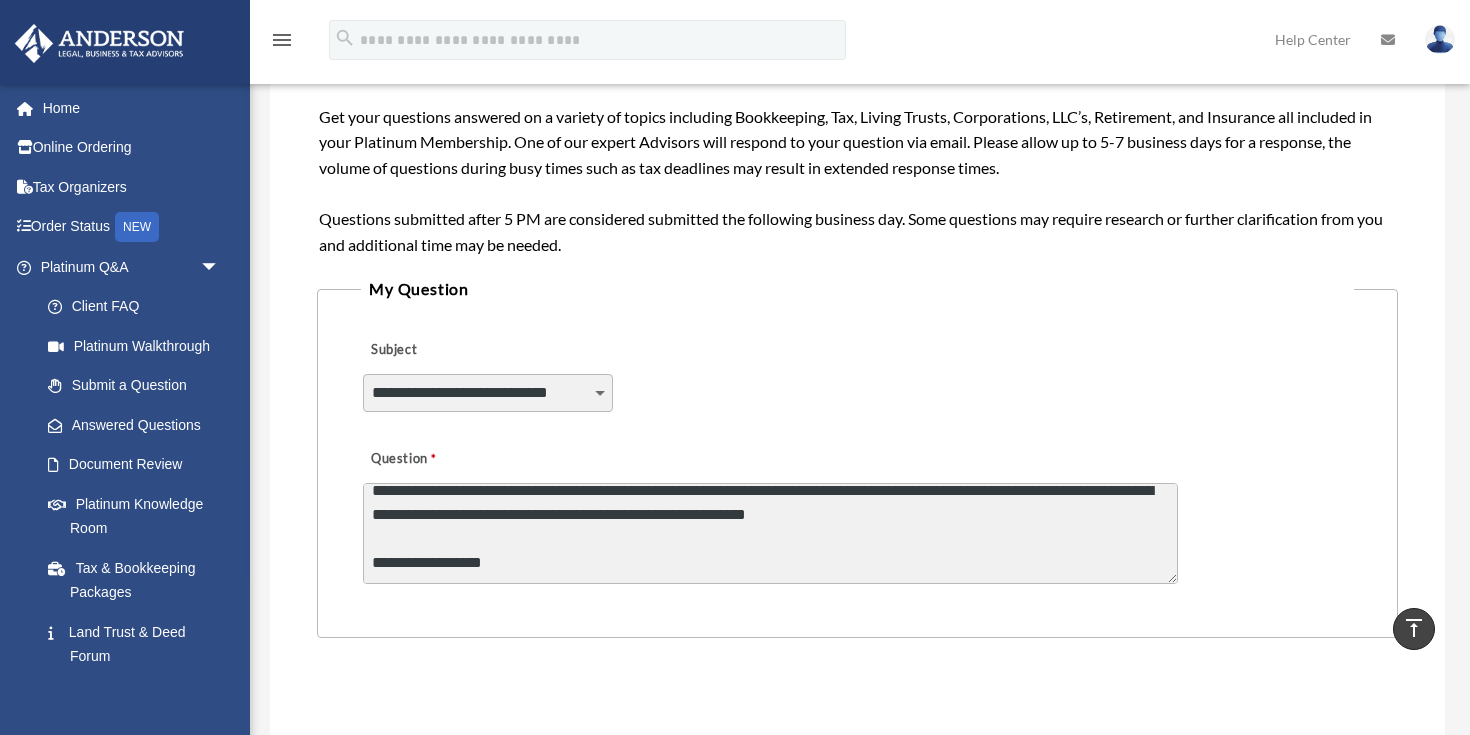 scroll, scrollTop: 13, scrollLeft: 0, axis: vertical 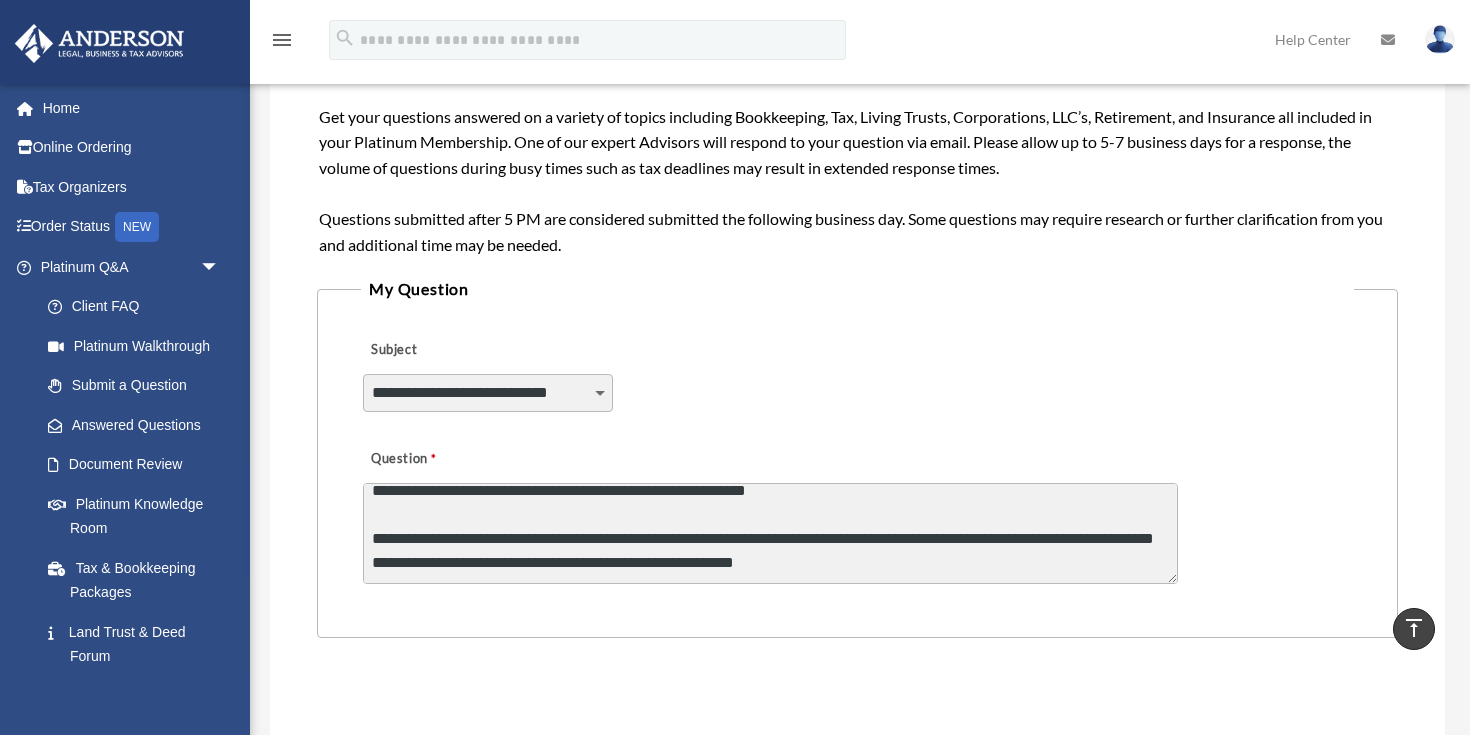 drag, startPoint x: 839, startPoint y: 518, endPoint x: 532, endPoint y: 542, distance: 307.93668 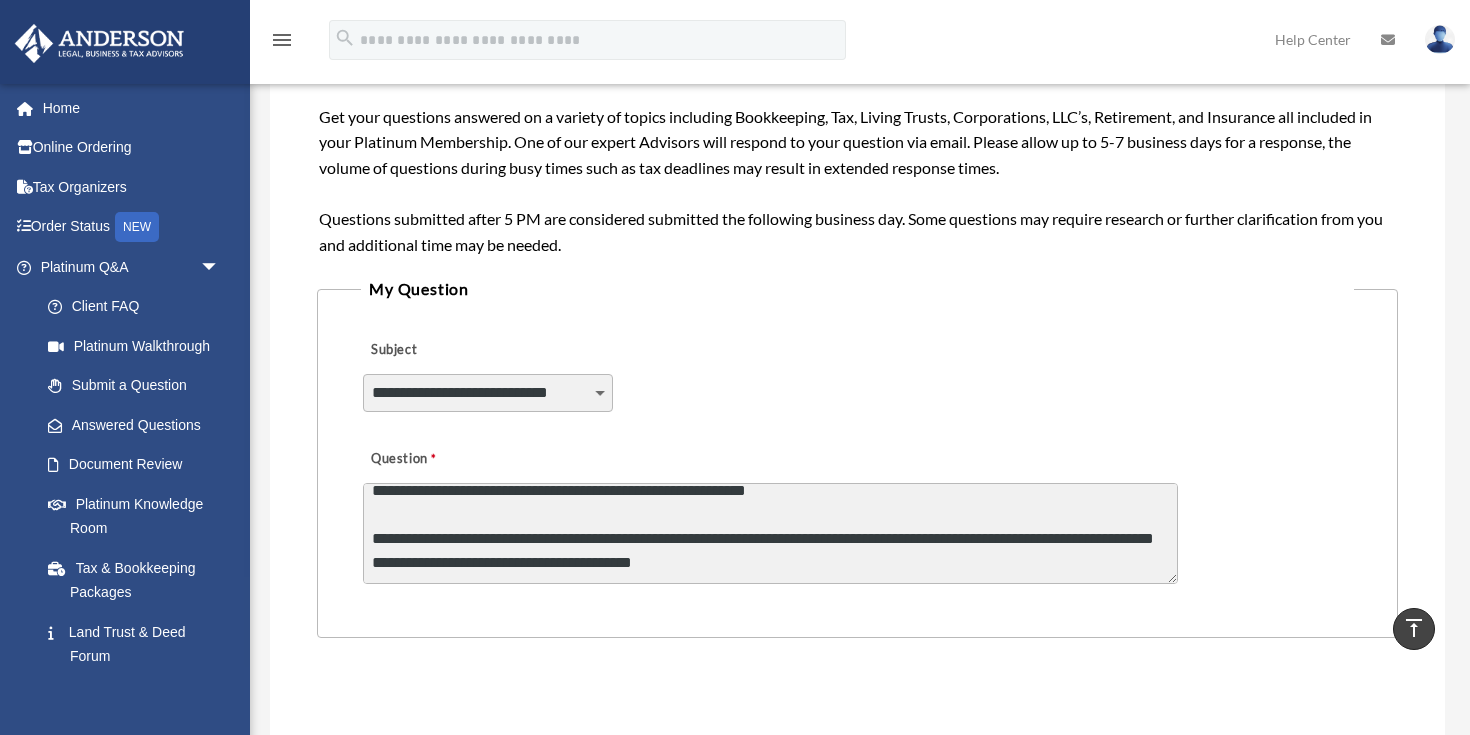 paste on "**********" 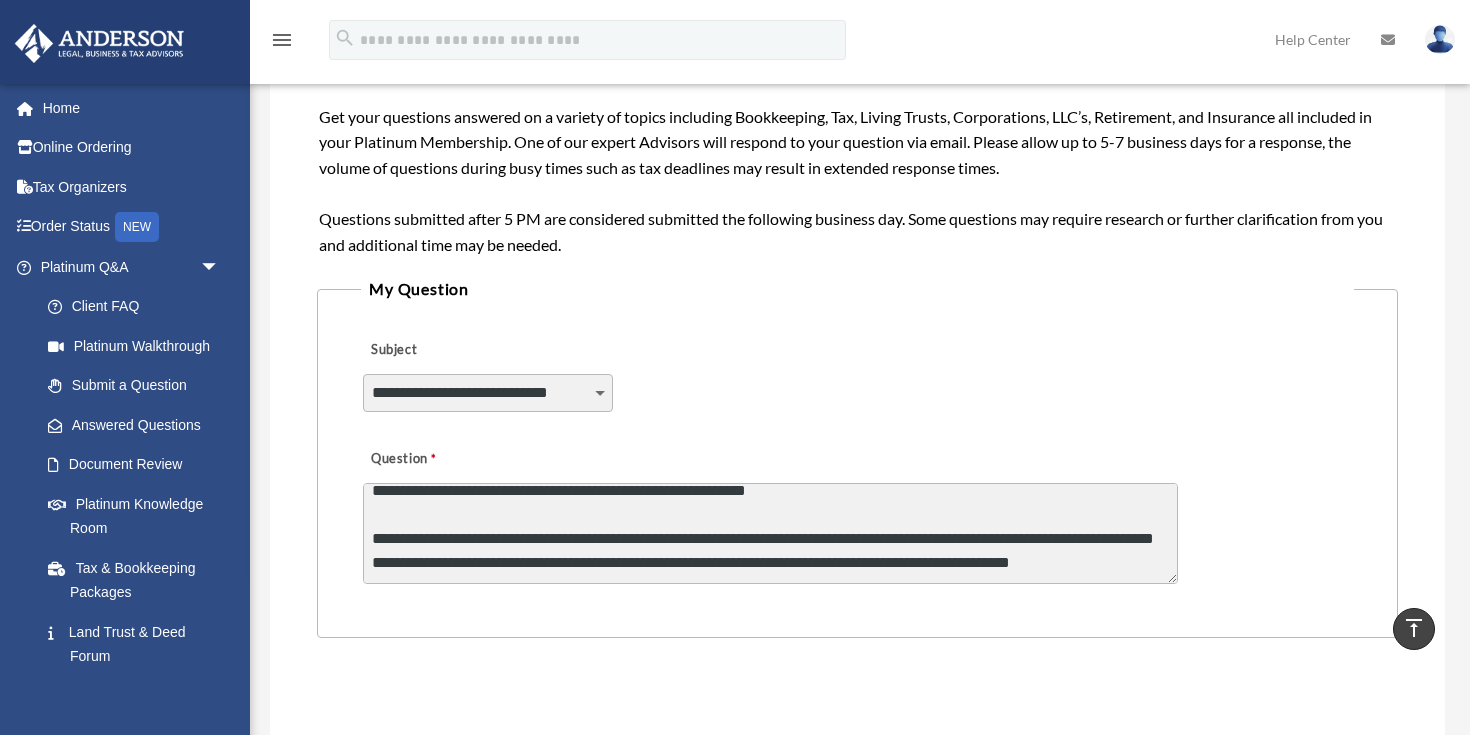 scroll, scrollTop: 75, scrollLeft: 0, axis: vertical 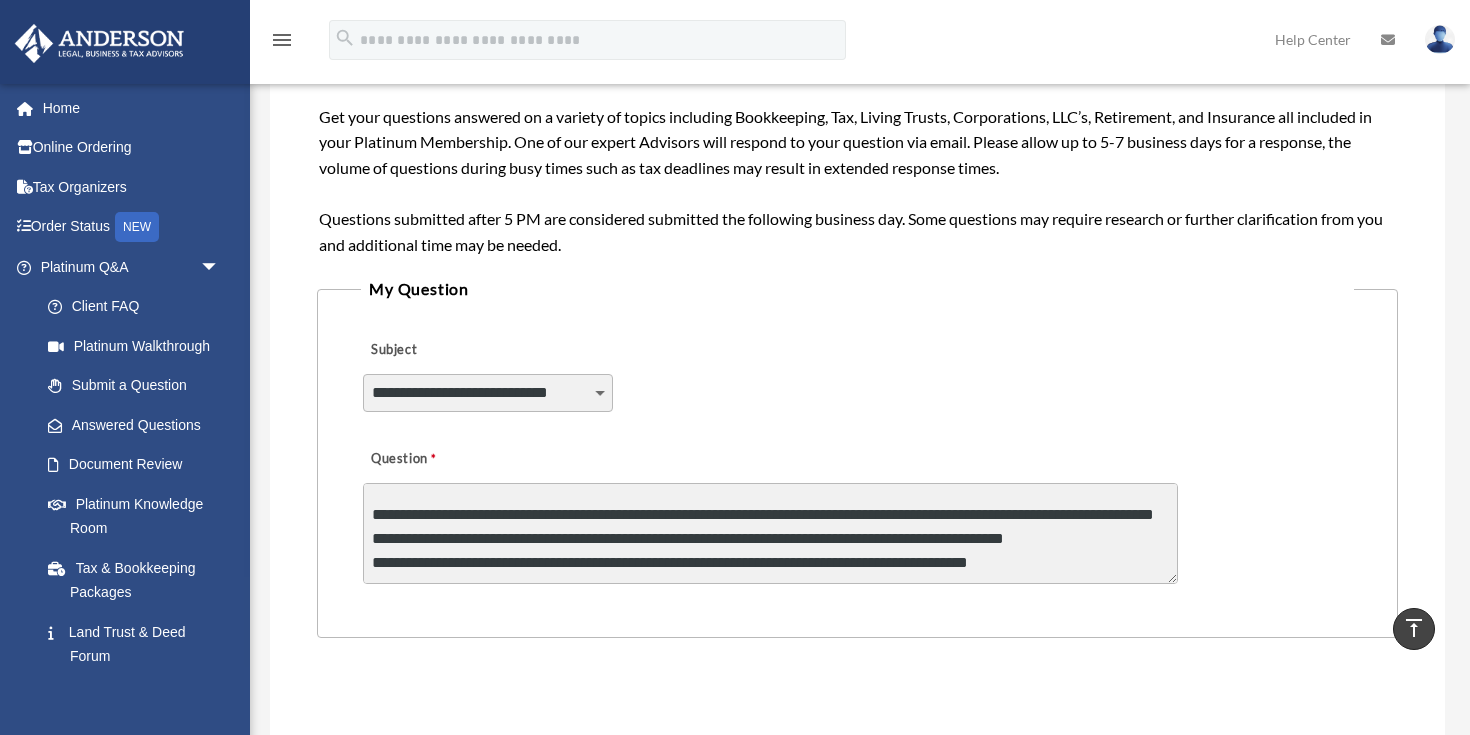 drag, startPoint x: 388, startPoint y: 545, endPoint x: 1136, endPoint y: 544, distance: 748.0007 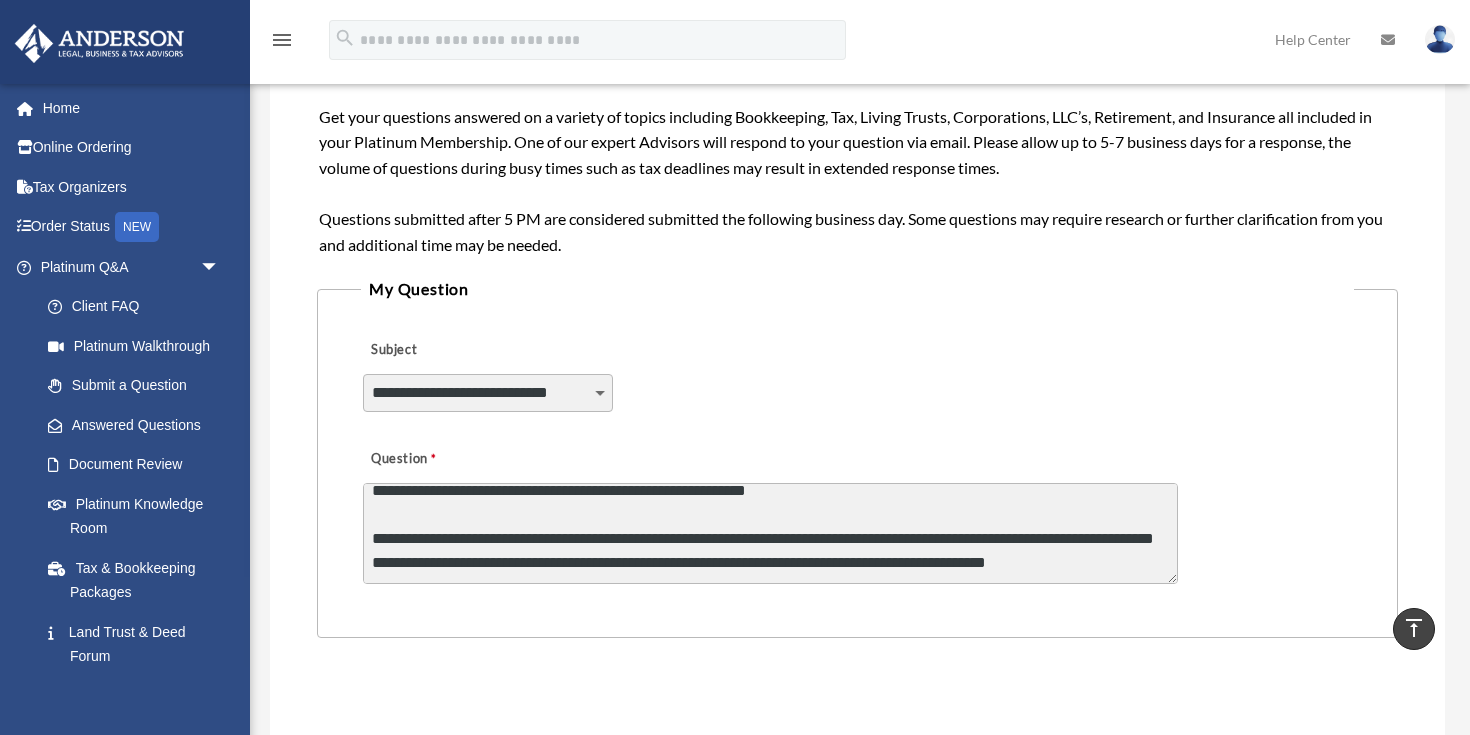 scroll, scrollTop: 61, scrollLeft: 0, axis: vertical 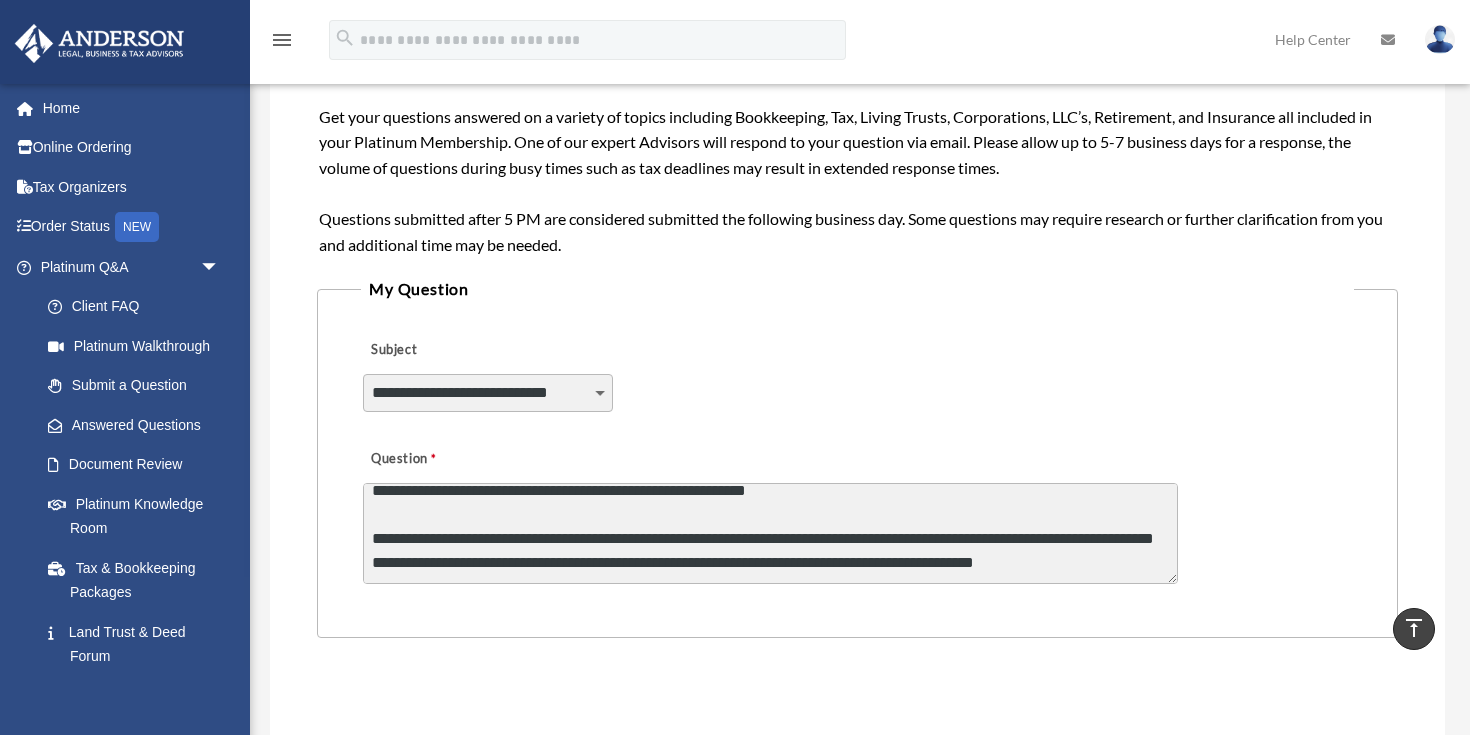 click on "**********" at bounding box center (770, 533) 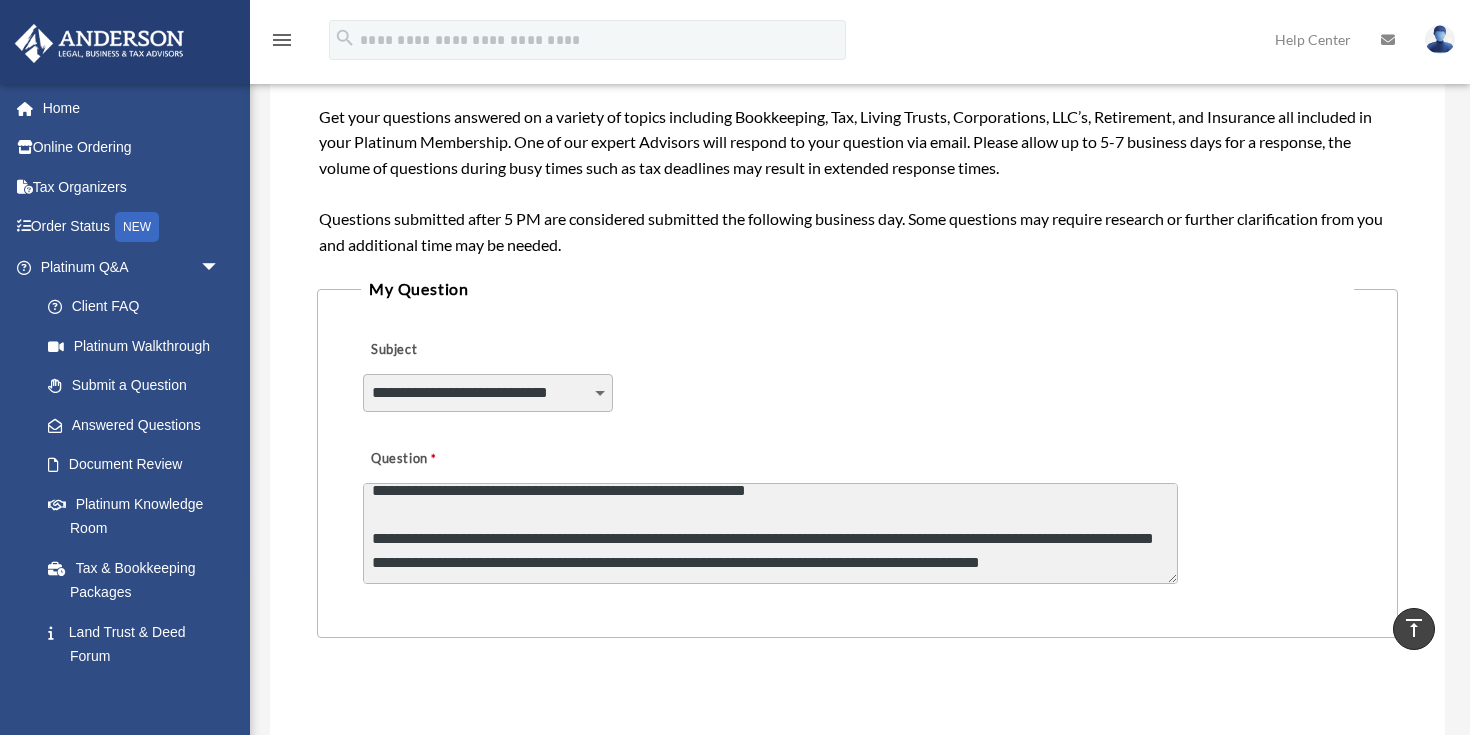 paste on "**********" 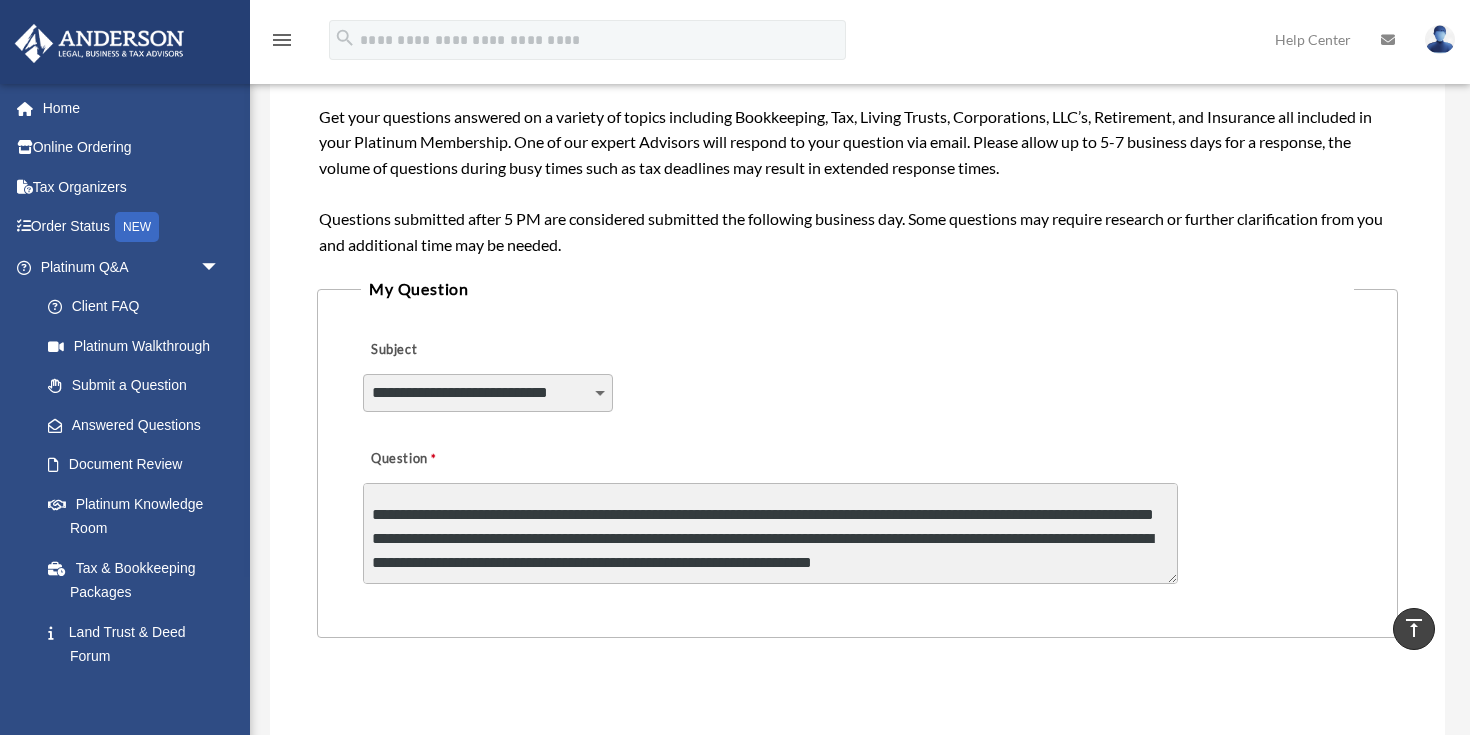 scroll, scrollTop: 75, scrollLeft: 0, axis: vertical 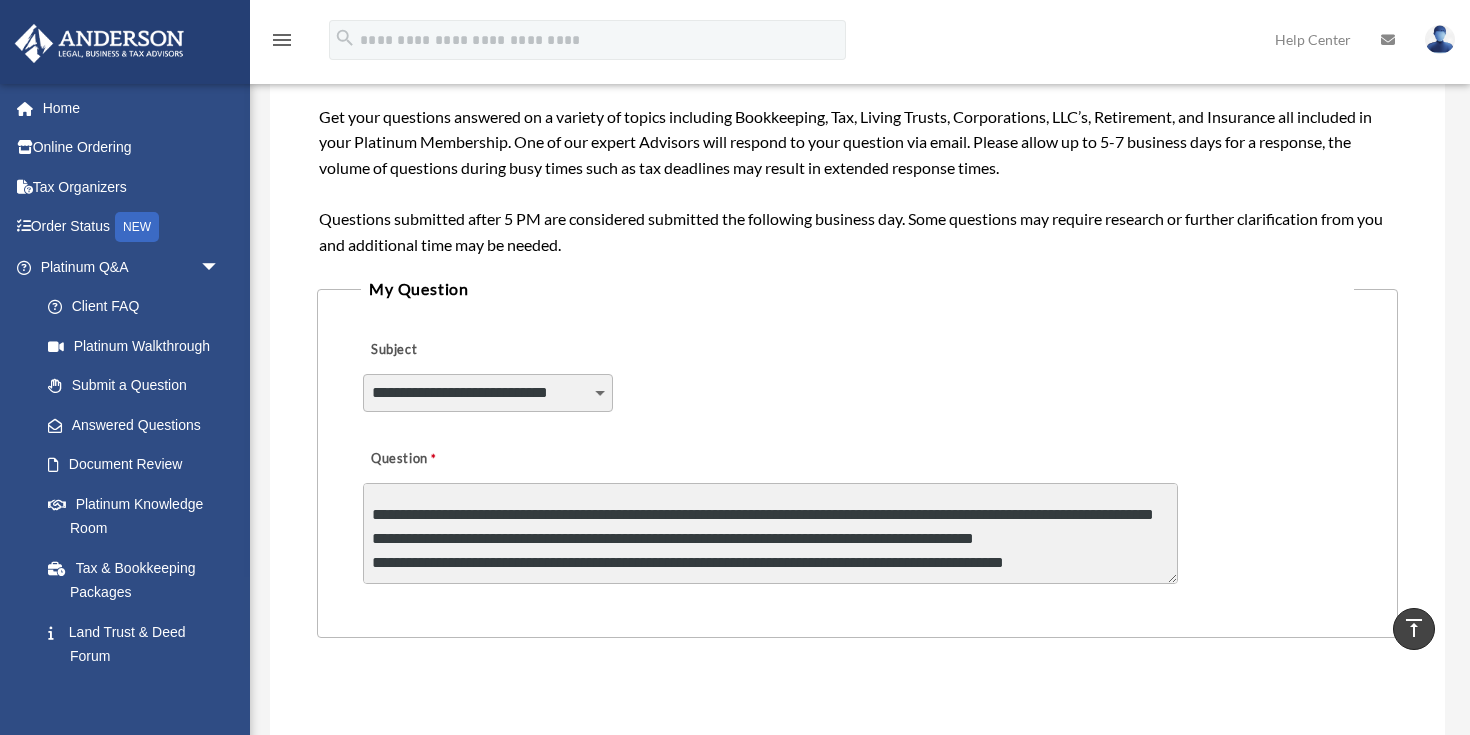 click on "**********" at bounding box center (770, 533) 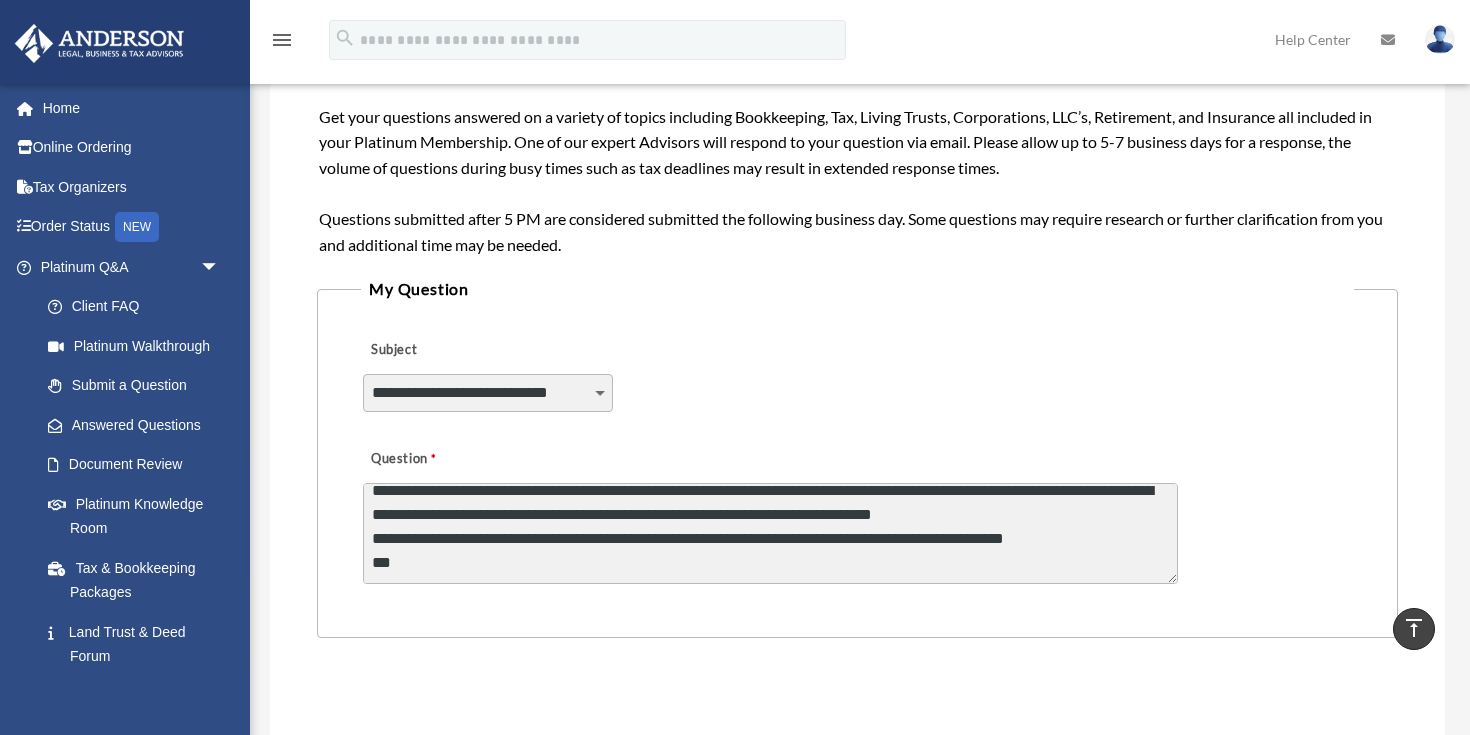 scroll, scrollTop: 66, scrollLeft: 0, axis: vertical 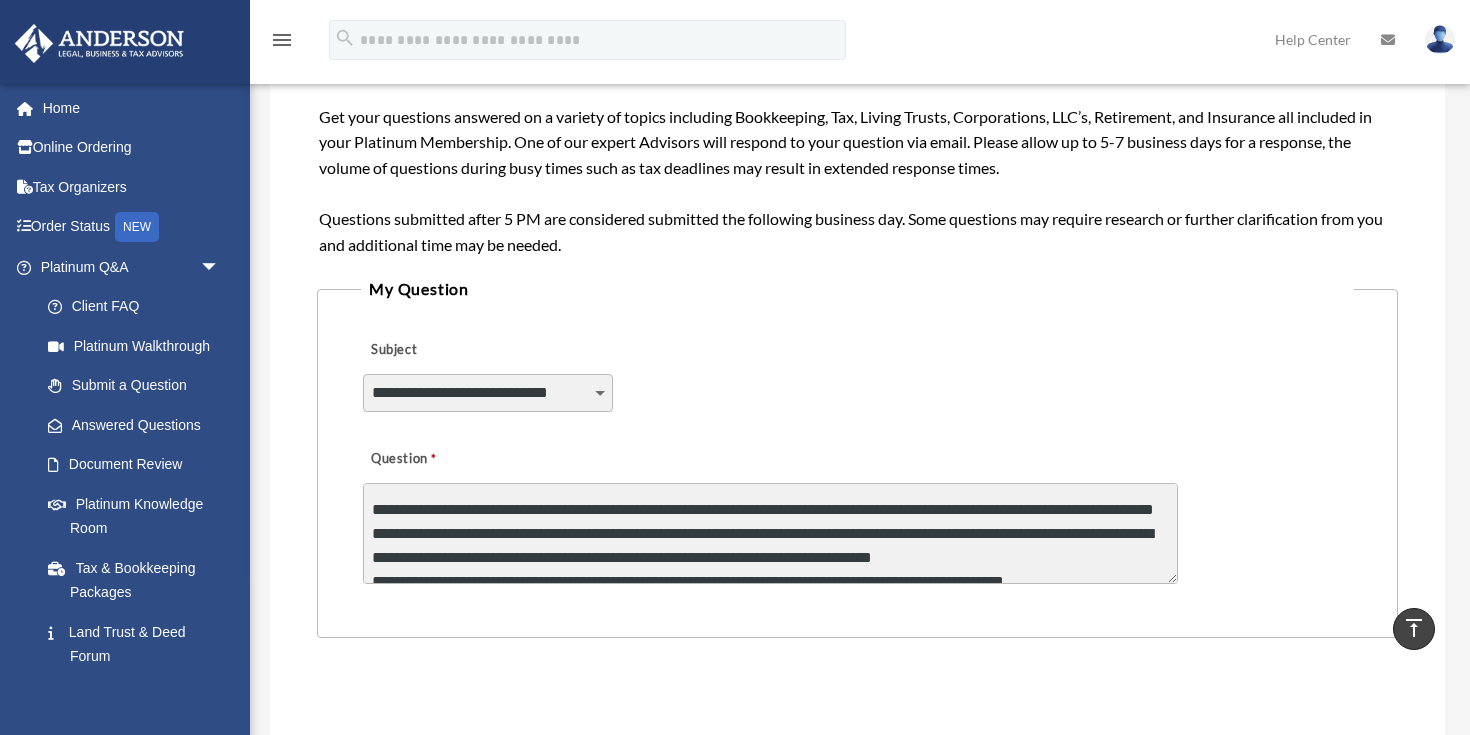 click on "**********" at bounding box center [770, 533] 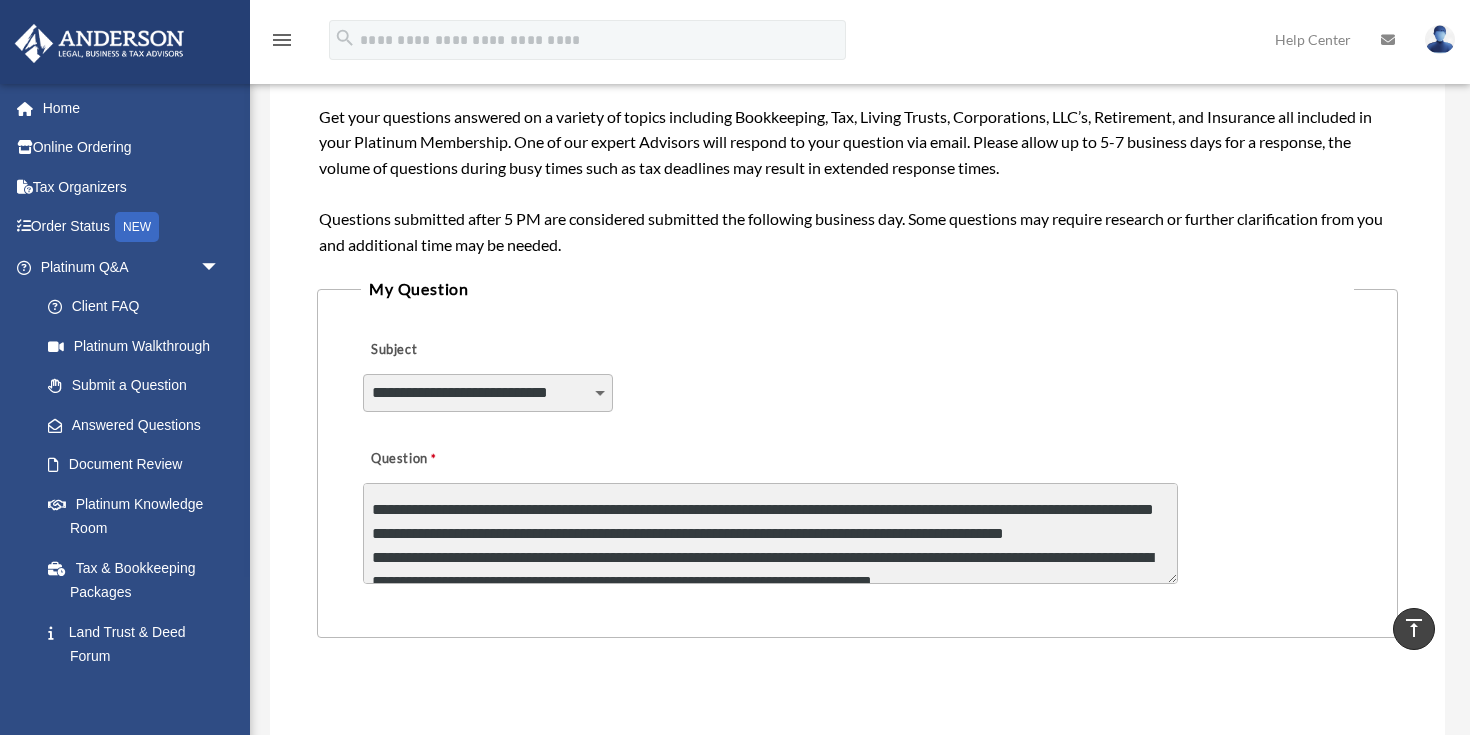 click on "**********" at bounding box center (770, 533) 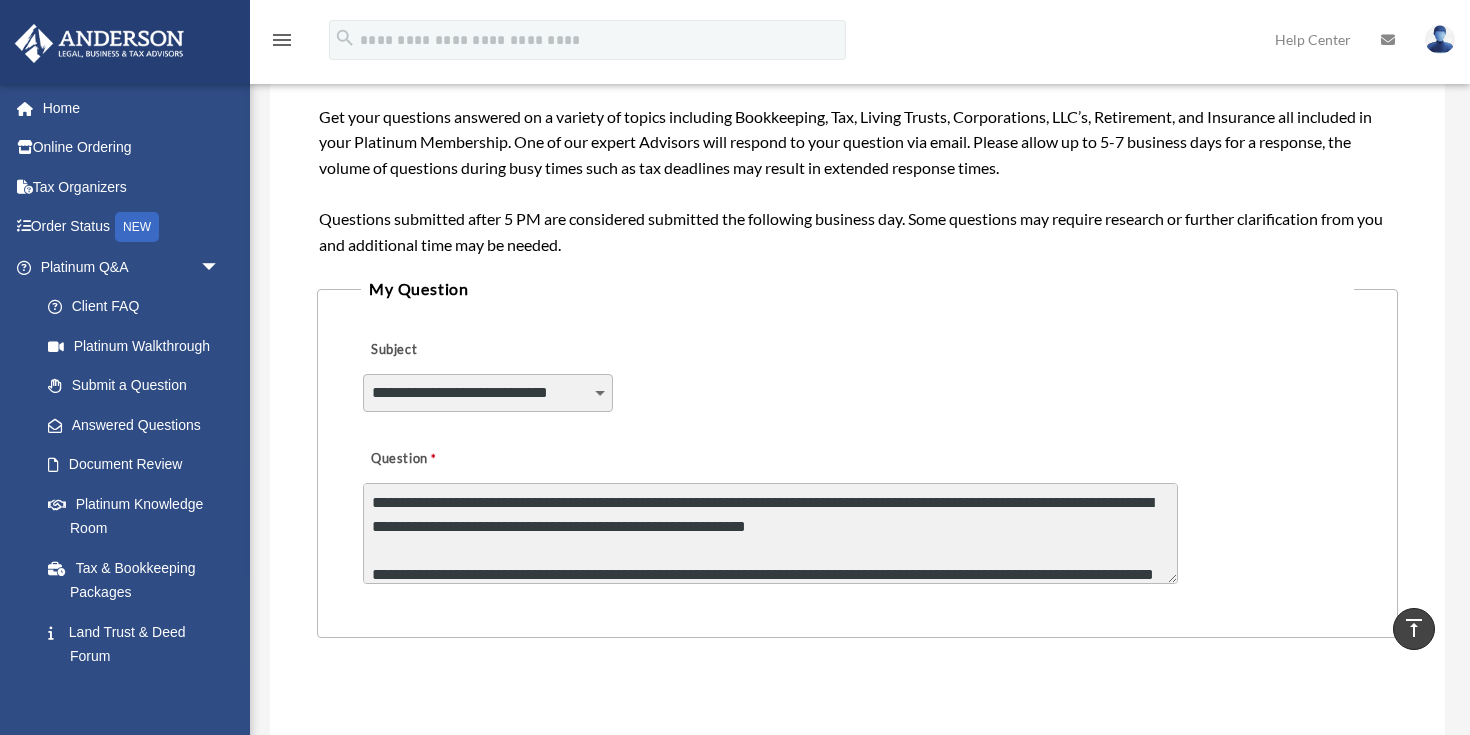 scroll, scrollTop: 0, scrollLeft: 0, axis: both 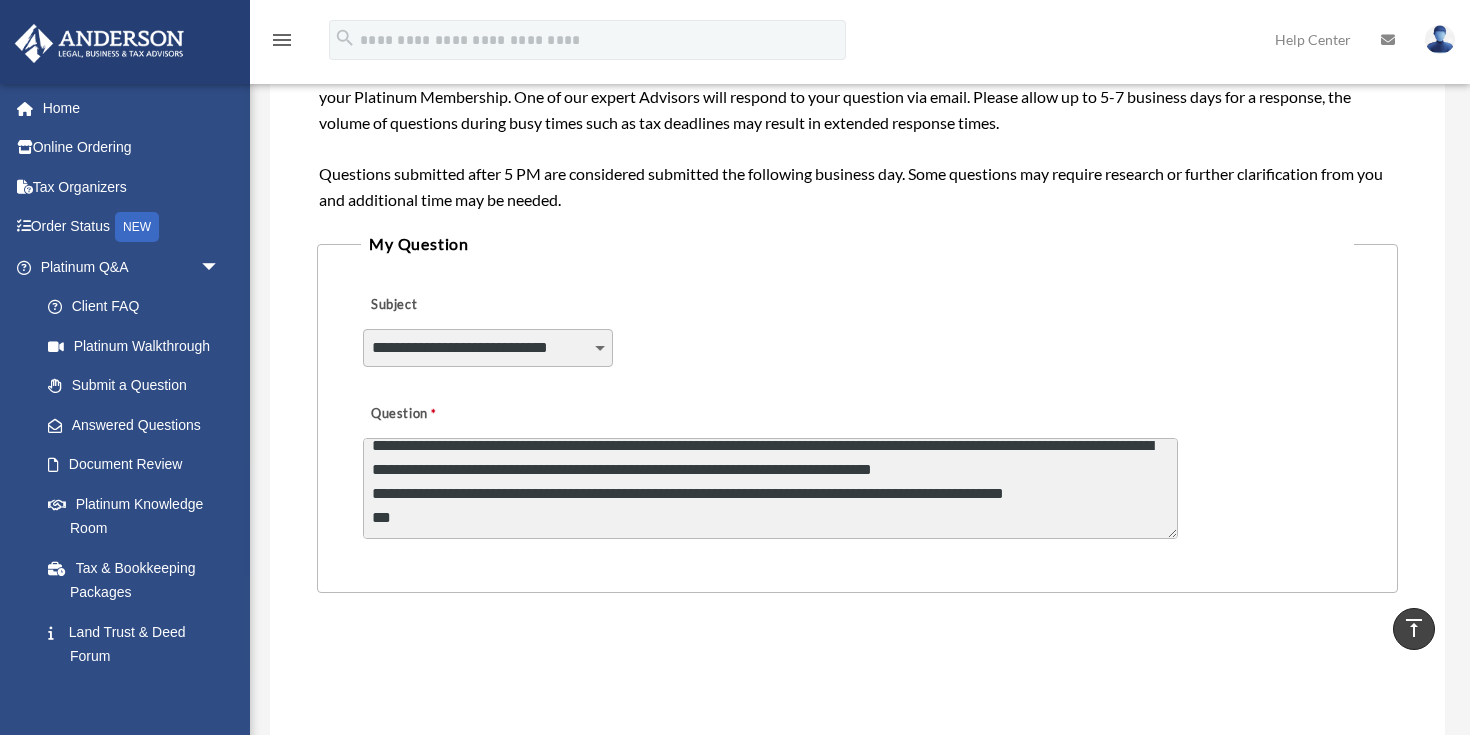 drag, startPoint x: 368, startPoint y: 505, endPoint x: 476, endPoint y: 744, distance: 262.26895 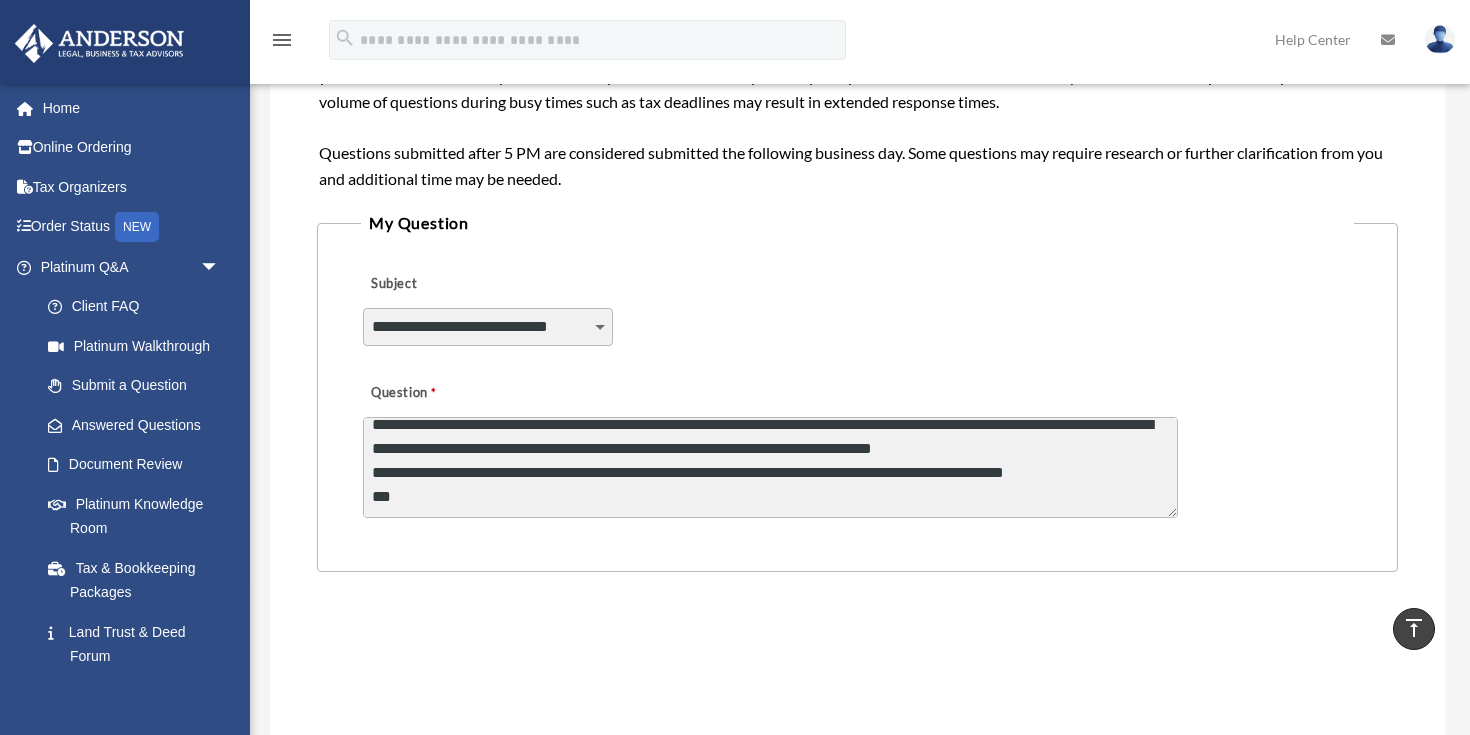 click on "**********" at bounding box center (770, 467) 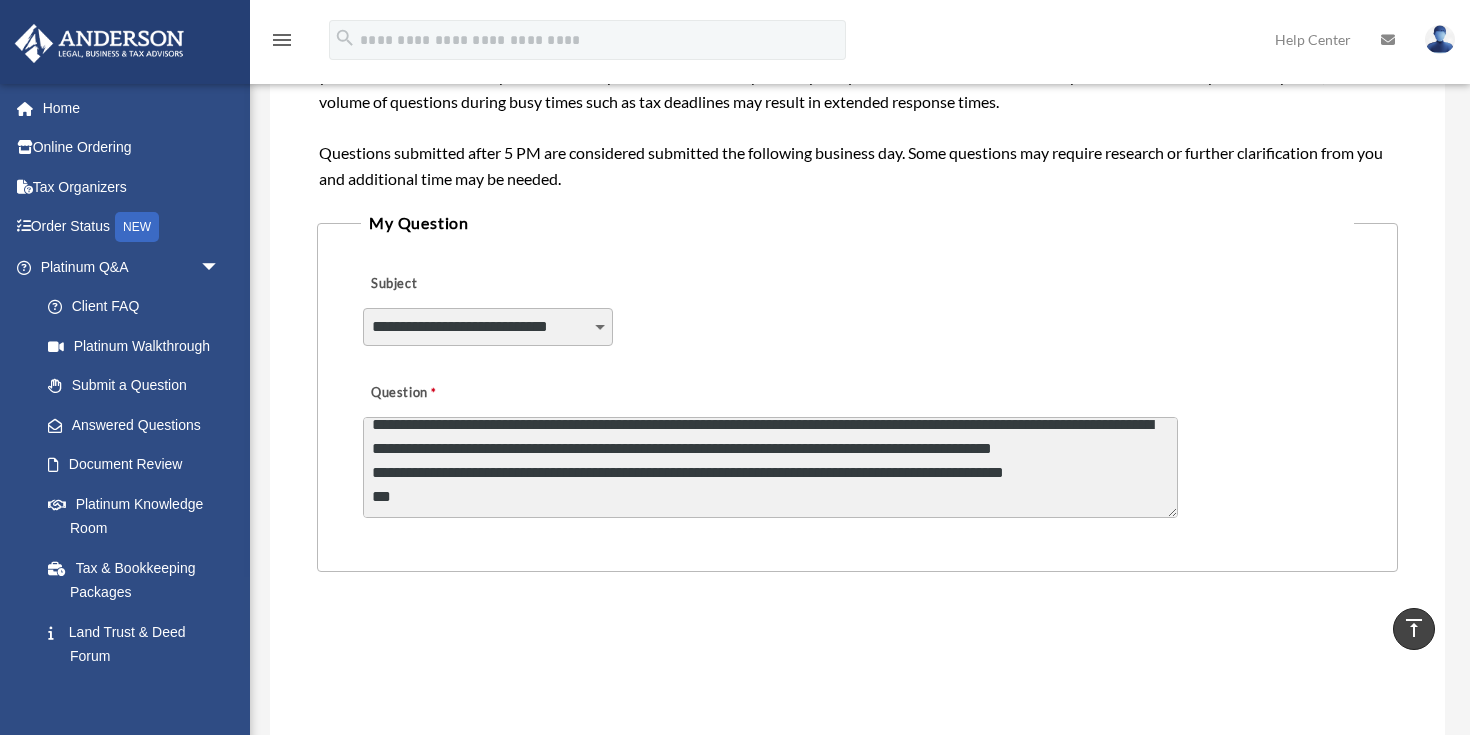scroll, scrollTop: 218, scrollLeft: 0, axis: vertical 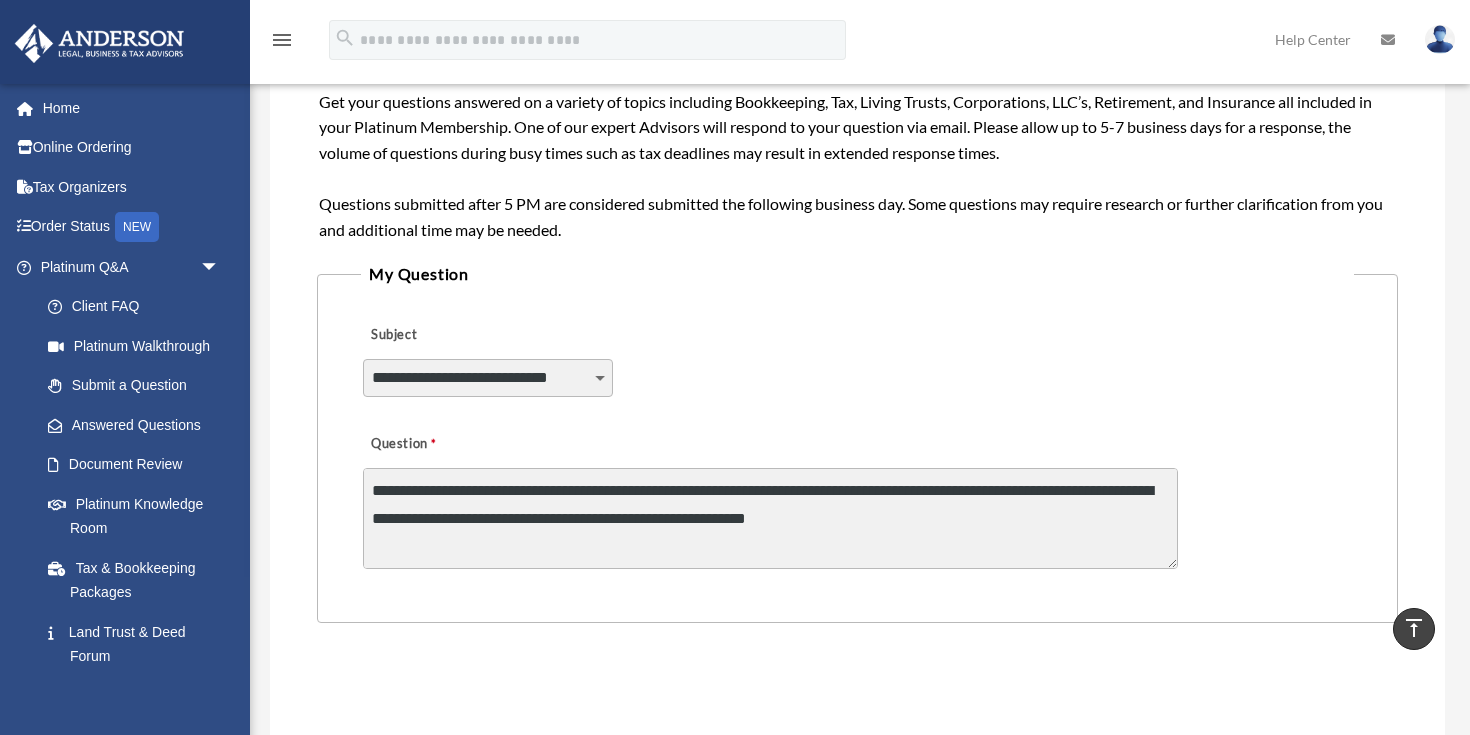 click on "**********" at bounding box center (857, 364) 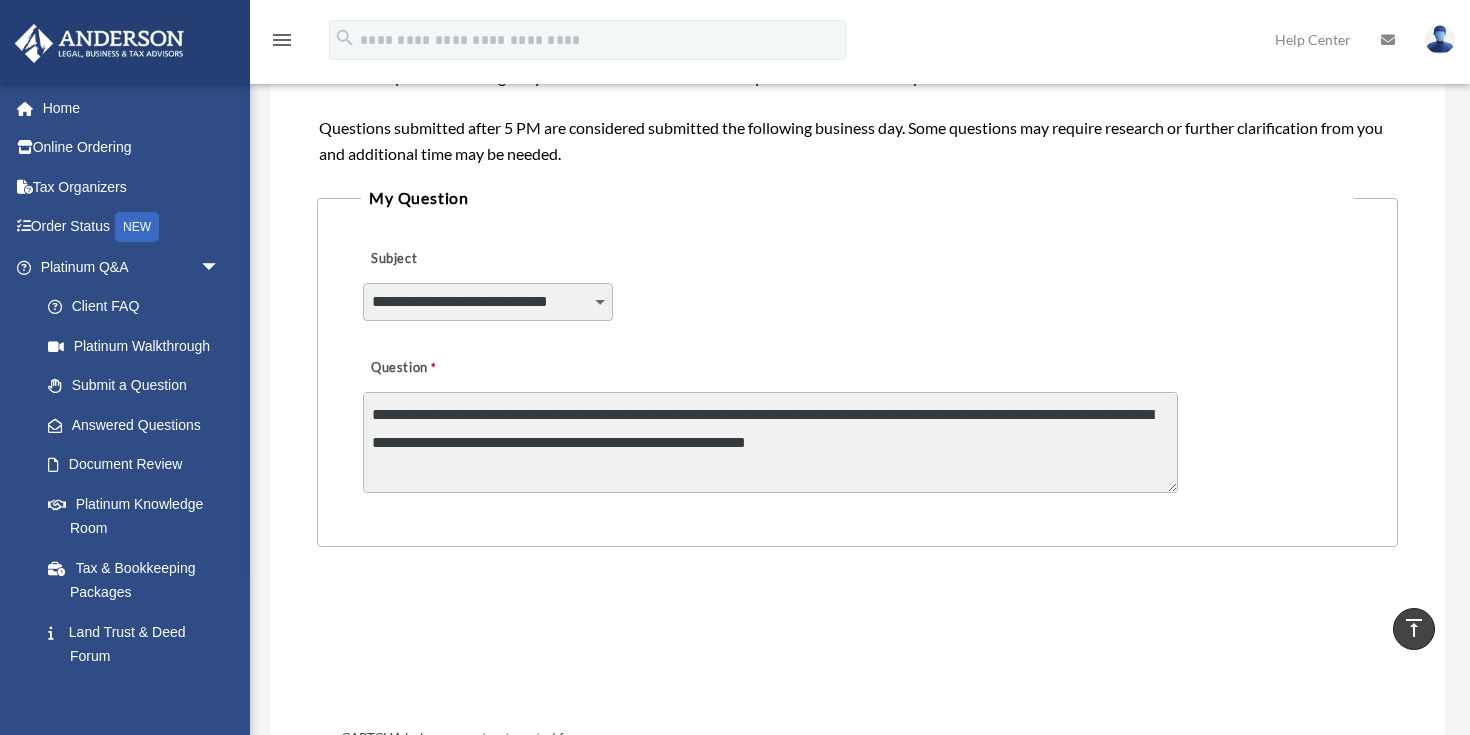 scroll, scrollTop: 396, scrollLeft: 0, axis: vertical 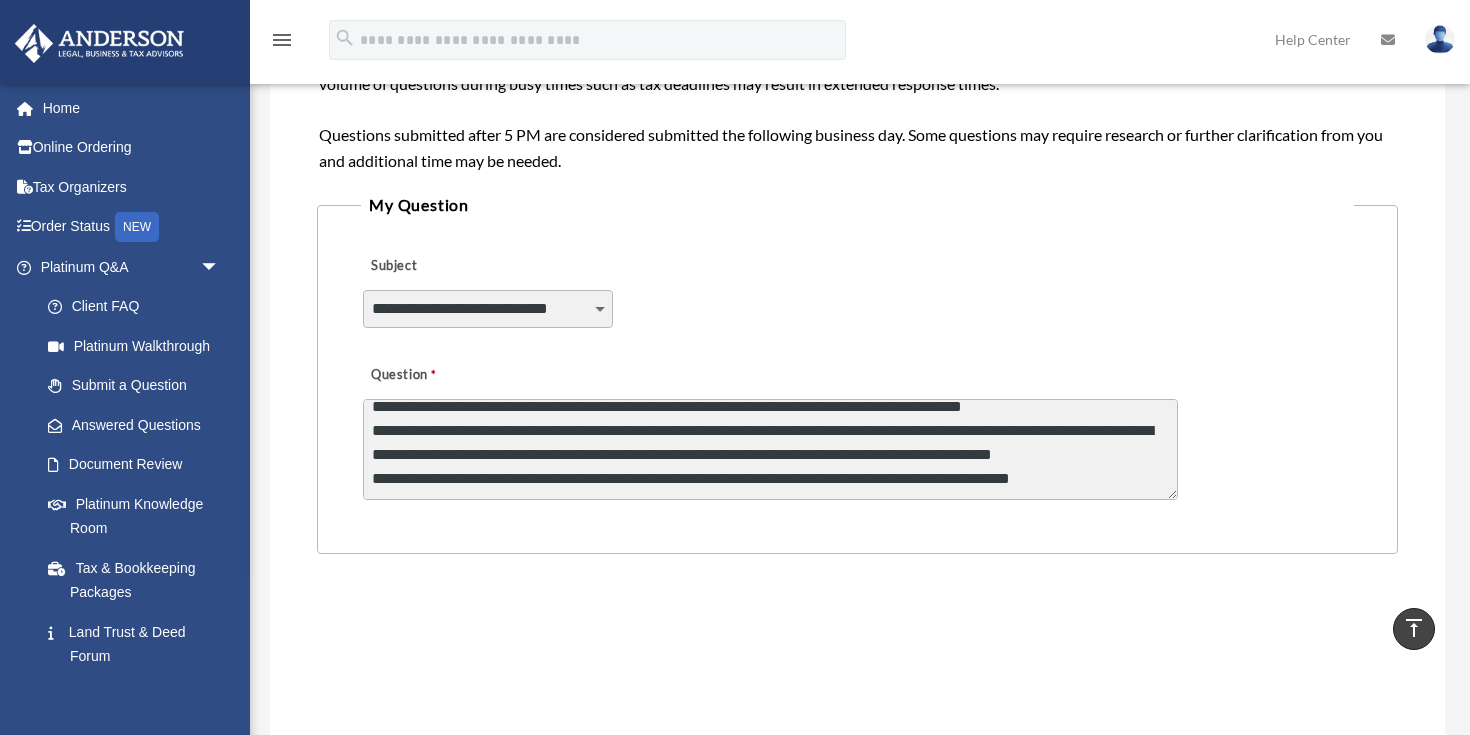 click on "**********" at bounding box center (770, 449) 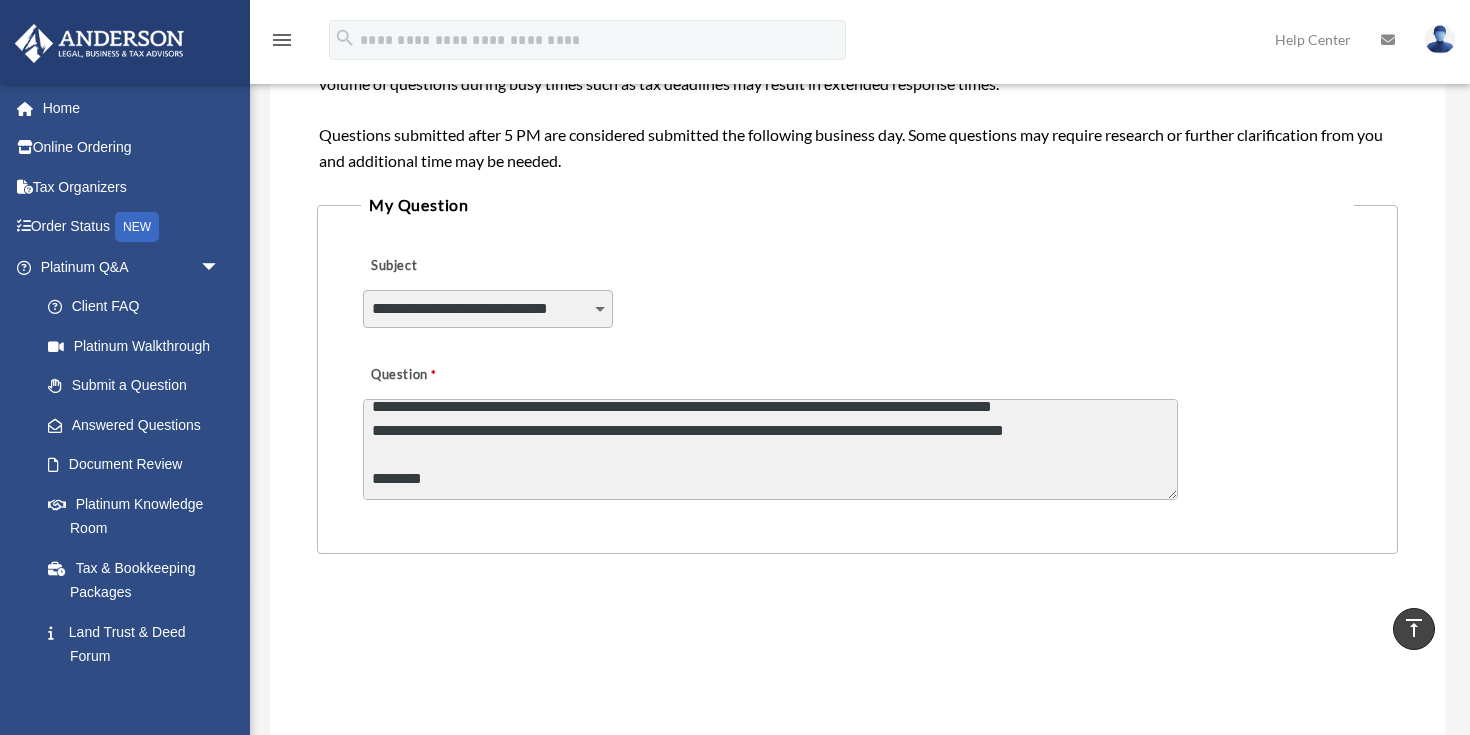 scroll, scrollTop: 267, scrollLeft: 0, axis: vertical 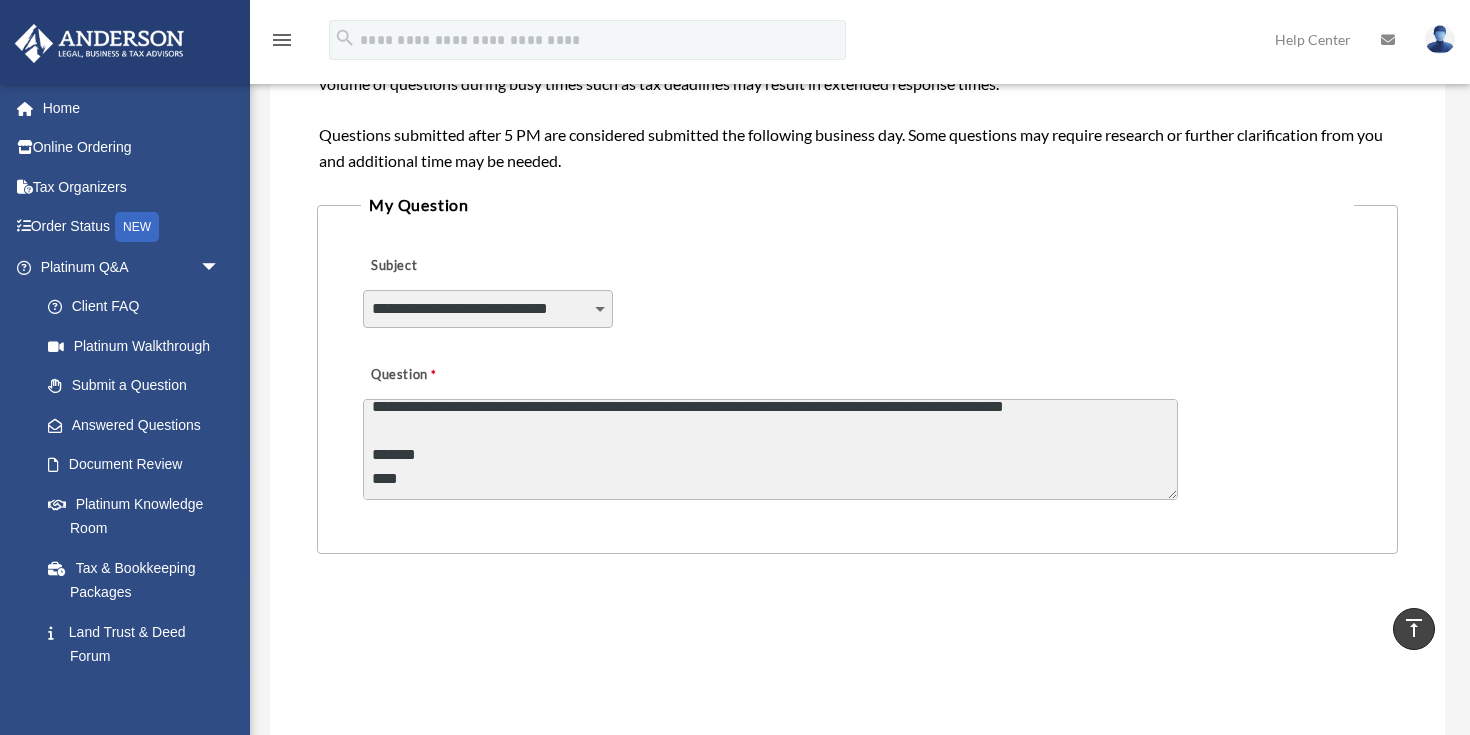 type on "**********" 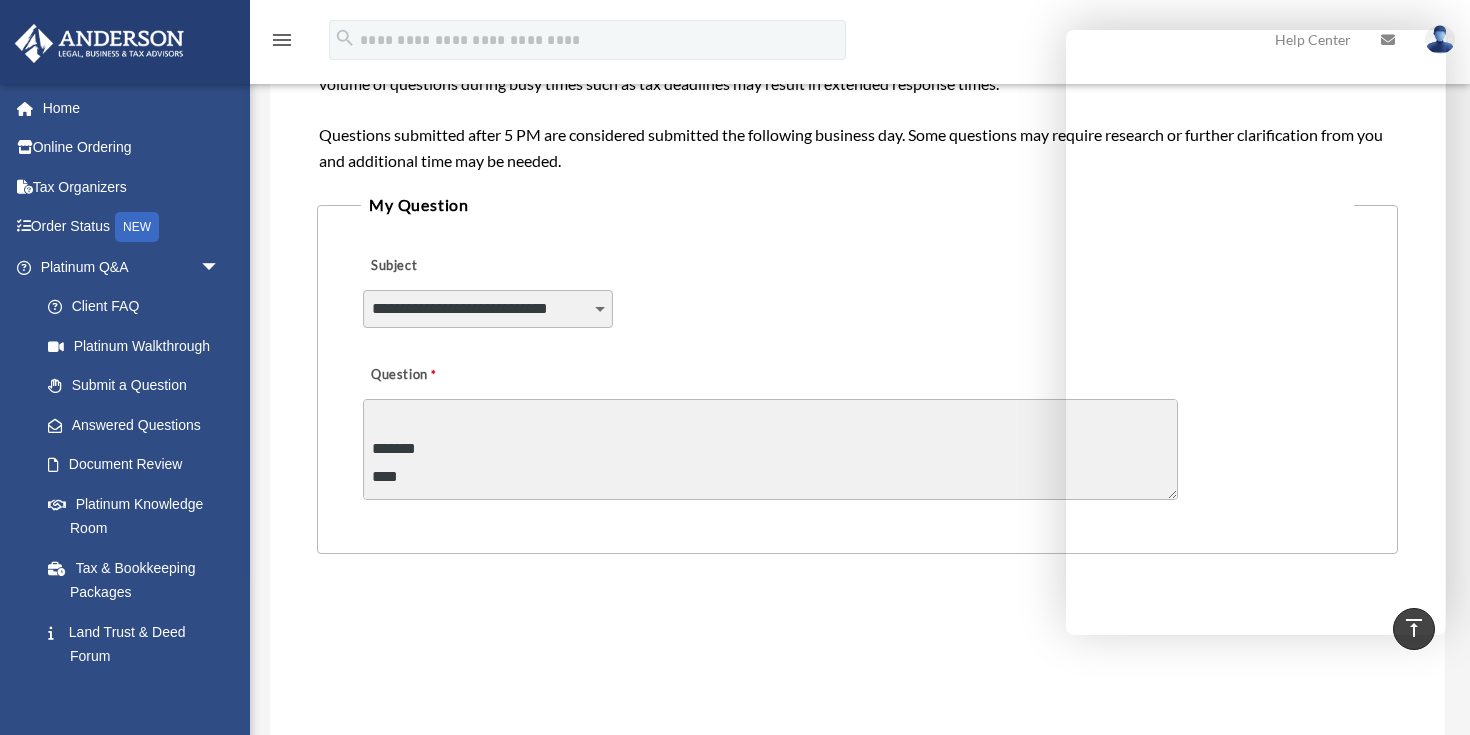 click on "**********" at bounding box center (857, 295) 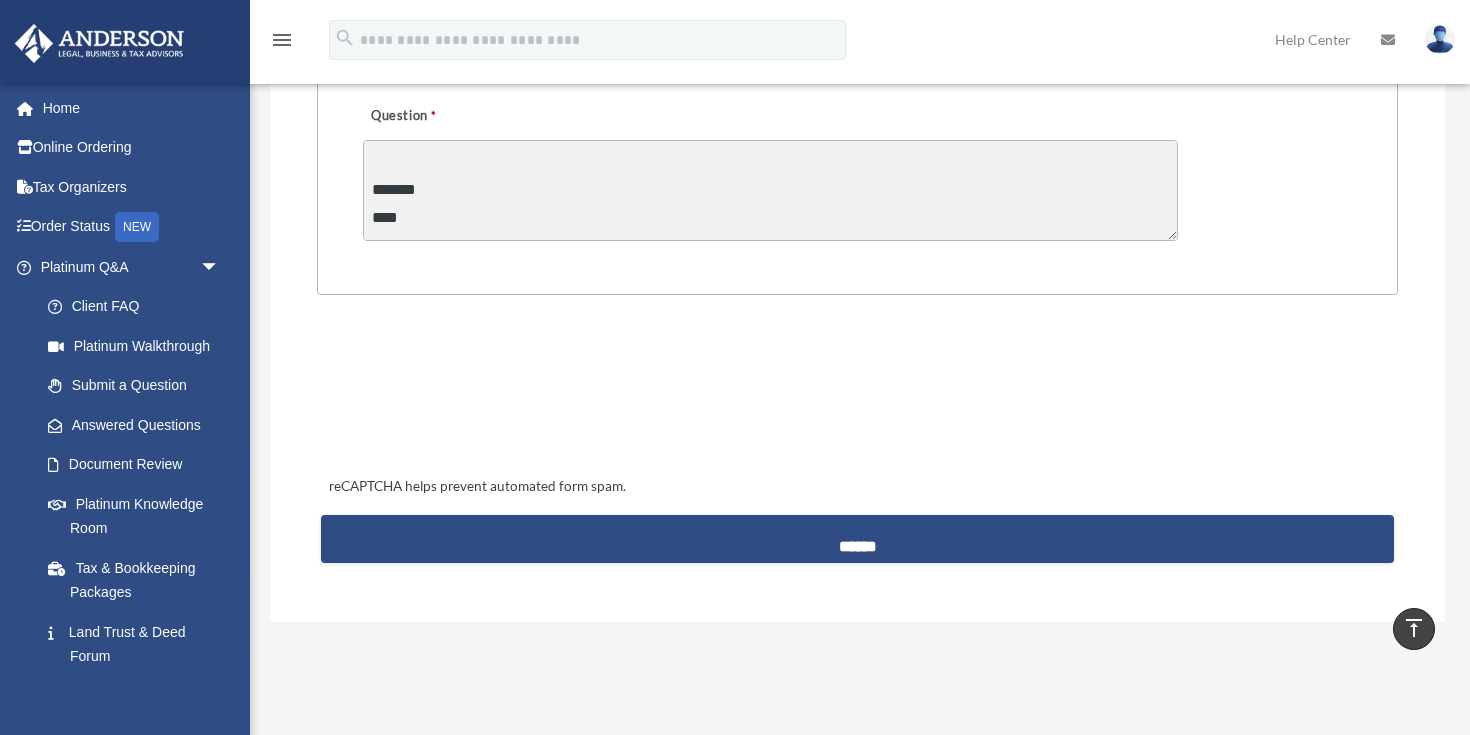 scroll, scrollTop: 661, scrollLeft: 0, axis: vertical 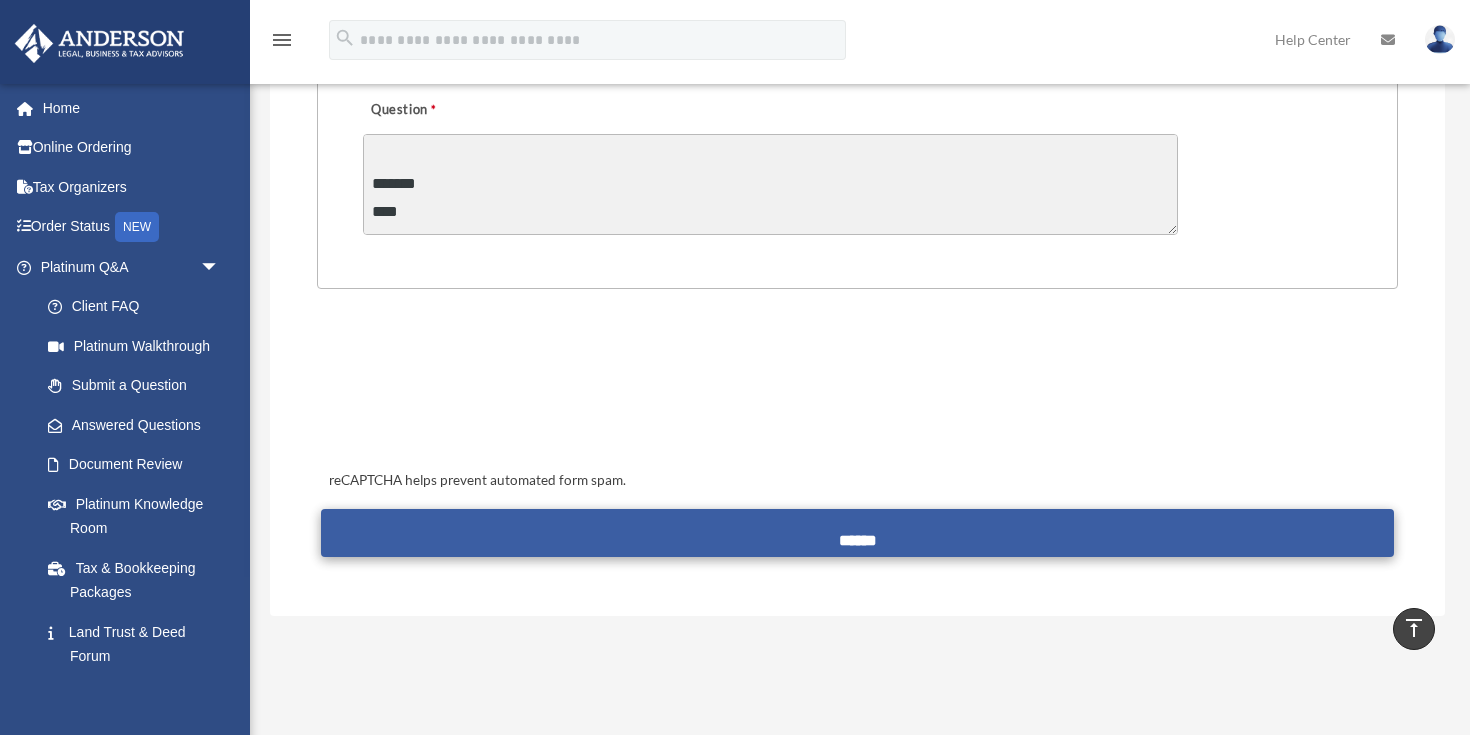 click on "******" at bounding box center [857, 533] 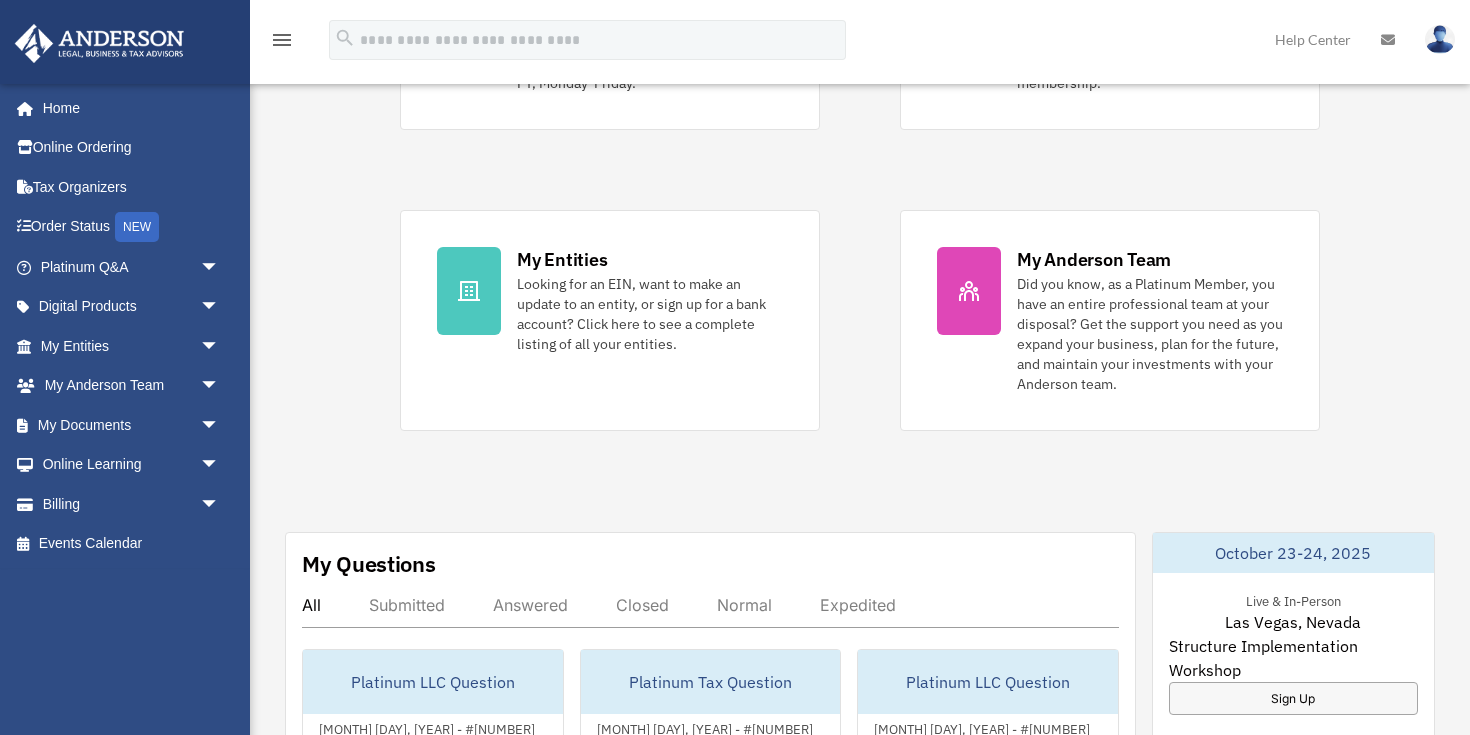 scroll, scrollTop: 312, scrollLeft: 0, axis: vertical 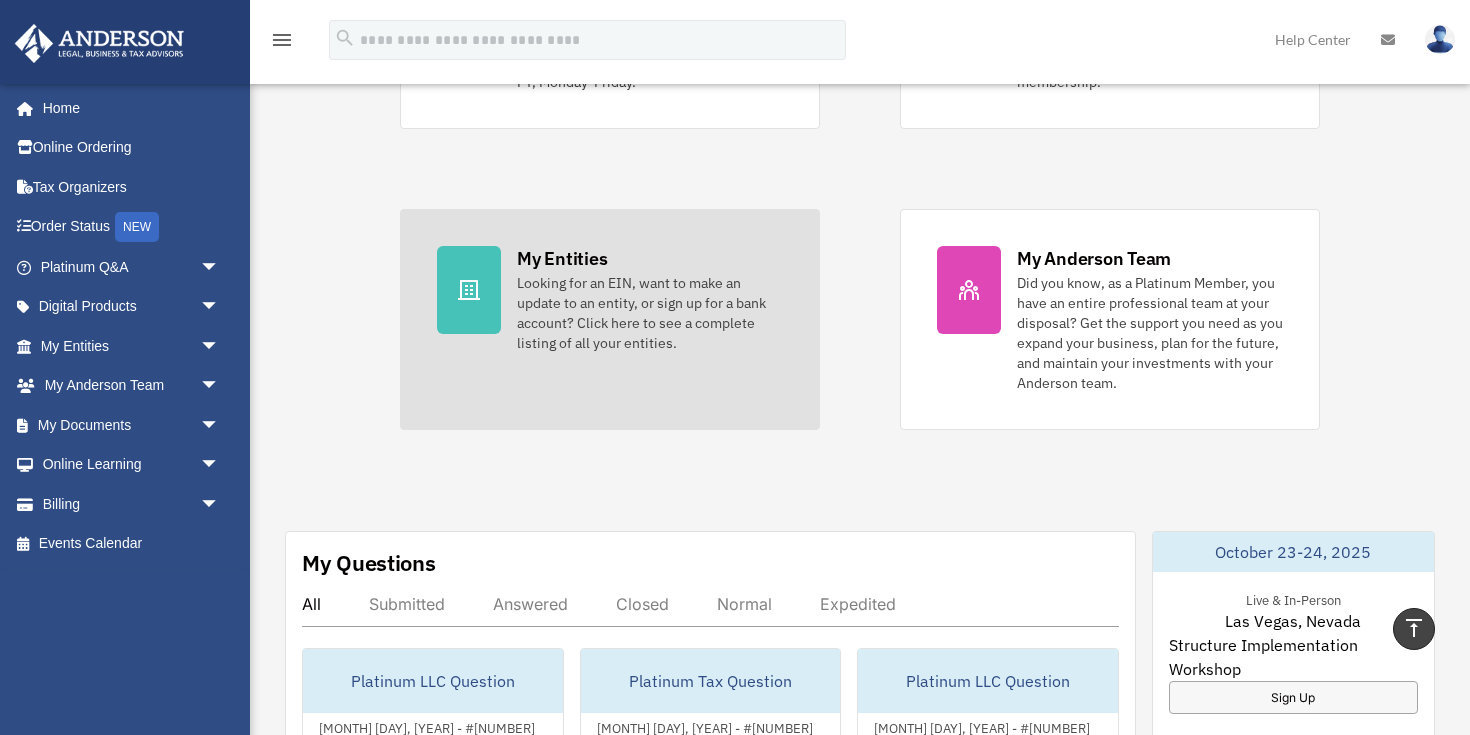 click on "Looking for an EIN, want to  make an update to an entity, or sign up for a bank account?  Click here to see a complete listing of all your entities." at bounding box center [650, 313] 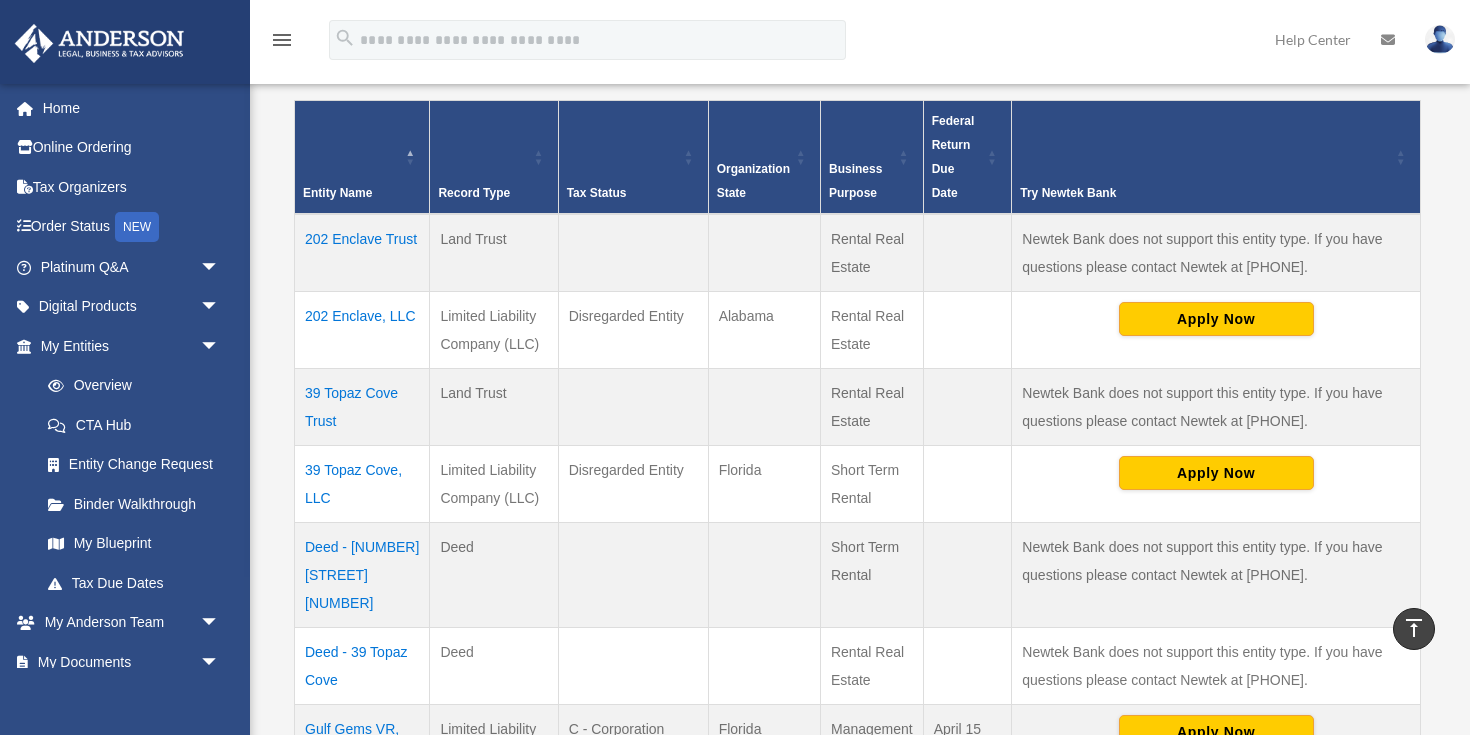 scroll, scrollTop: 404, scrollLeft: 0, axis: vertical 